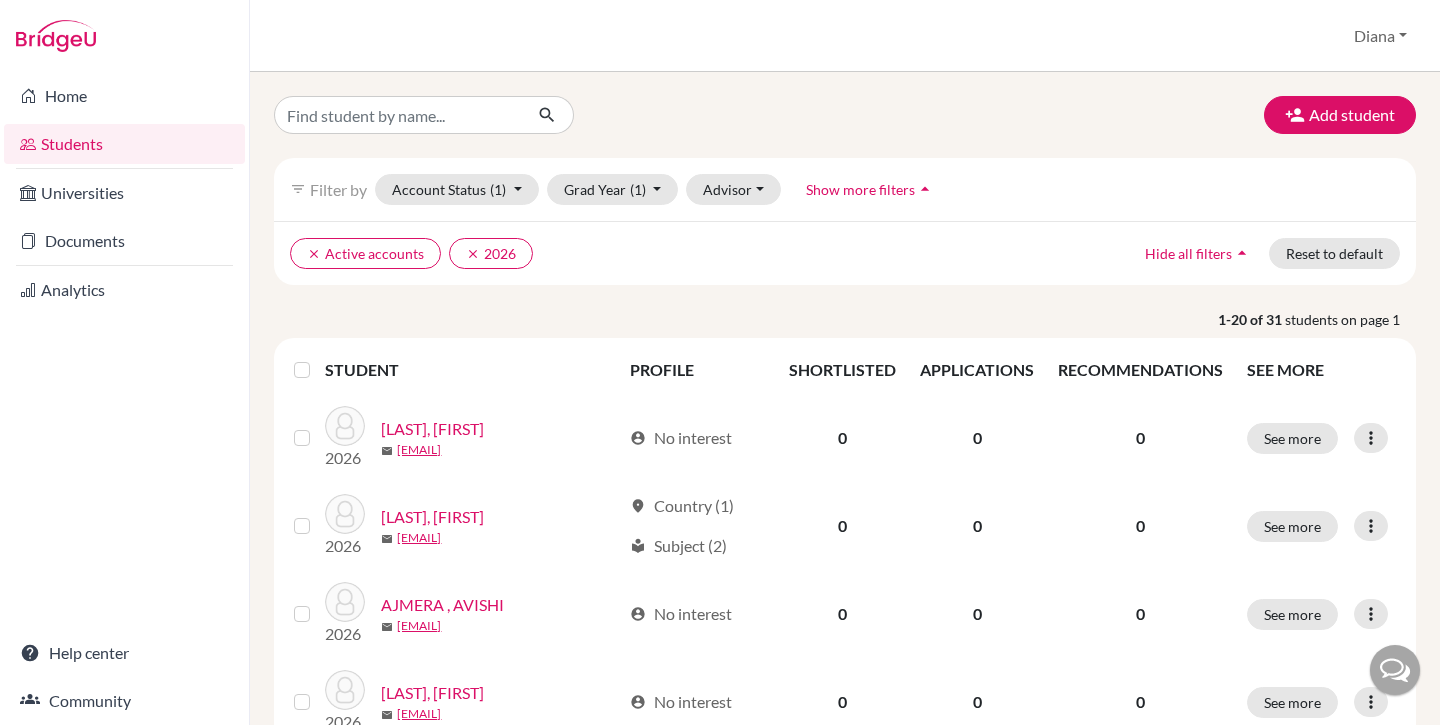 scroll, scrollTop: 0, scrollLeft: 0, axis: both 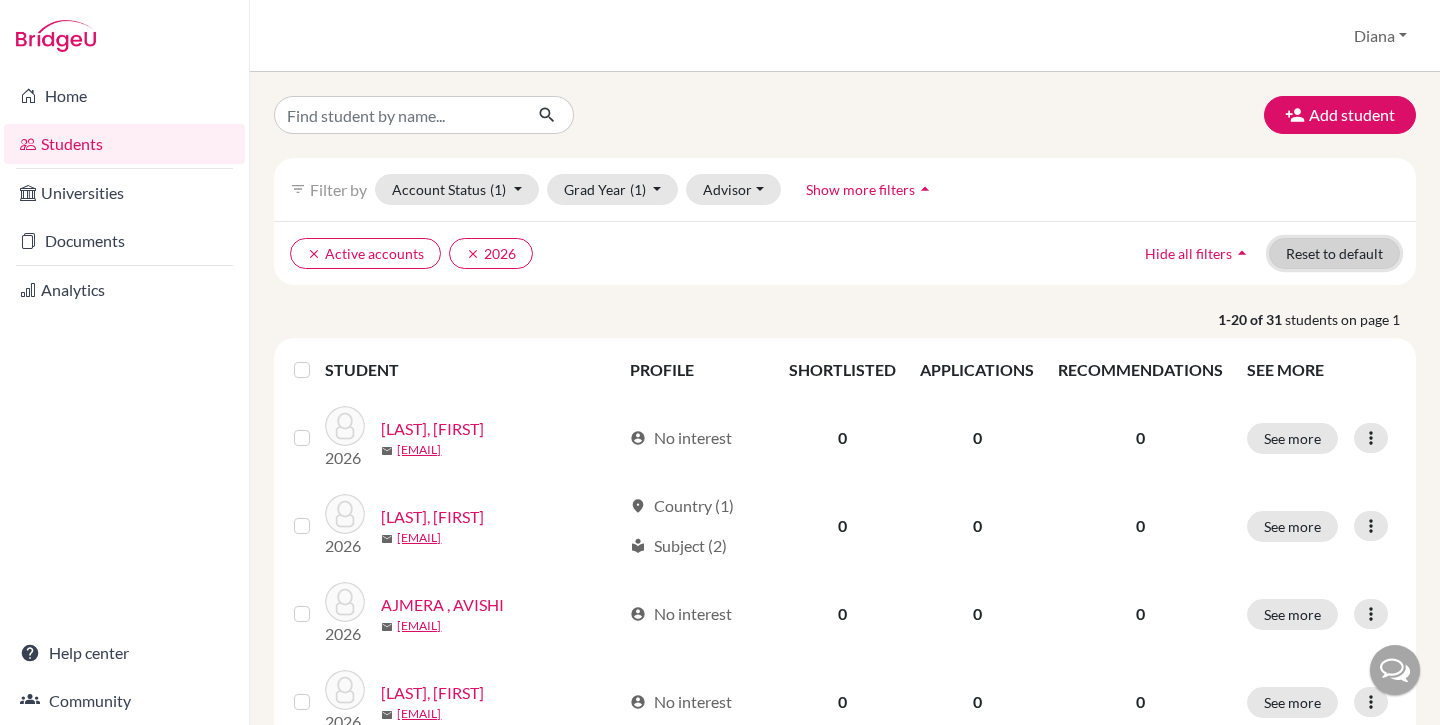 click on "Reset to default" at bounding box center (1334, 253) 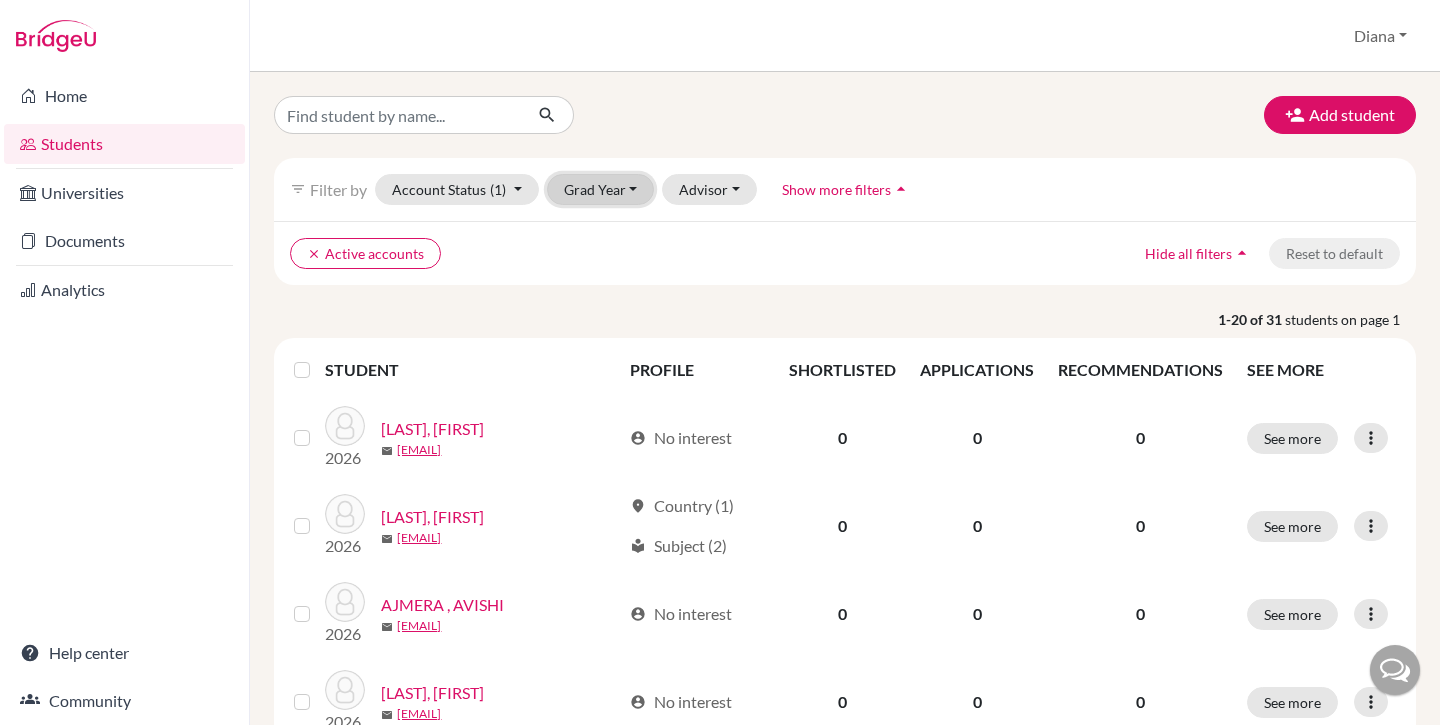 click on "Grad Year" at bounding box center (601, 189) 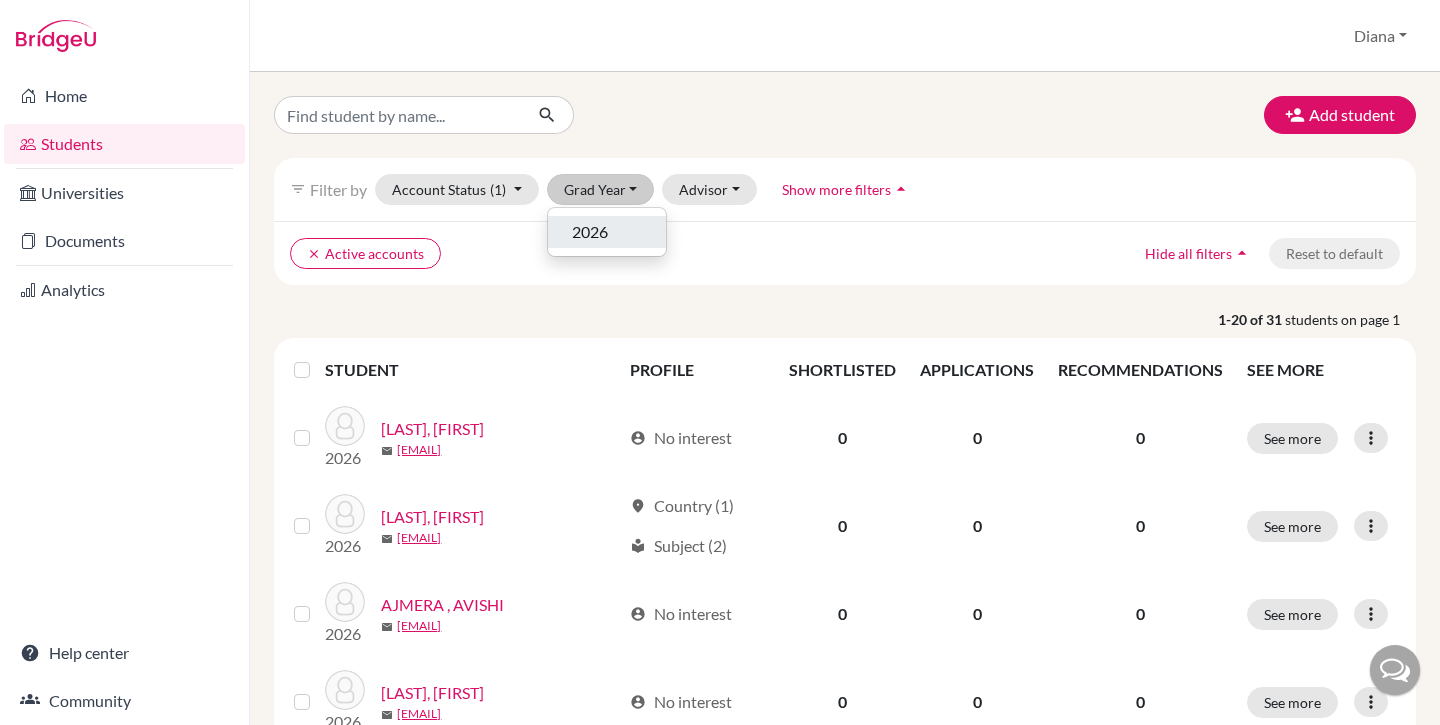 click on "2026" at bounding box center (590, 232) 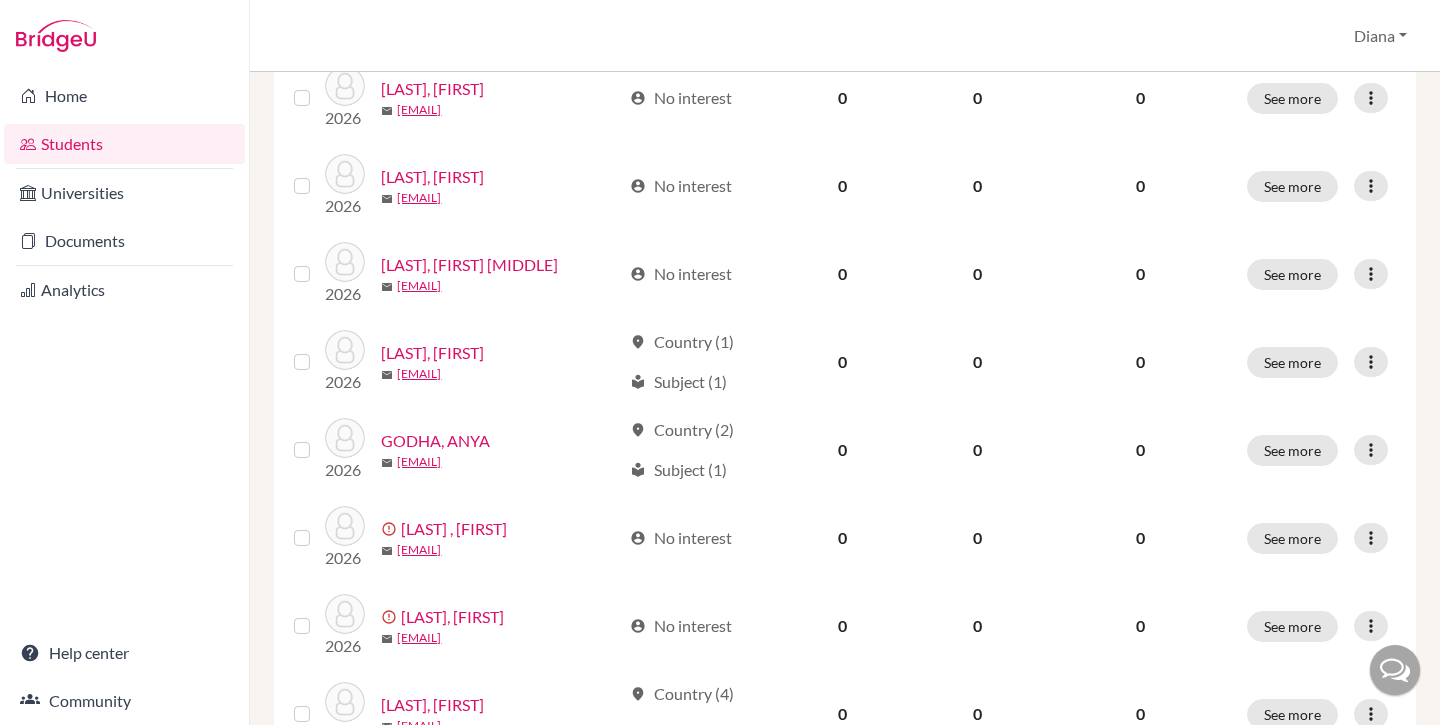 scroll, scrollTop: 0, scrollLeft: 0, axis: both 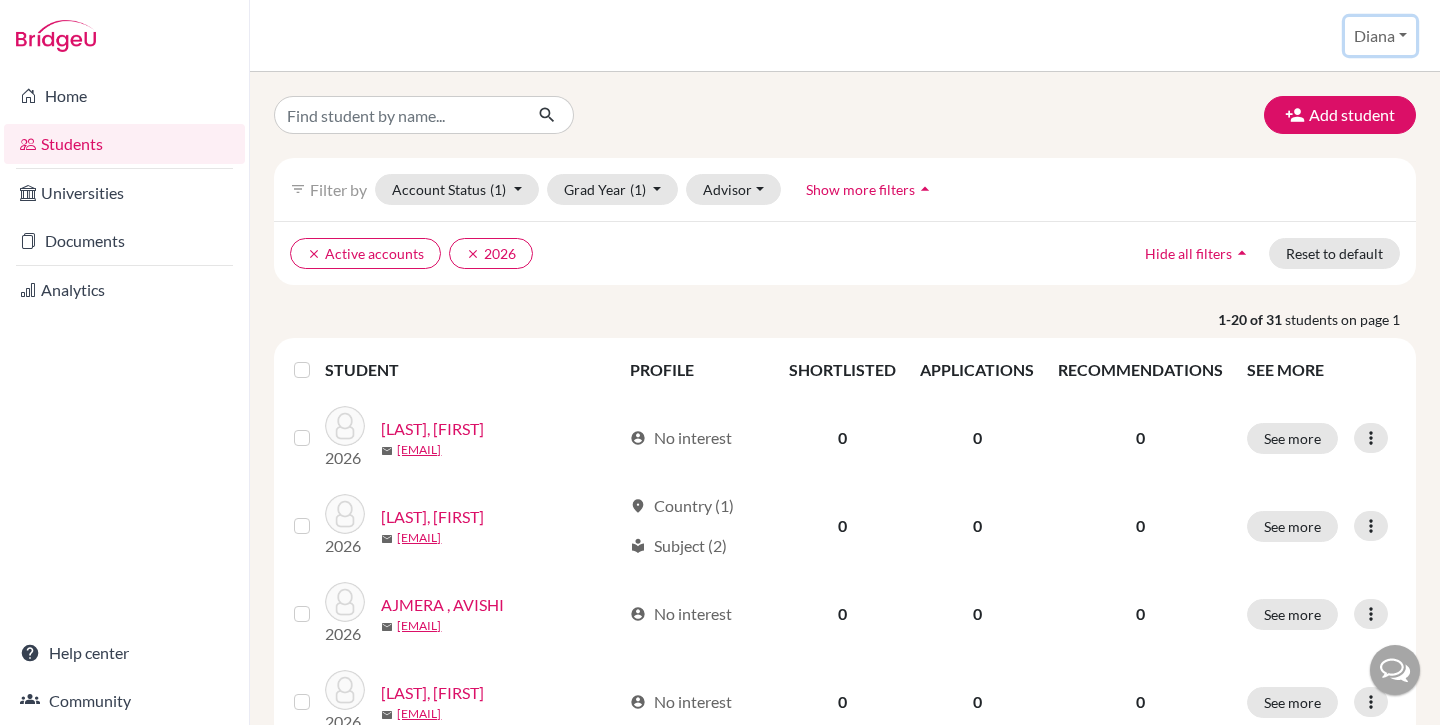 click on "Diana" at bounding box center [1380, 36] 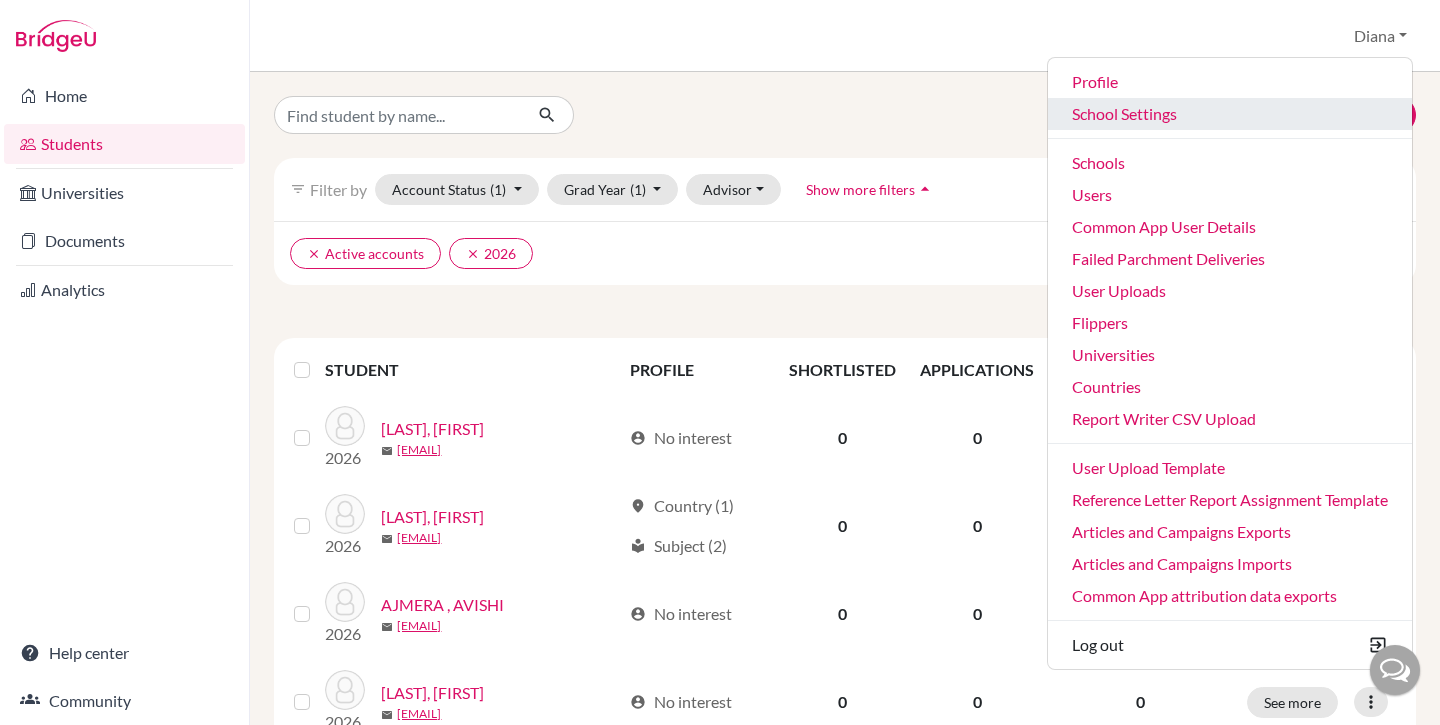 click on "School Settings" at bounding box center [1230, 114] 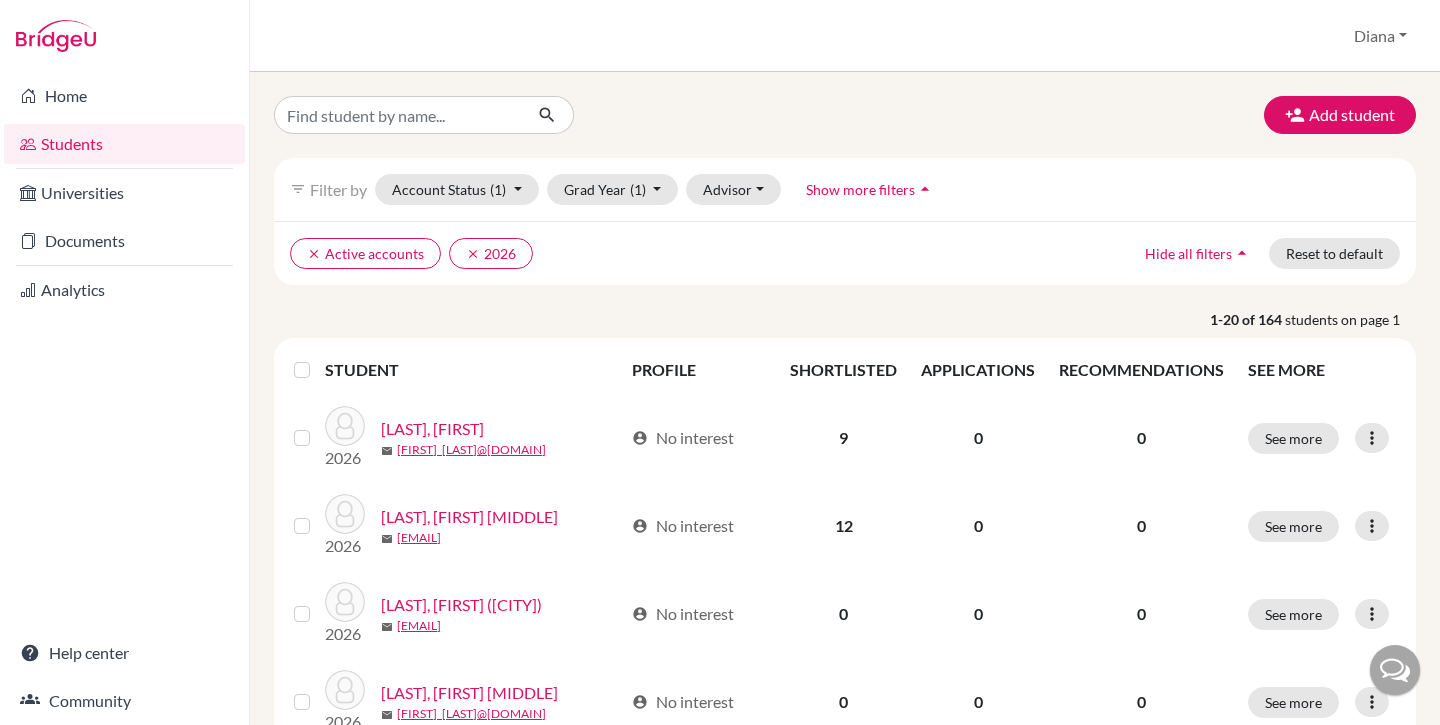 scroll, scrollTop: 0, scrollLeft: 0, axis: both 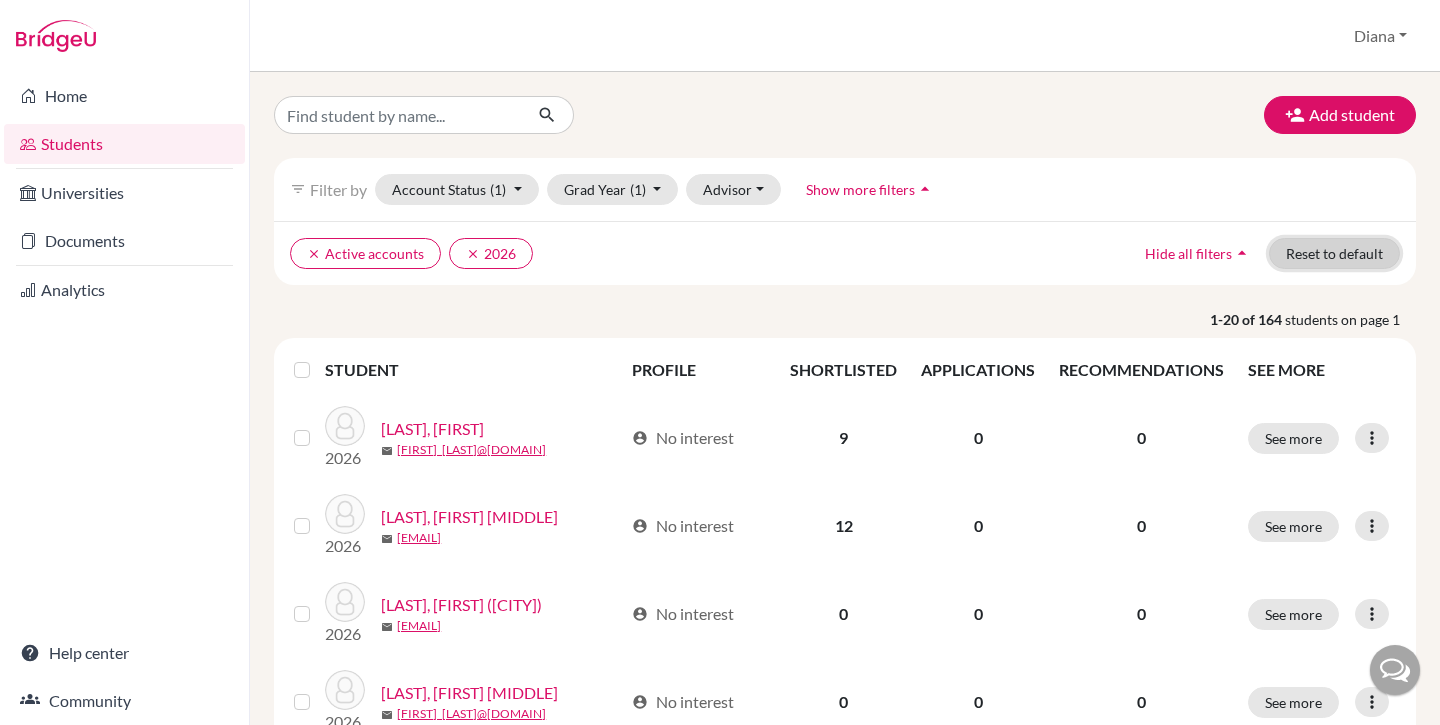 click on "Reset to default" at bounding box center (1334, 253) 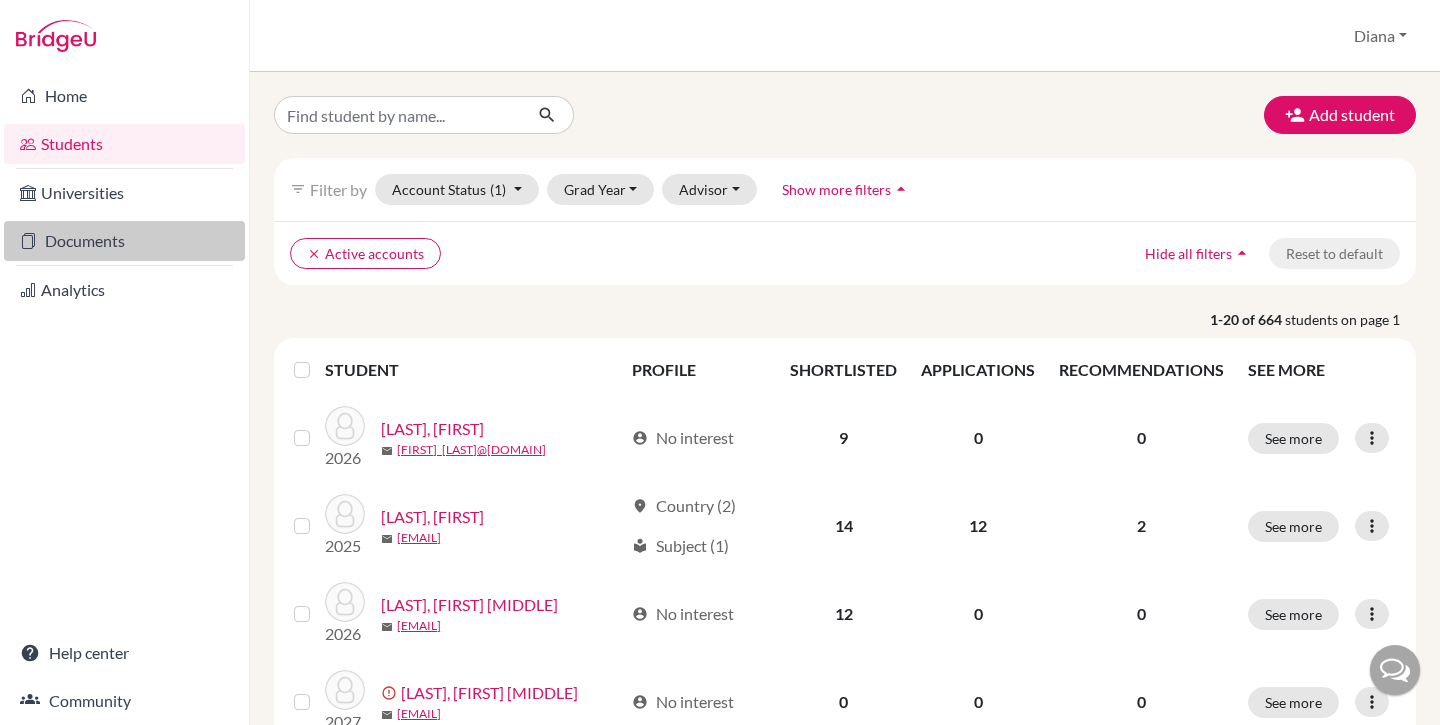 click on "Documents" at bounding box center (124, 241) 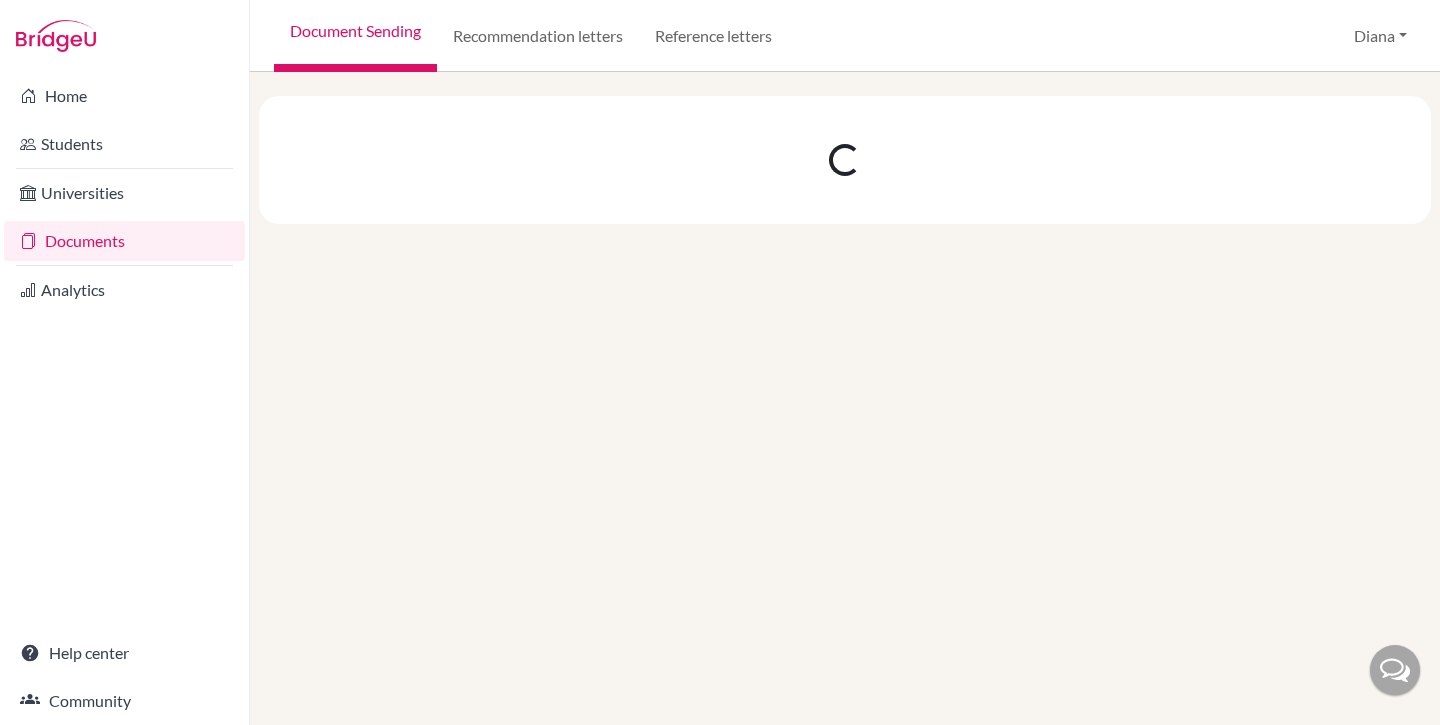 scroll, scrollTop: 0, scrollLeft: 0, axis: both 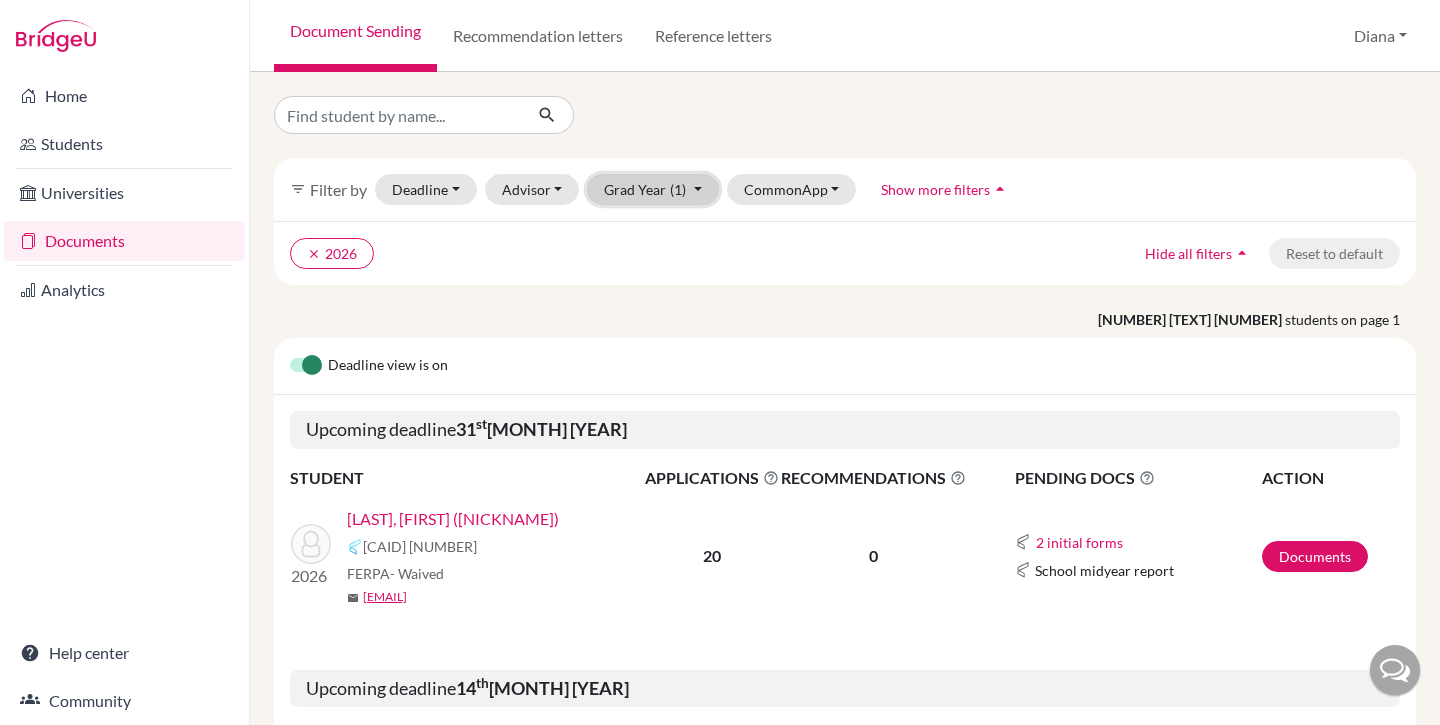 click on "Grad Year (1)" at bounding box center [653, 189] 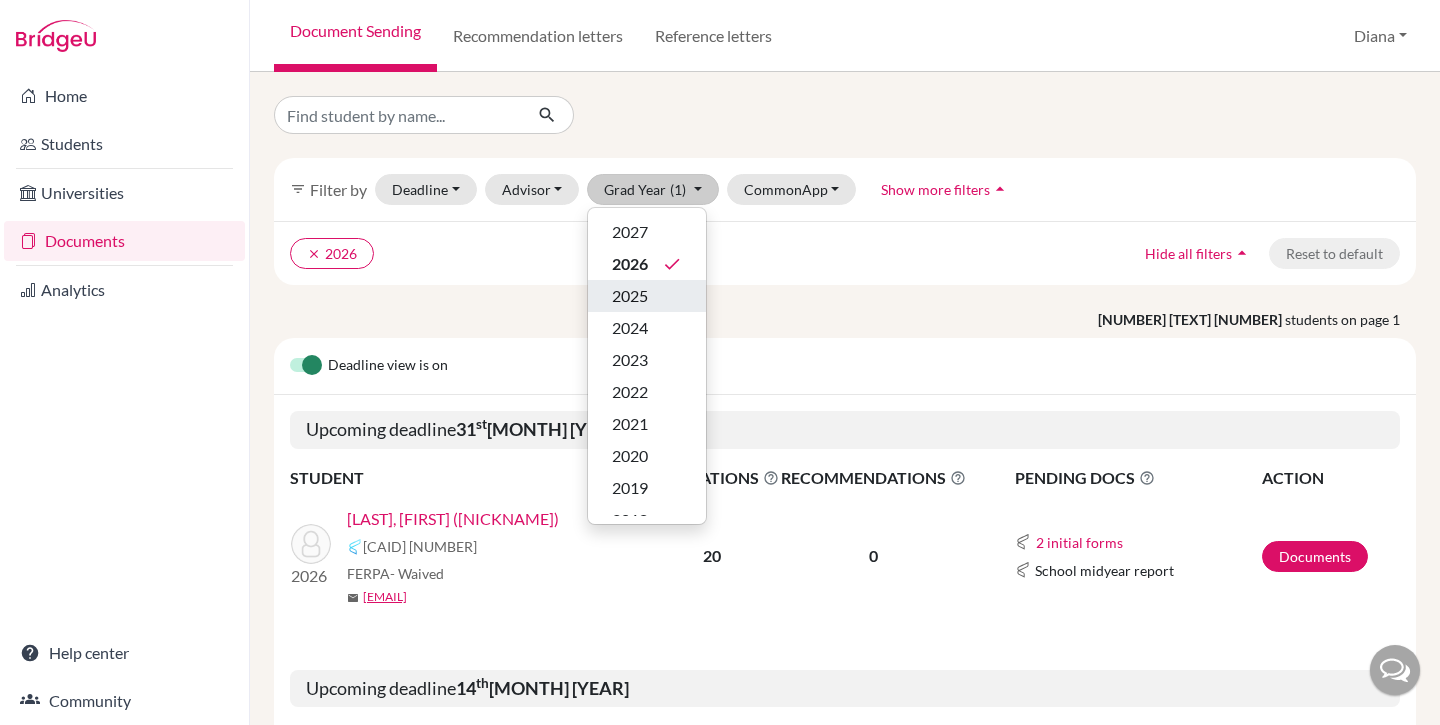 click on "2025" at bounding box center [647, 296] 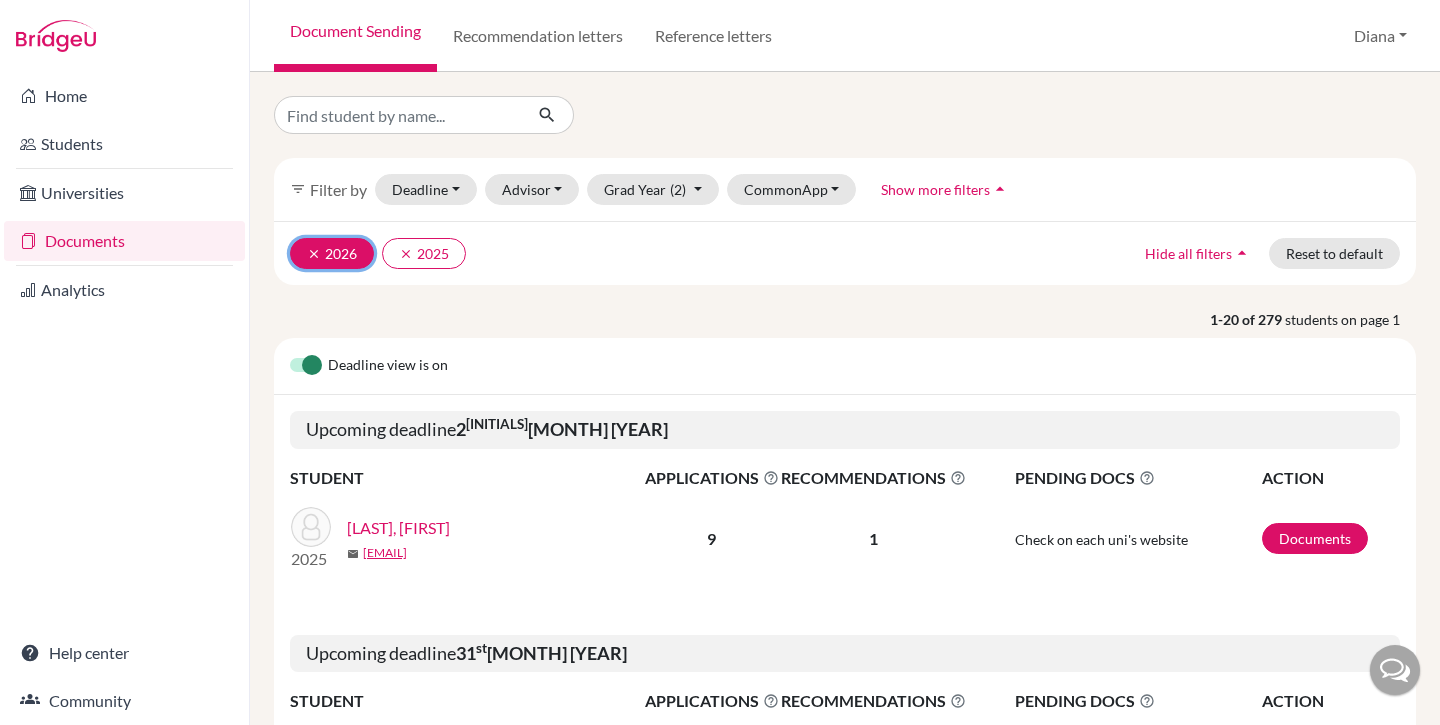 click on "clear" at bounding box center [314, 254] 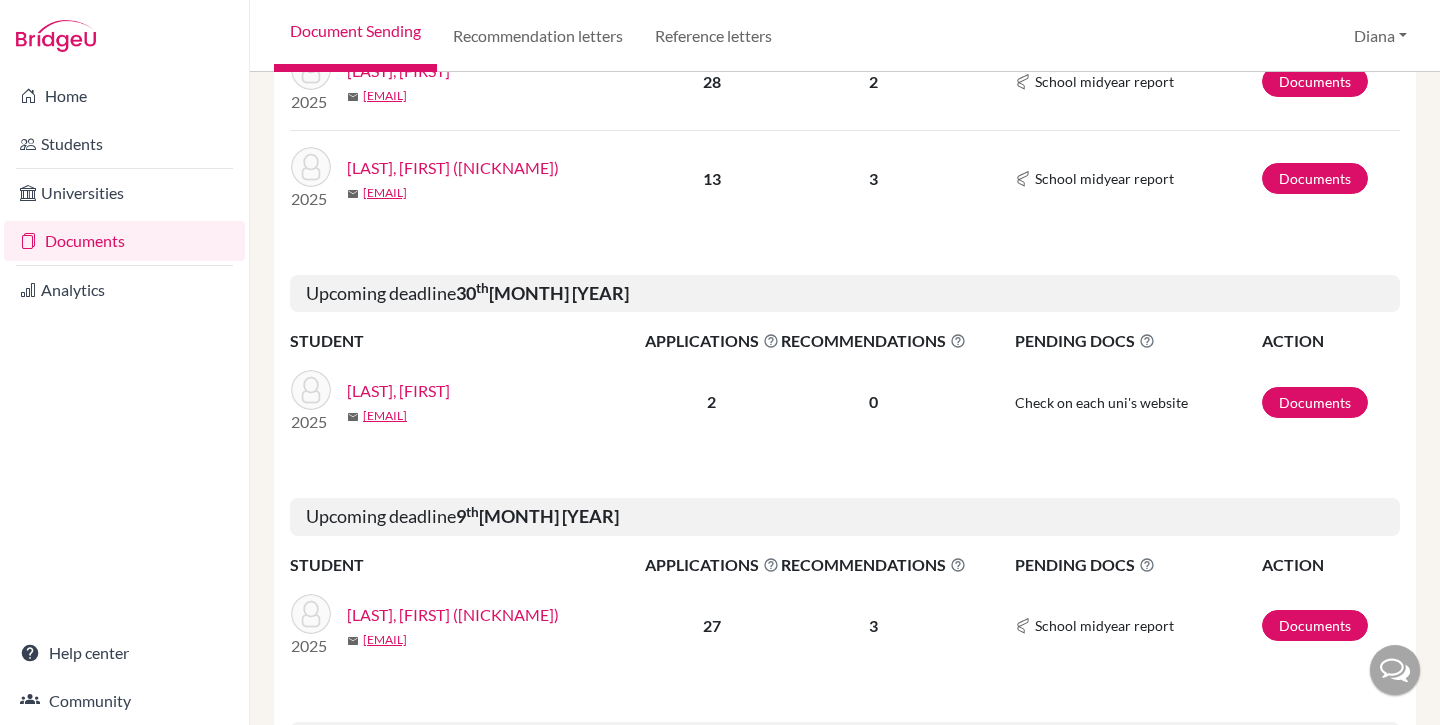 scroll, scrollTop: 2615, scrollLeft: 0, axis: vertical 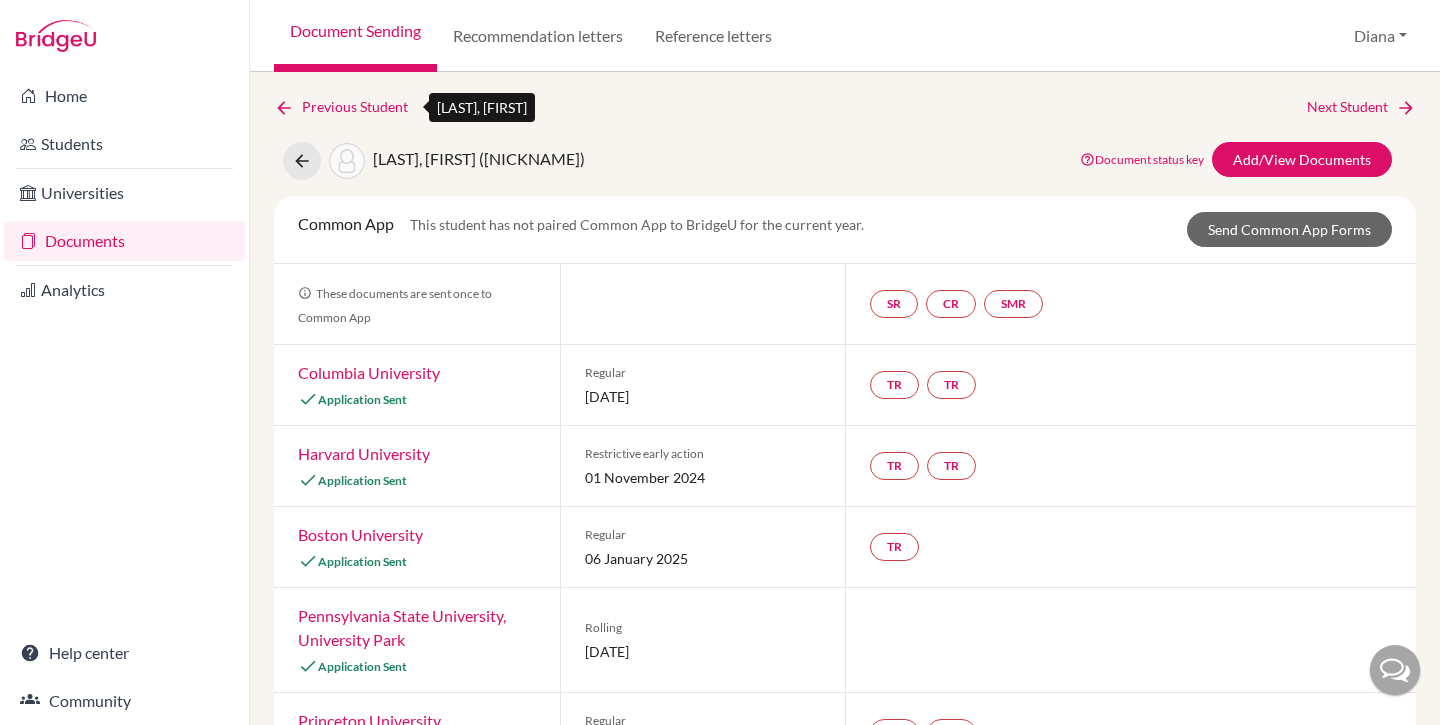 click on "Previous Student" at bounding box center [349, 107] 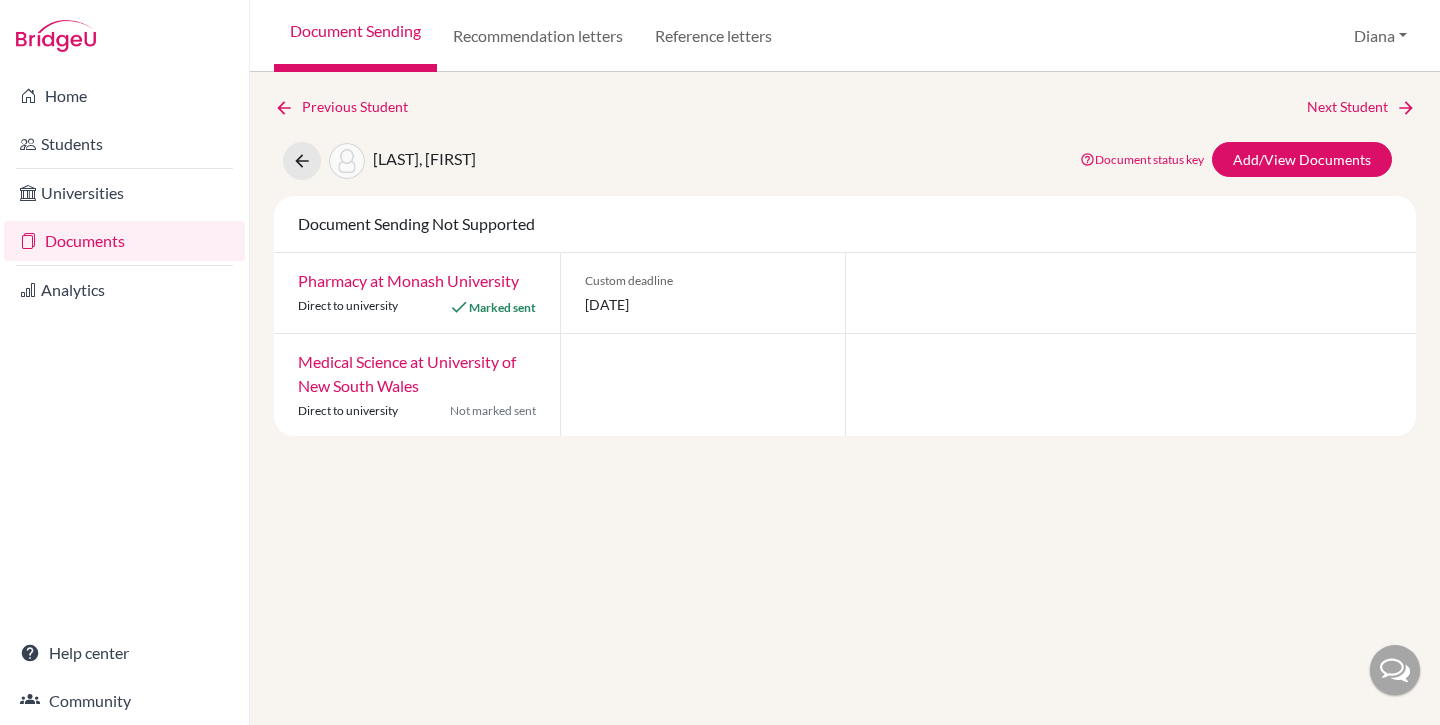click on "Documents" at bounding box center (124, 241) 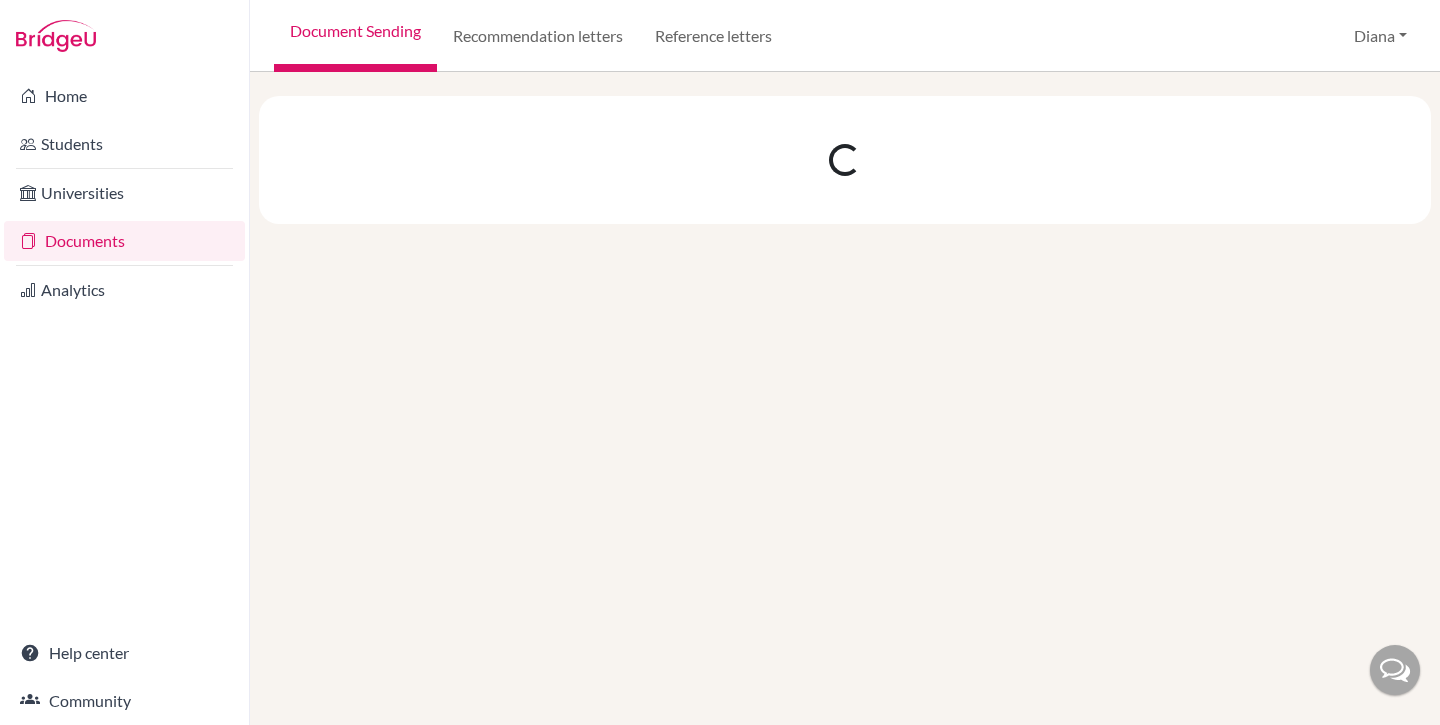 scroll, scrollTop: 0, scrollLeft: 0, axis: both 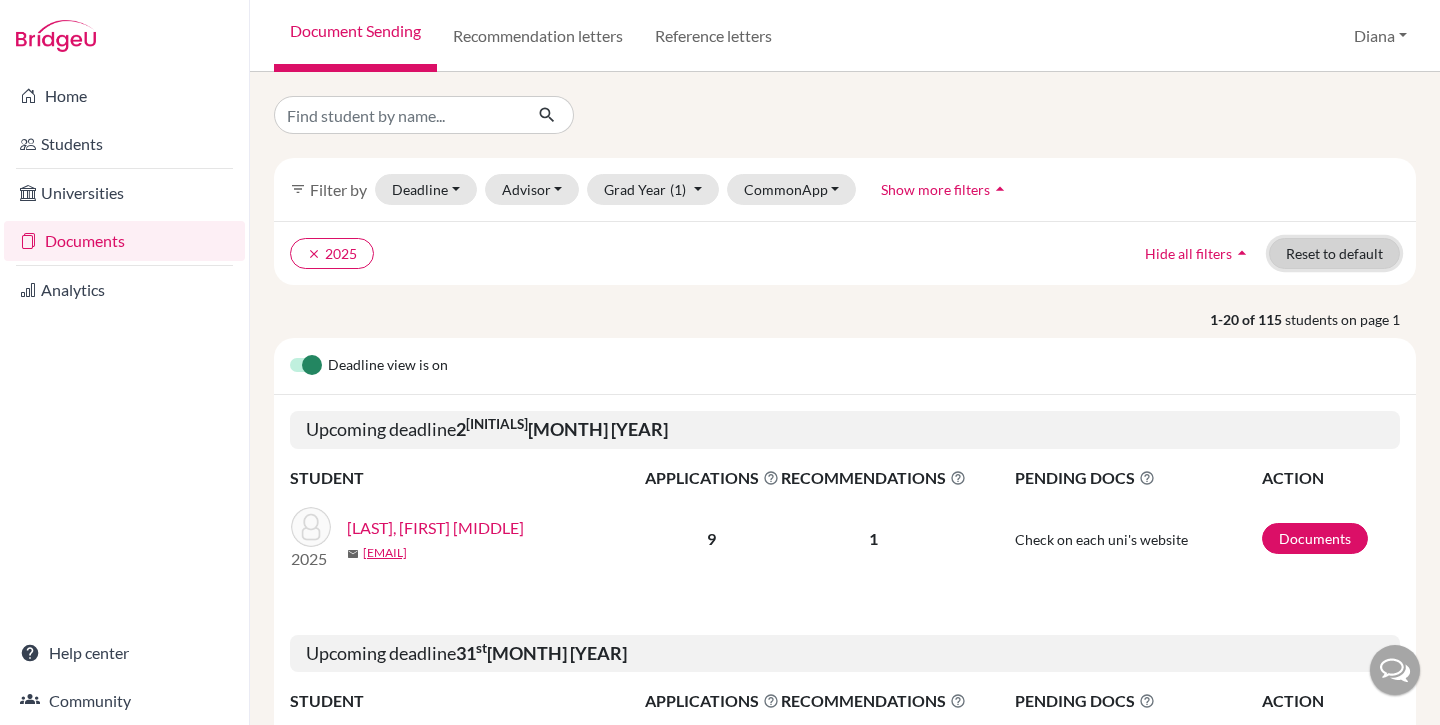 click on "Reset to default" at bounding box center [1334, 253] 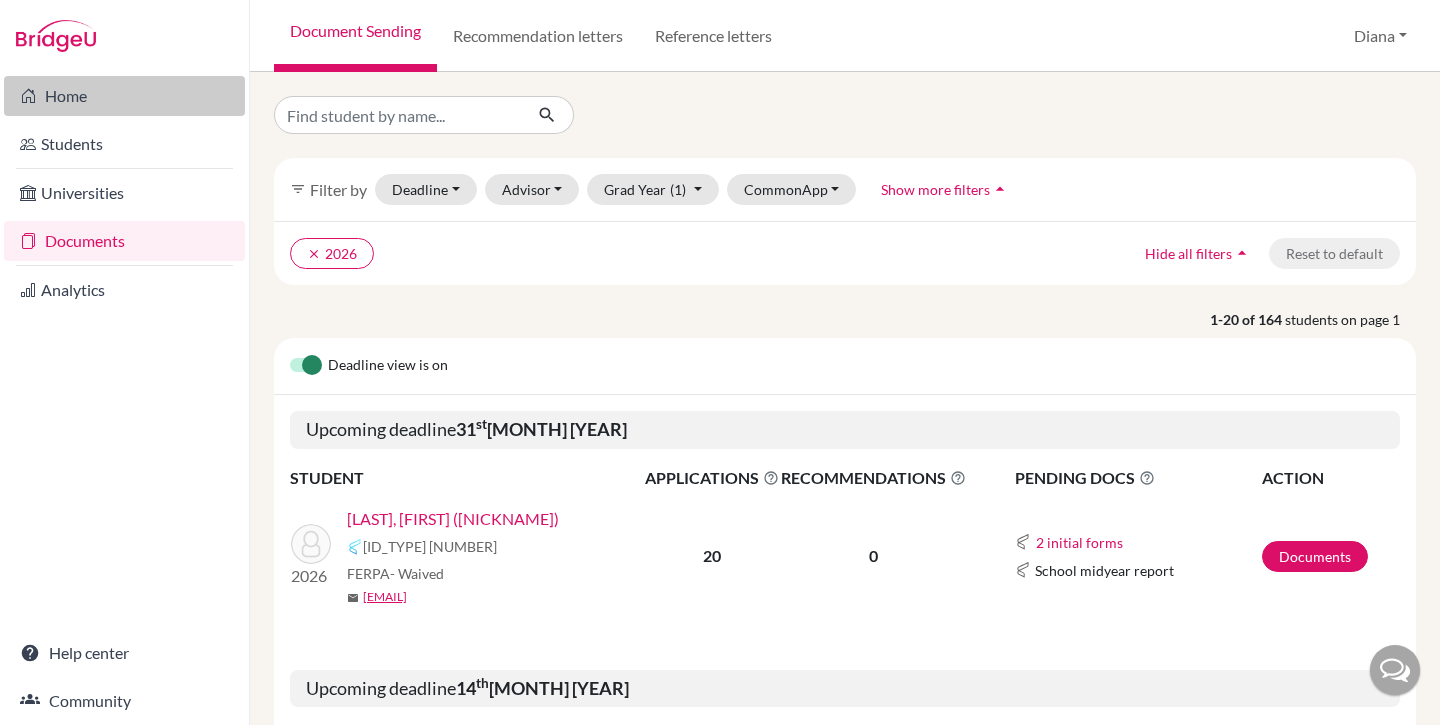 click on "Home" at bounding box center [124, 96] 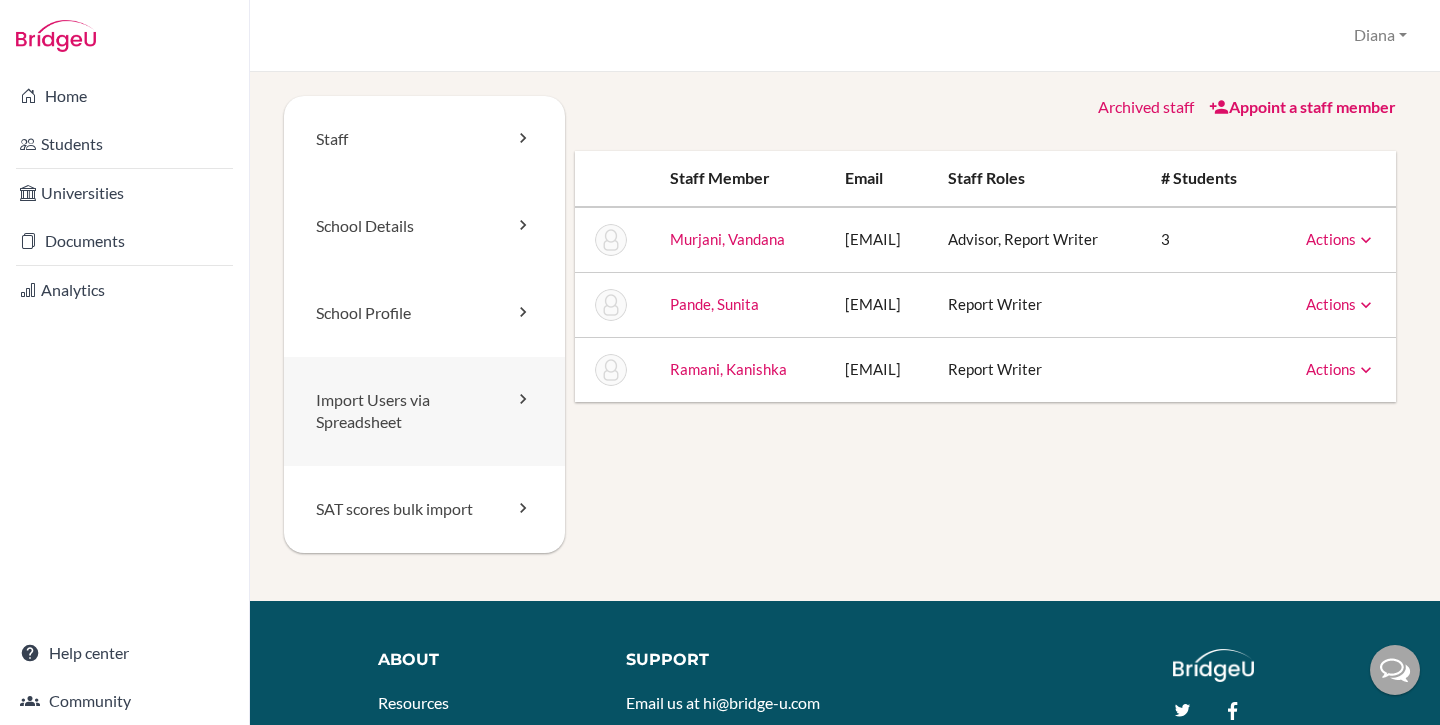 scroll, scrollTop: 0, scrollLeft: 0, axis: both 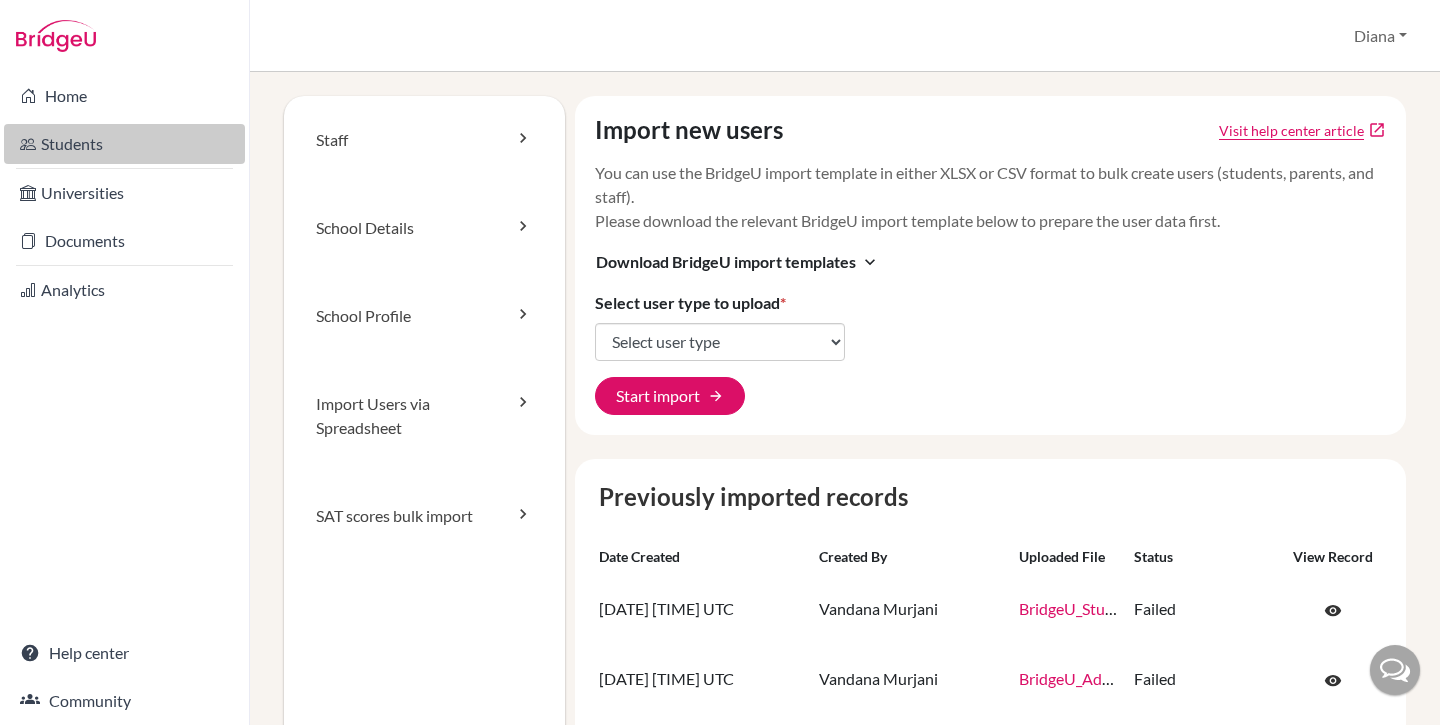 click on "Students" at bounding box center (124, 144) 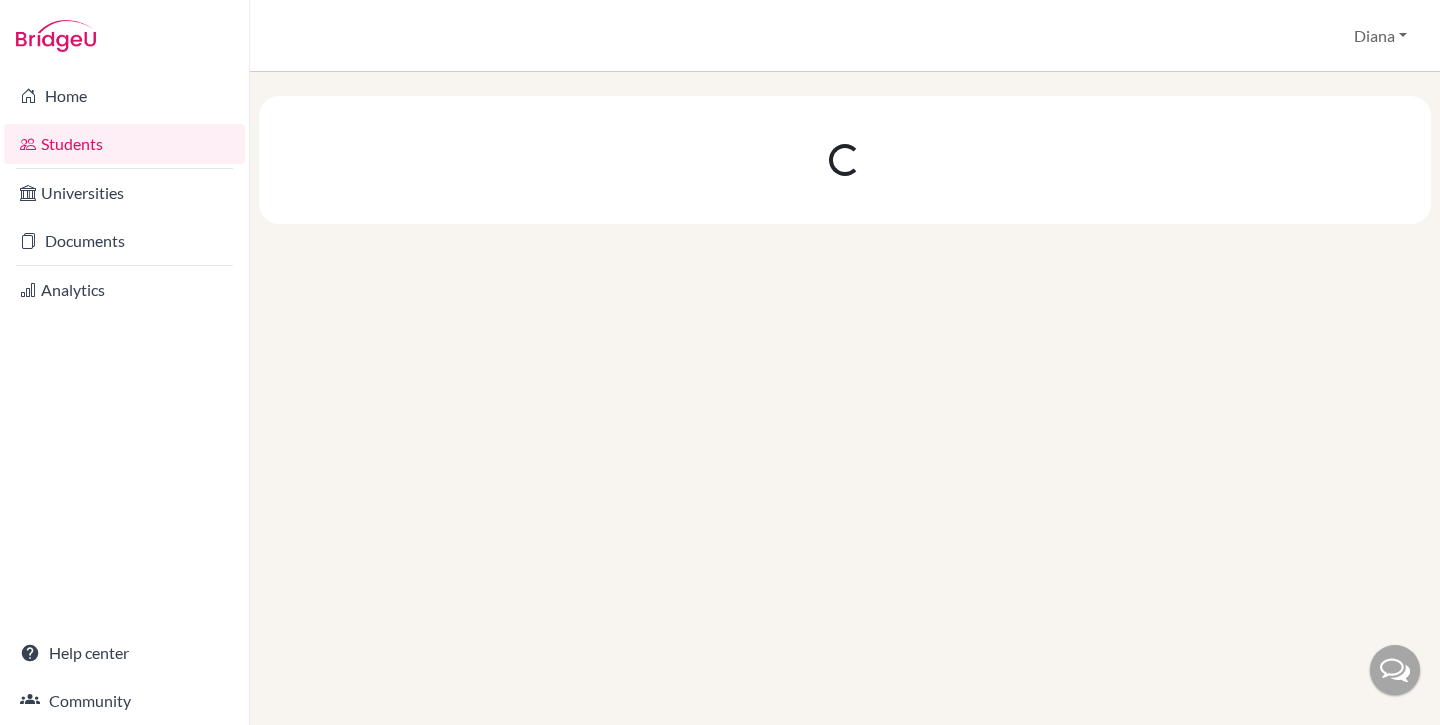 scroll, scrollTop: 0, scrollLeft: 0, axis: both 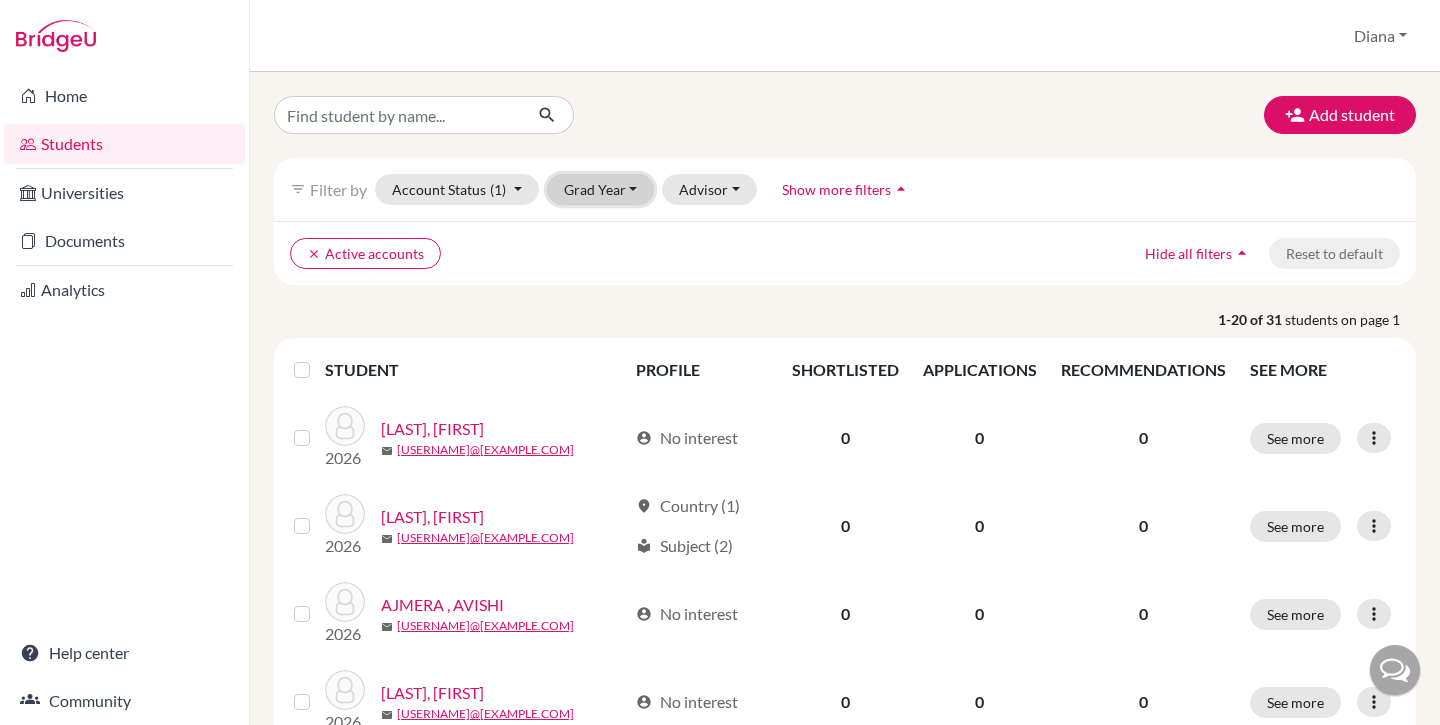 click on "Grad Year" at bounding box center [601, 189] 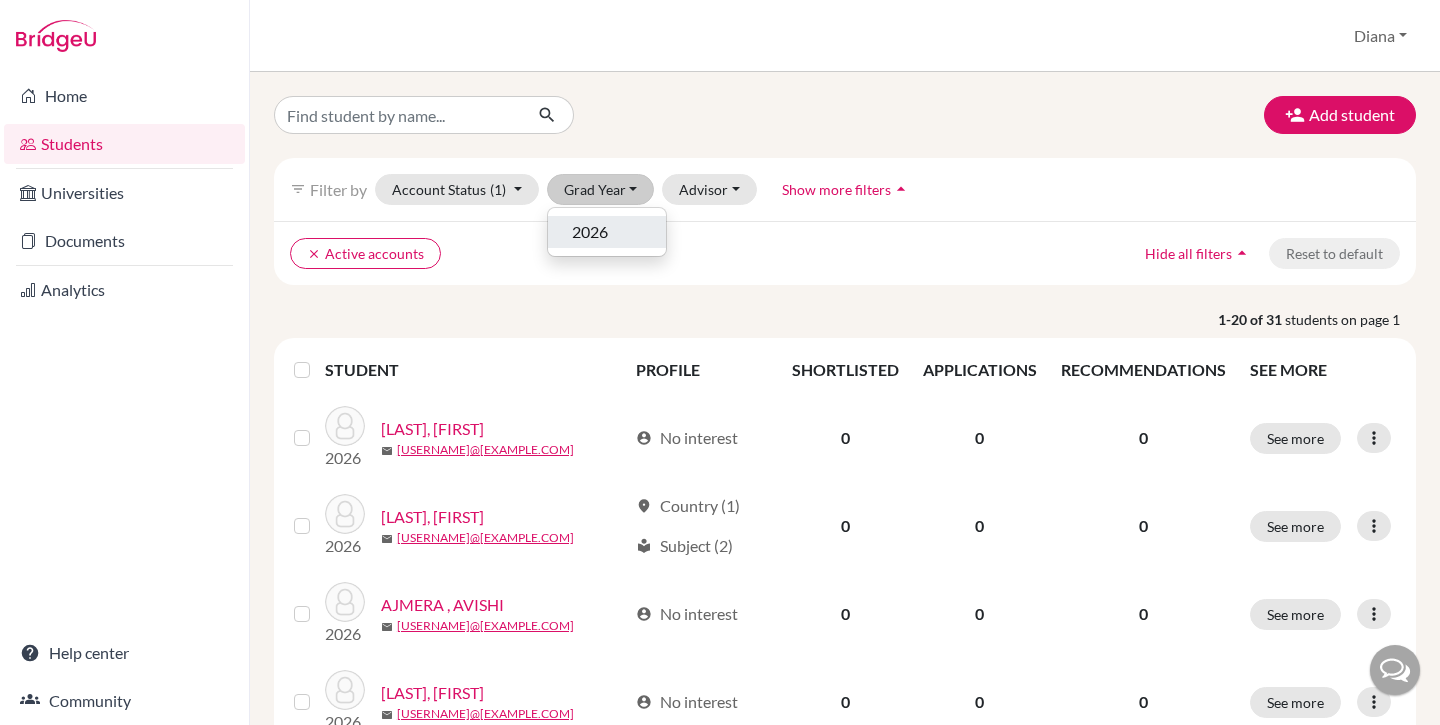 click on "2026" at bounding box center [607, 232] 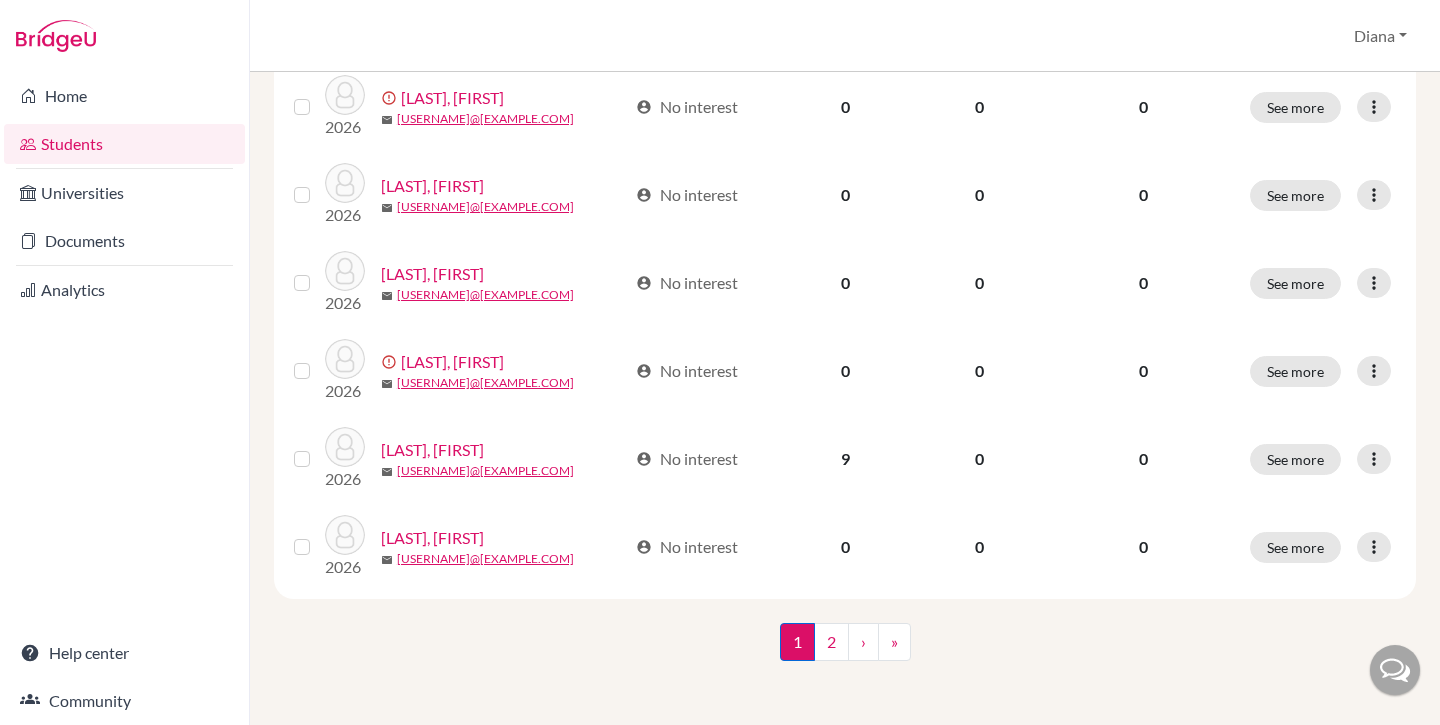 scroll, scrollTop: 0, scrollLeft: 0, axis: both 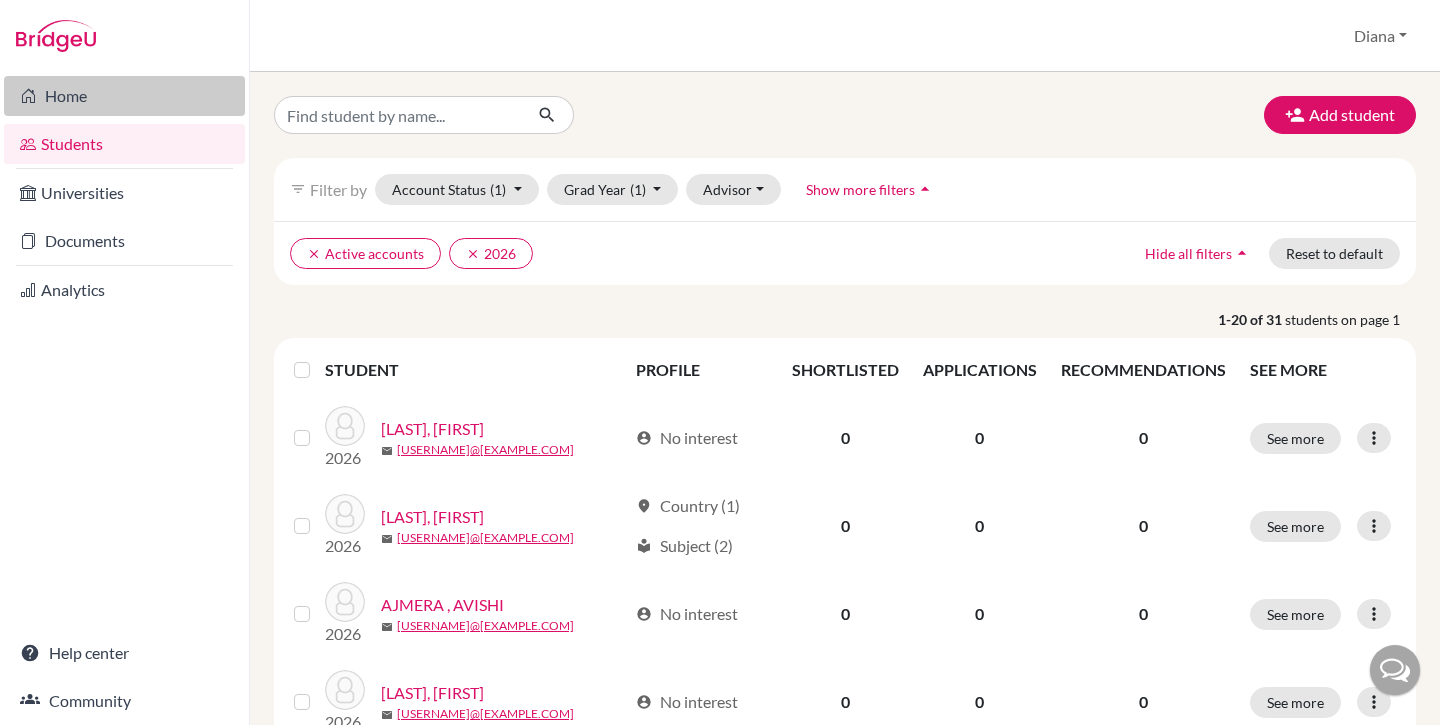click on "Home" at bounding box center (124, 96) 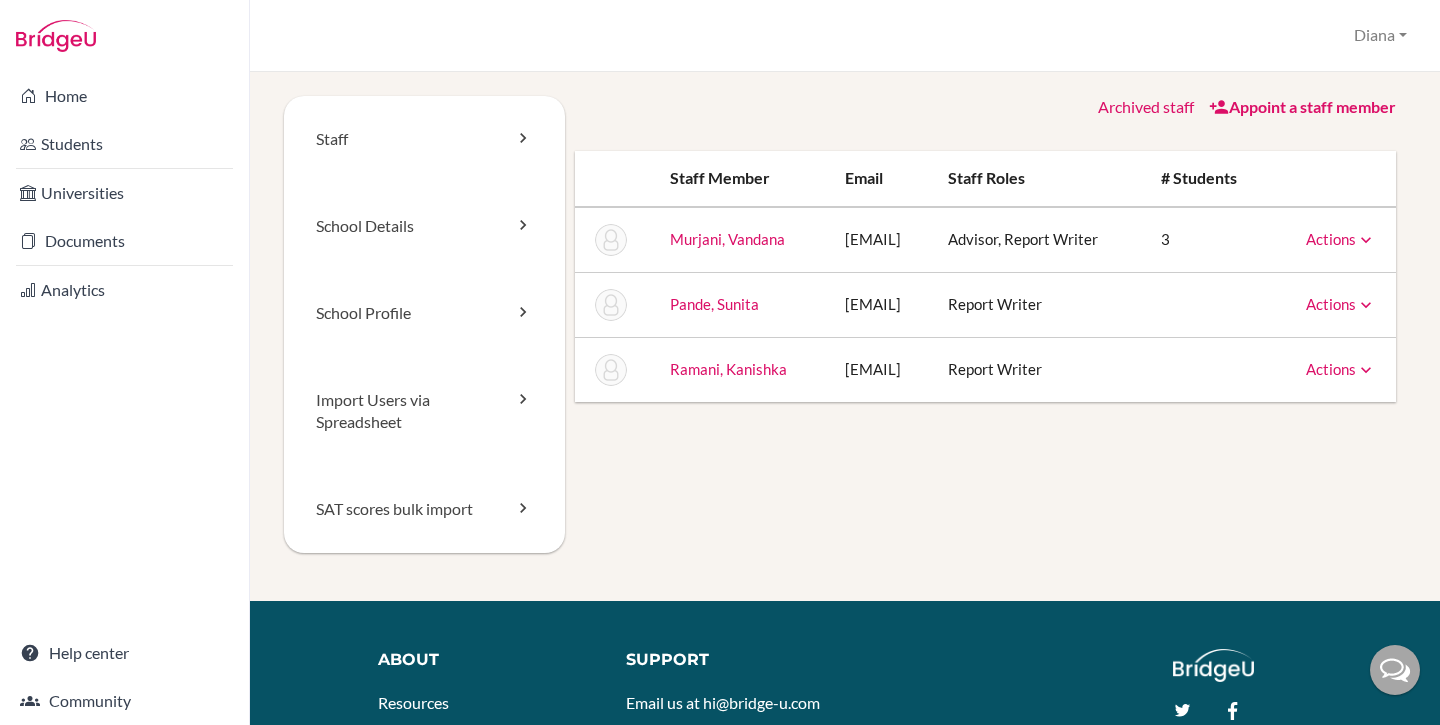 scroll, scrollTop: 0, scrollLeft: 0, axis: both 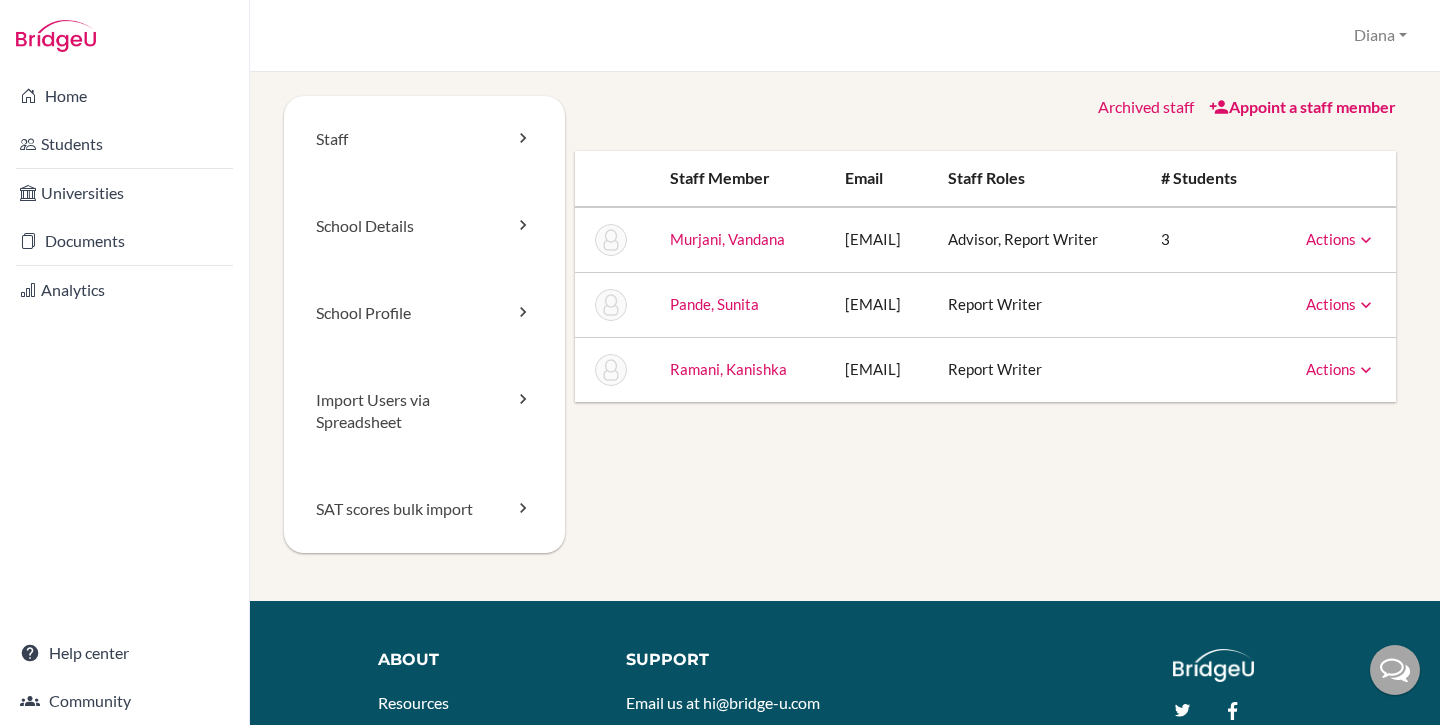 click on "Archived staff
Appoint a staff member
Staff member
Email
Staff roles
# students
[LAST], [FIRST]
[EMAIL]
Advisor, Report Writer
3
Actions
Message
Reset Password
Archive
[LAST], [FIRST]
[EMAIL]
Report Writer
Actions
Message
Reset Password
Archive
[LAST], [FIRST]
[EMAIL]
Report Writer
Actions
Message
Reset Password
Archive" at bounding box center (986, 249) 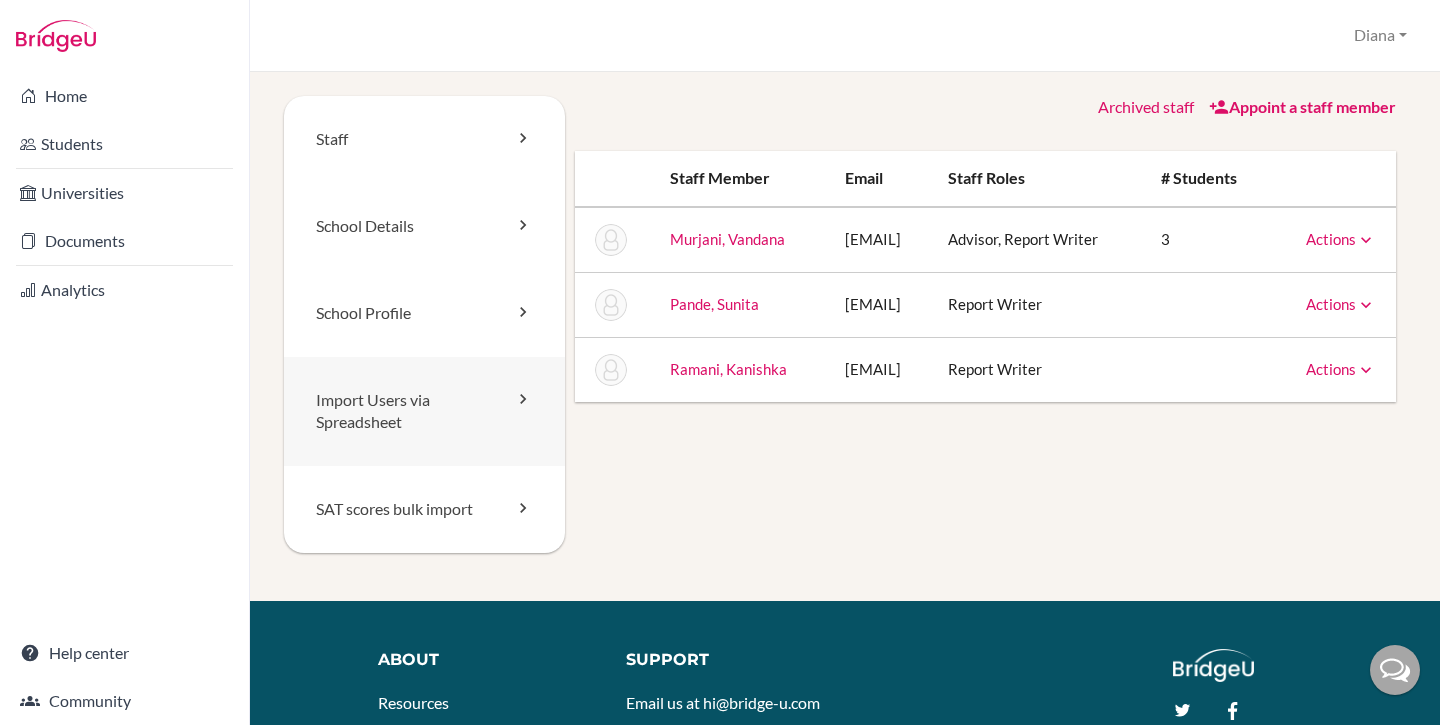 click on "Import Users via Spreadsheet" at bounding box center [424, 412] 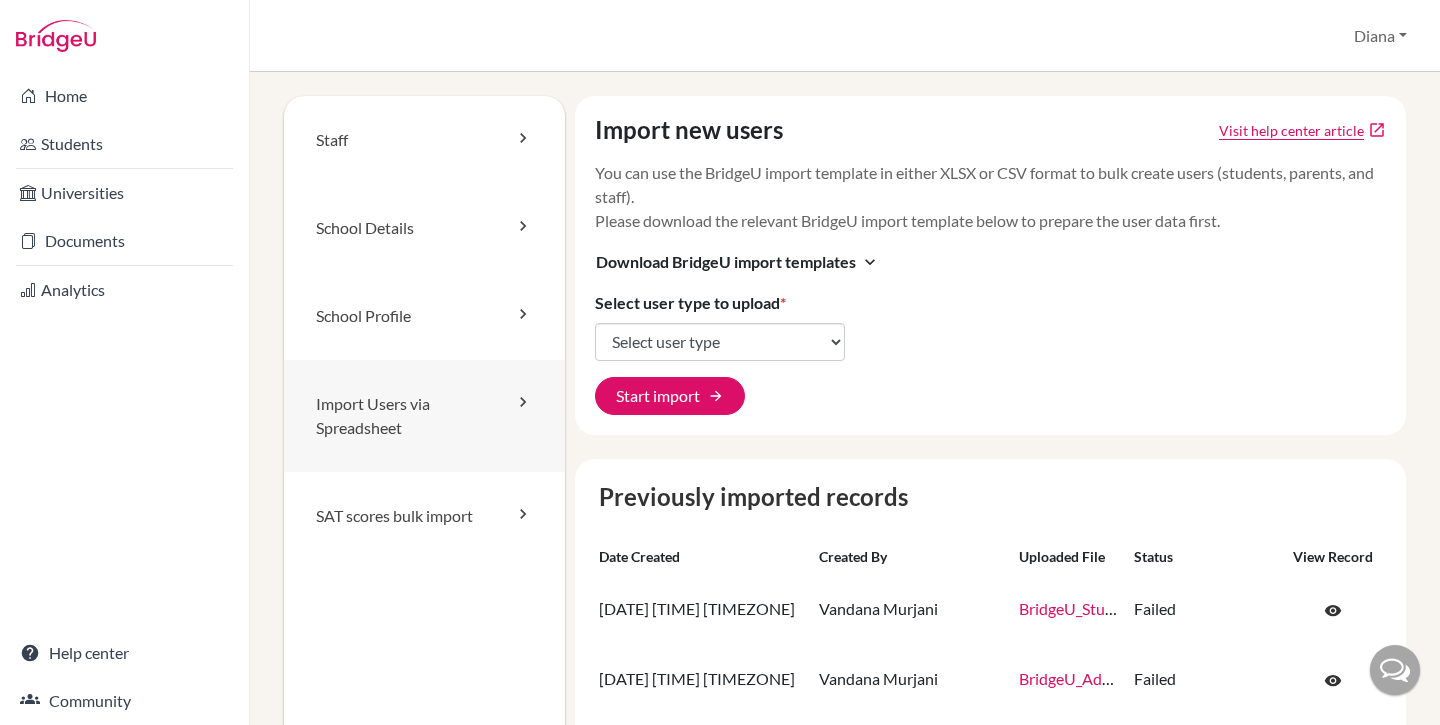 scroll, scrollTop: 0, scrollLeft: 0, axis: both 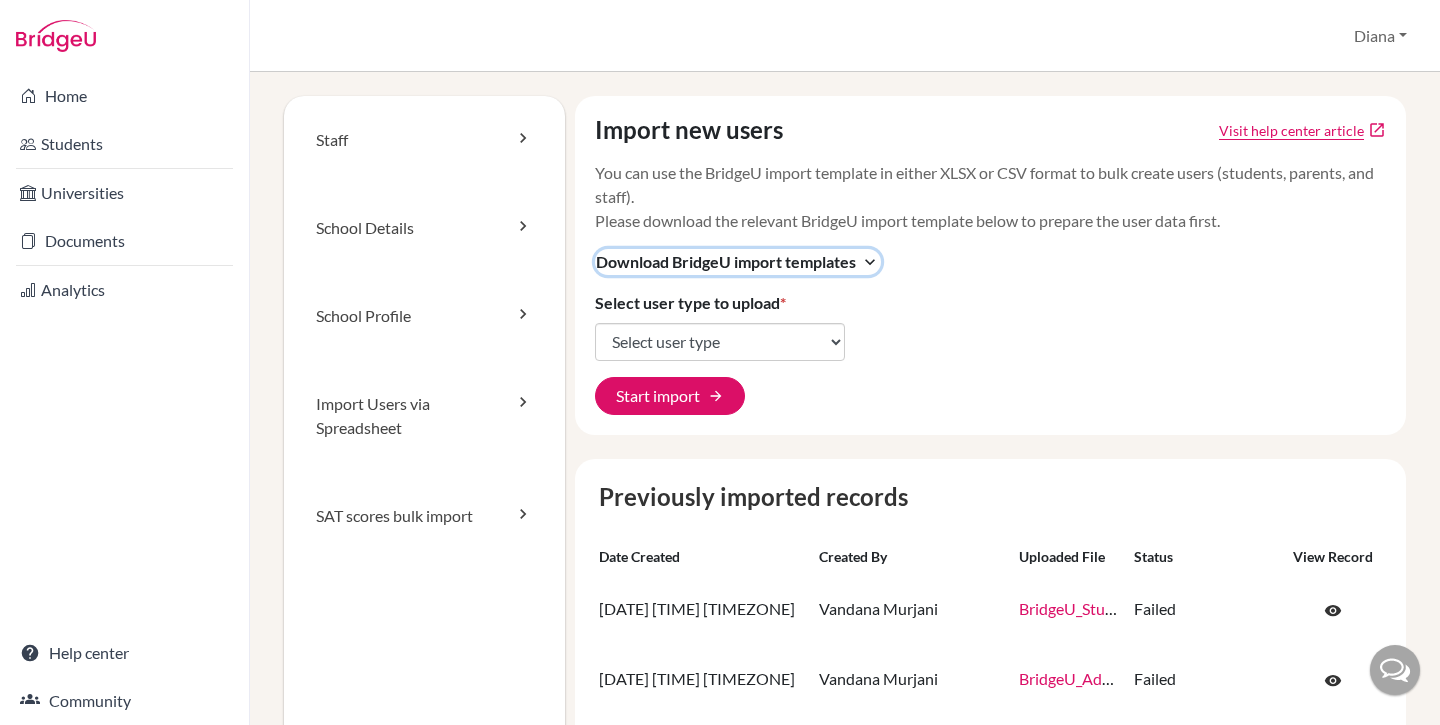 click on "Download BridgeU import templates" at bounding box center [726, 262] 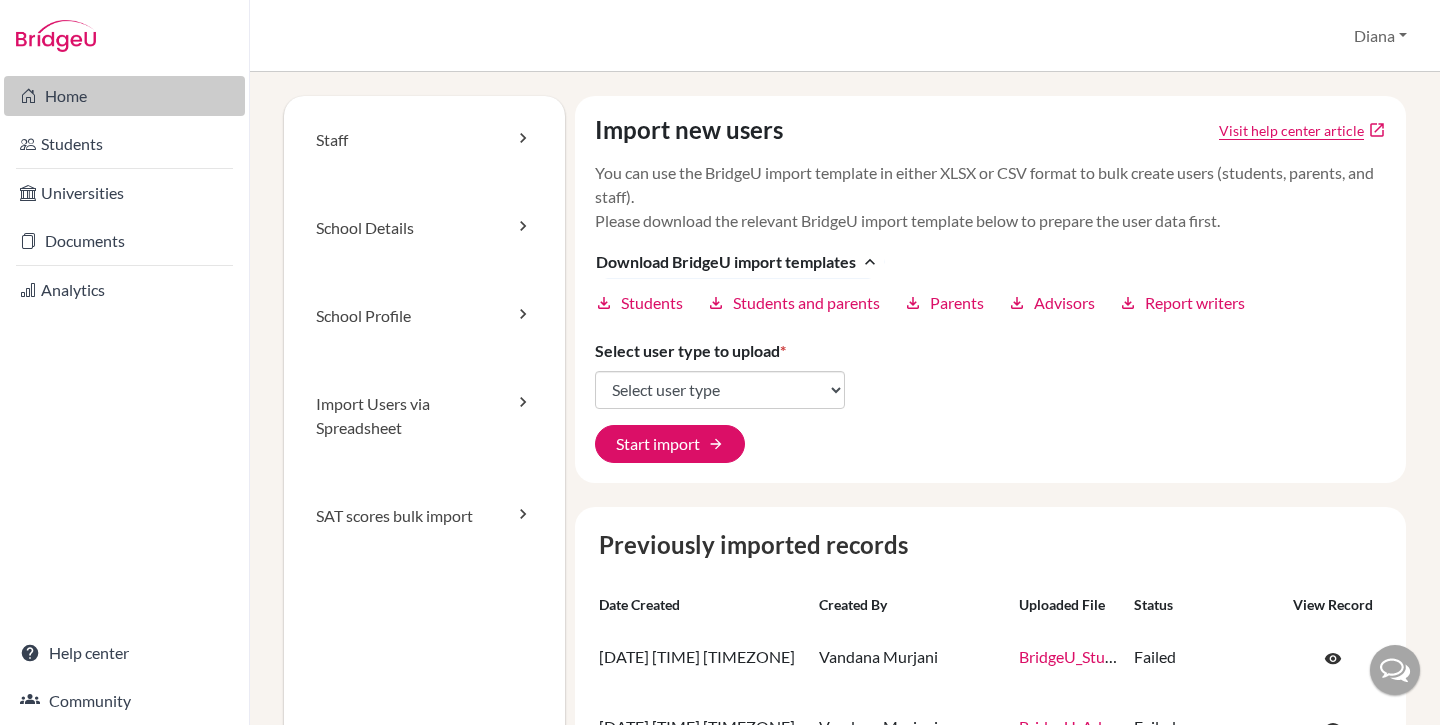 click on "Home" at bounding box center [124, 96] 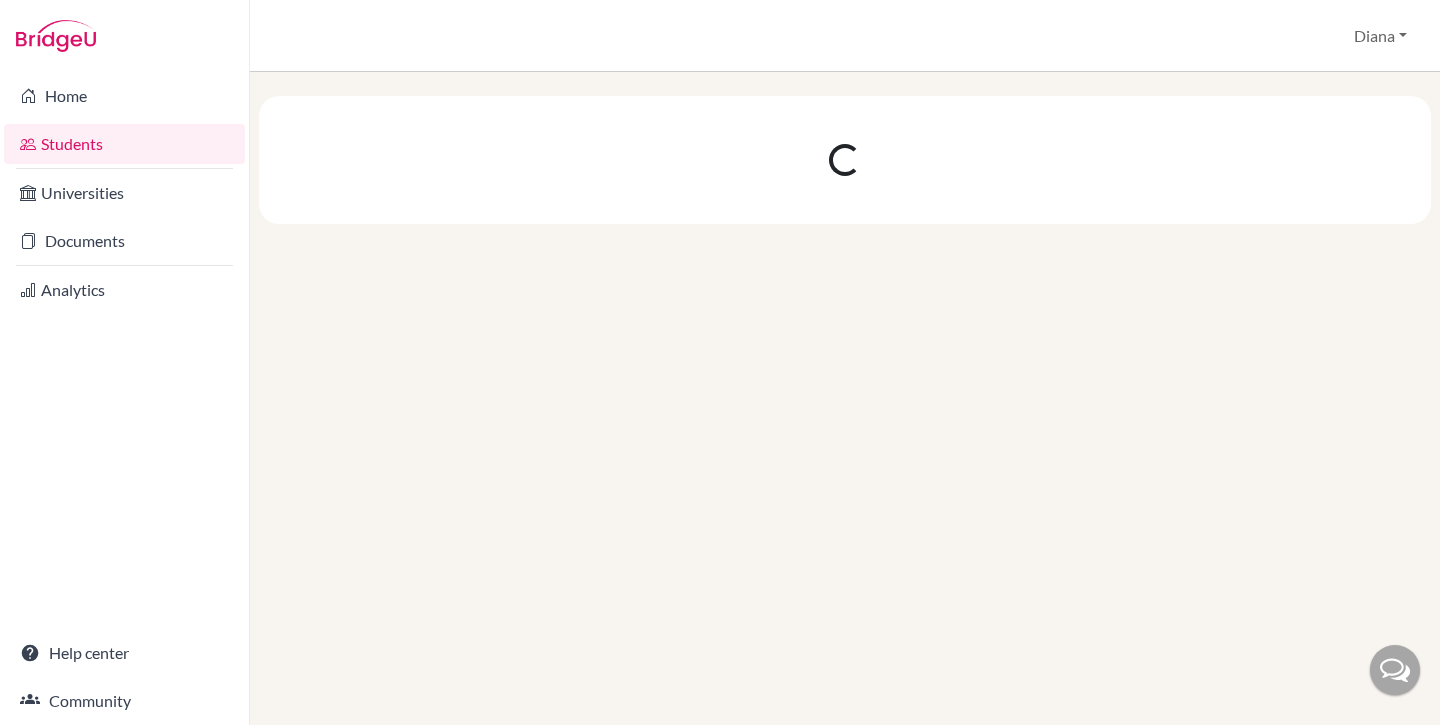 scroll, scrollTop: 0, scrollLeft: 0, axis: both 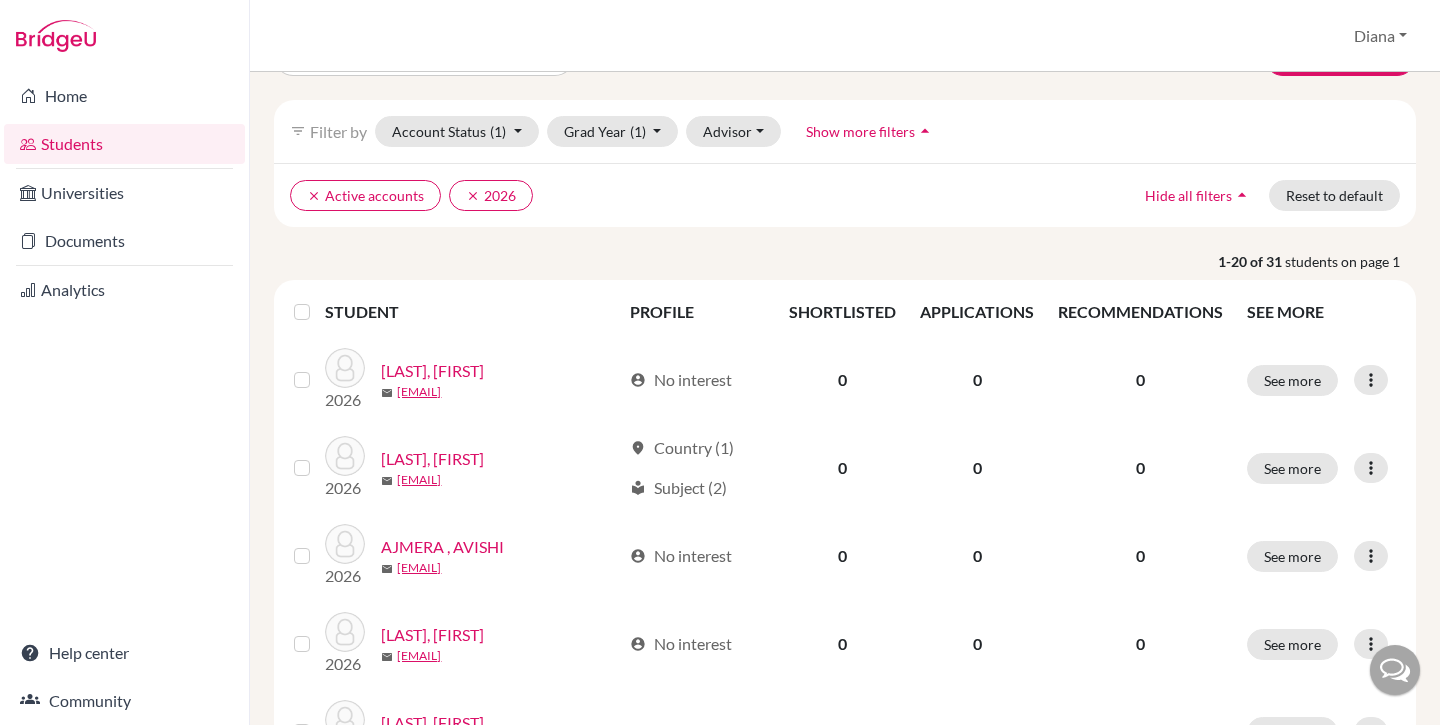 click at bounding box center [318, 300] 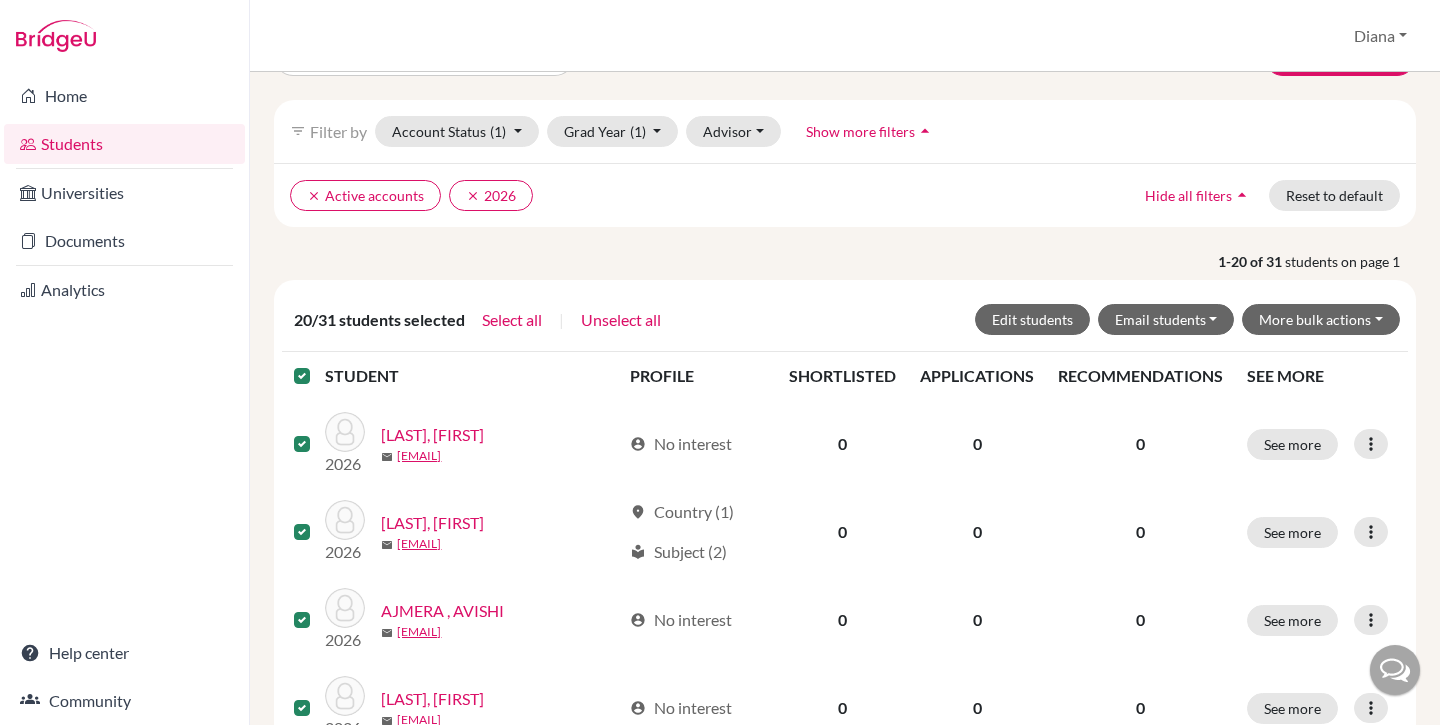 click at bounding box center (318, 364) 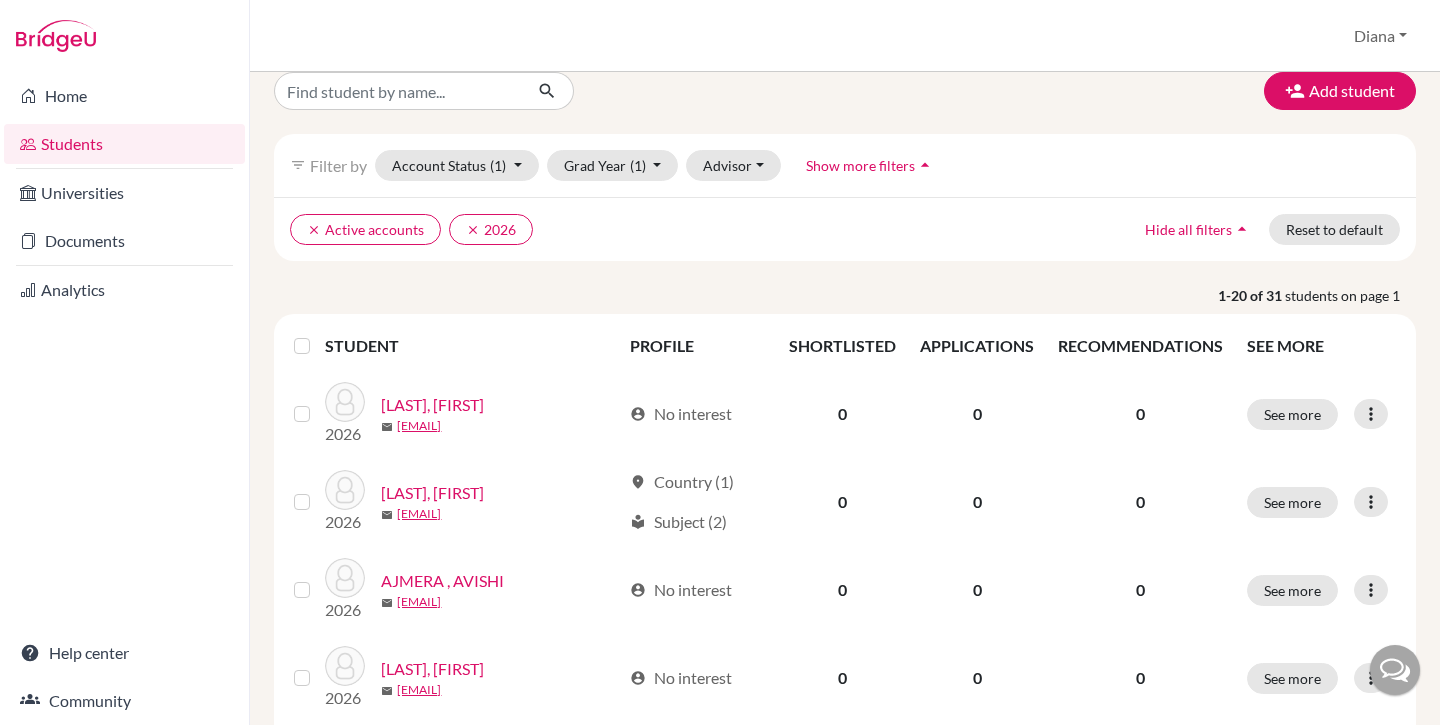 scroll, scrollTop: 0, scrollLeft: 0, axis: both 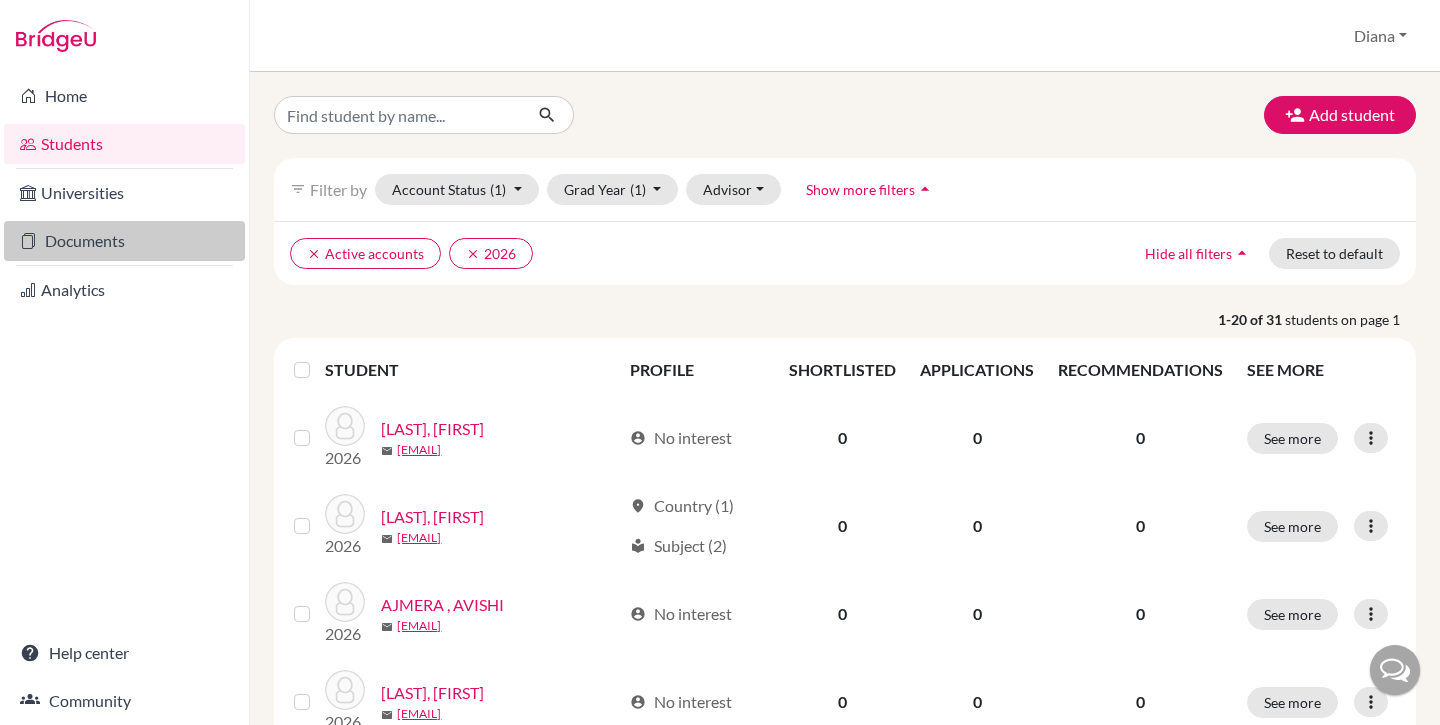 click on "Documents" at bounding box center [124, 241] 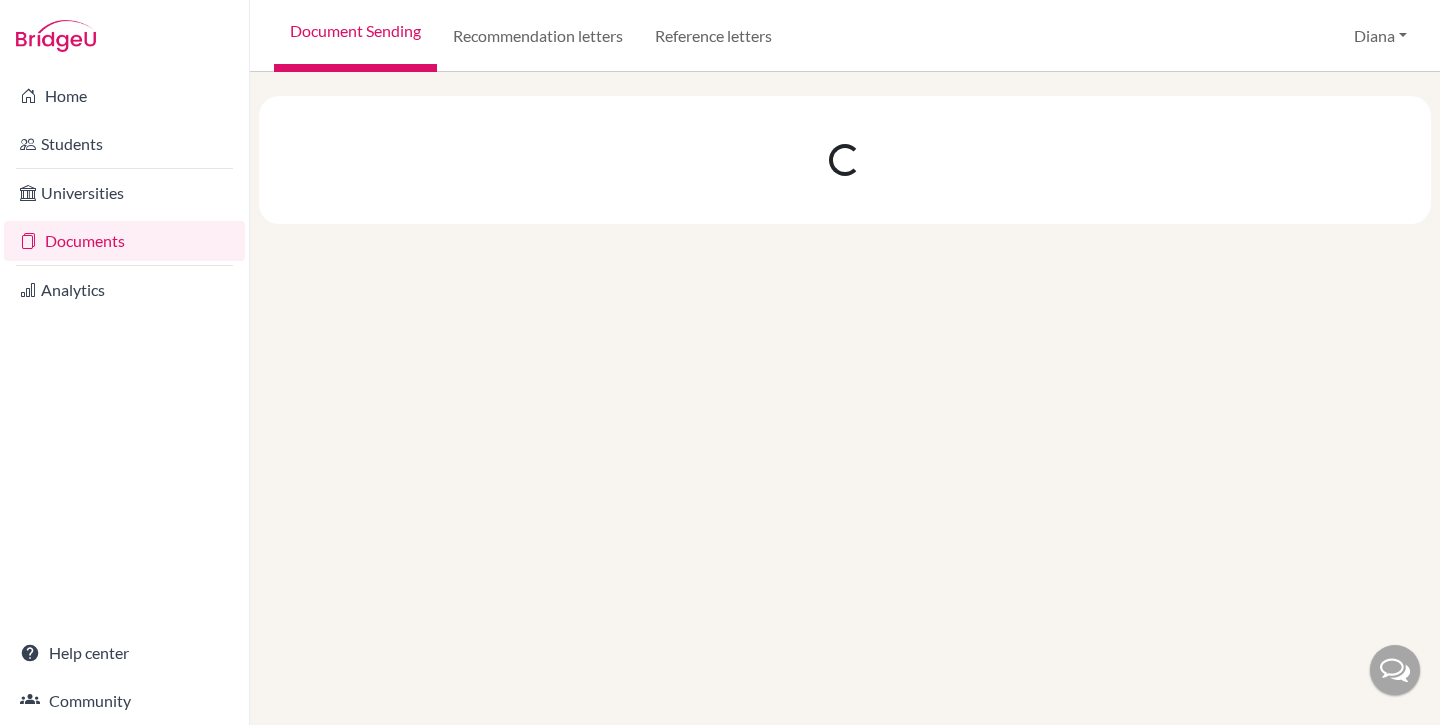 scroll, scrollTop: 0, scrollLeft: 0, axis: both 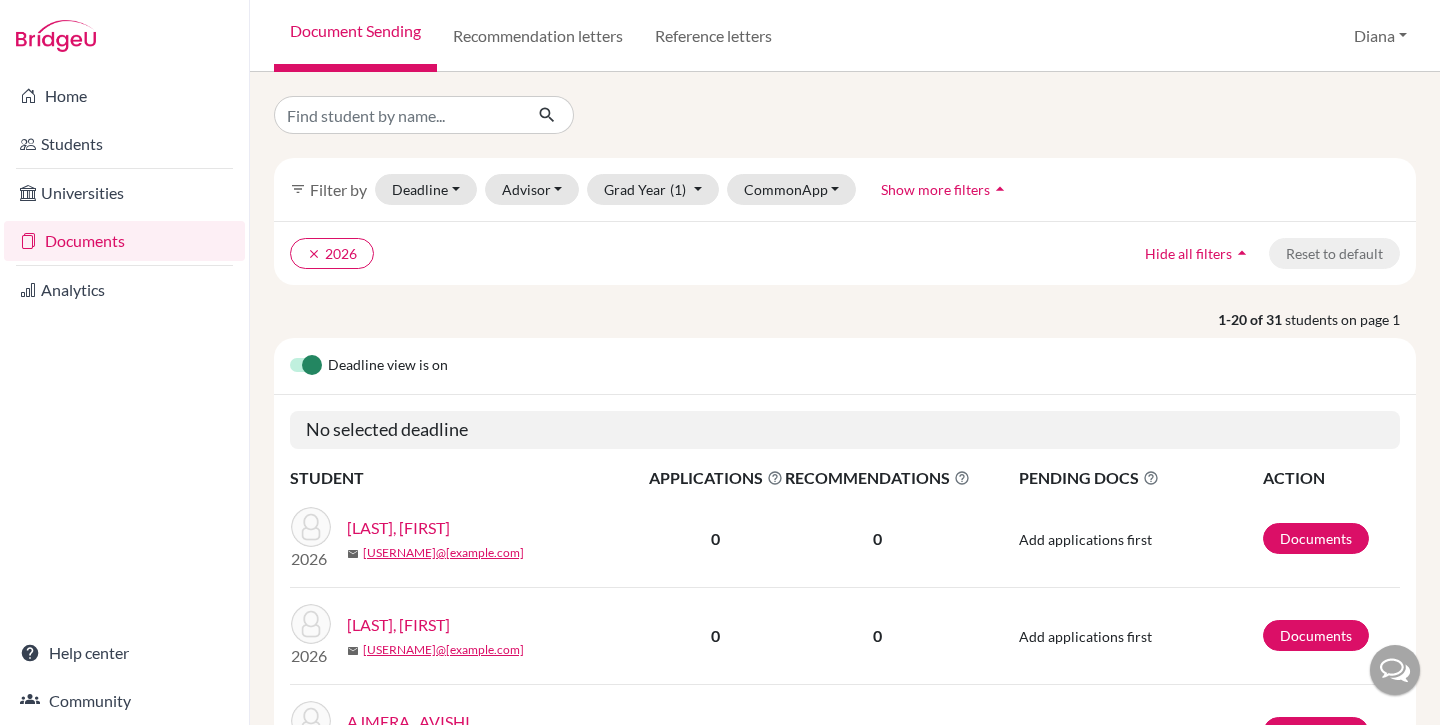 click on "[LAST], [FIRST]" at bounding box center [398, 528] 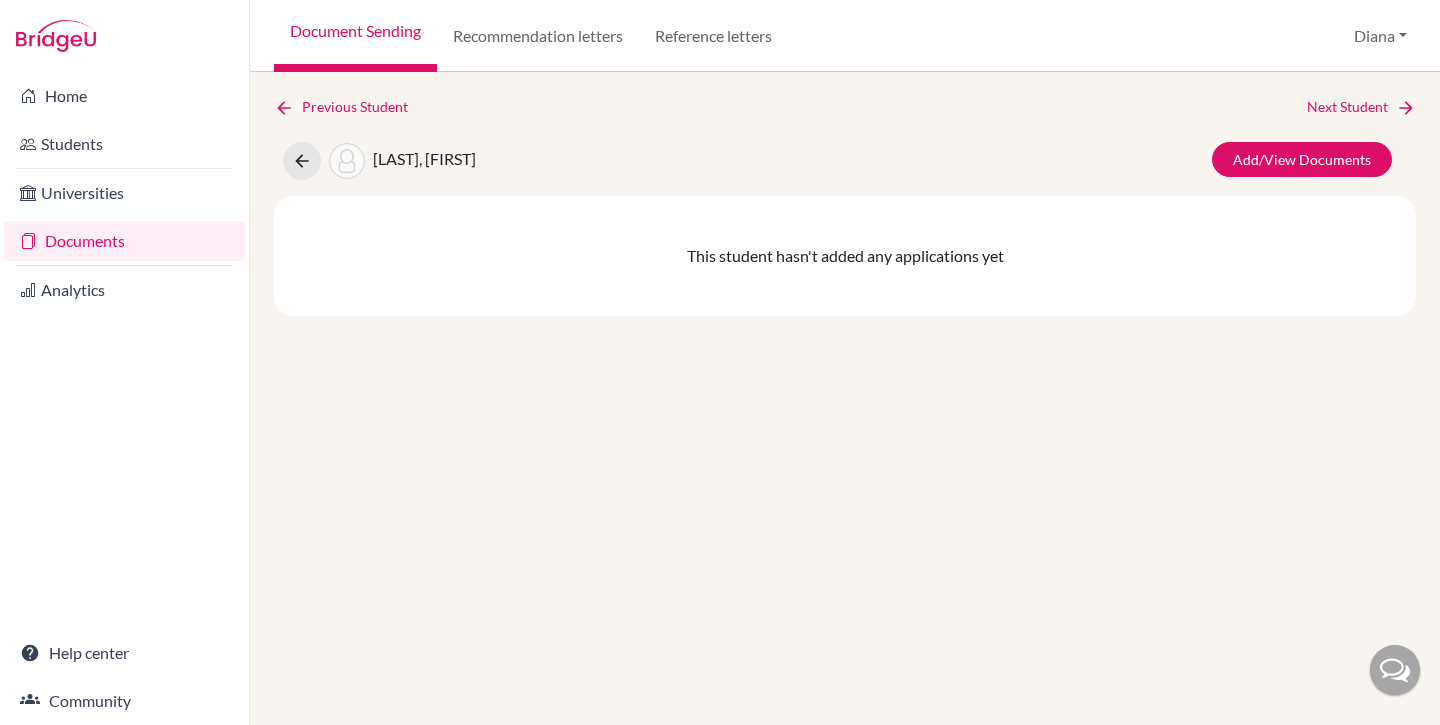 scroll, scrollTop: 0, scrollLeft: 0, axis: both 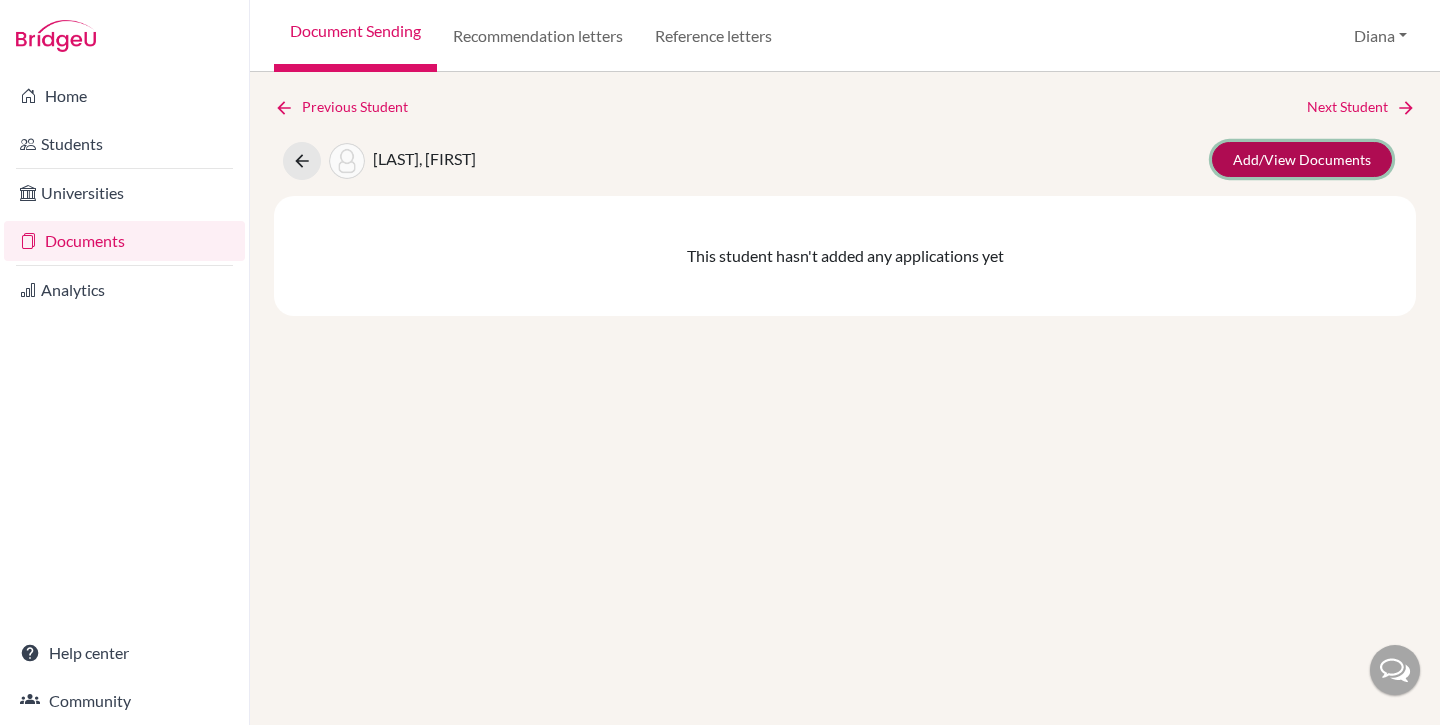 click on "Add/View Documents" at bounding box center [1302, 159] 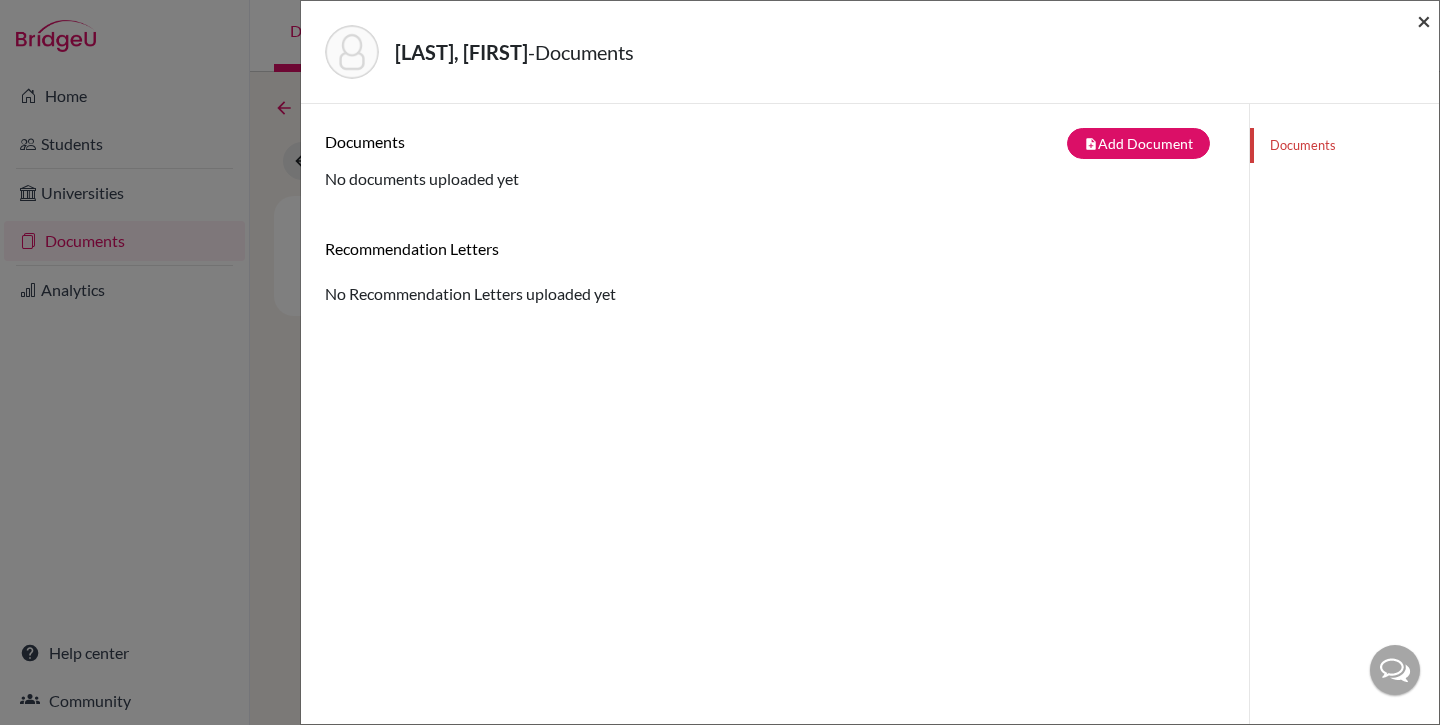 click on "×" at bounding box center (1424, 20) 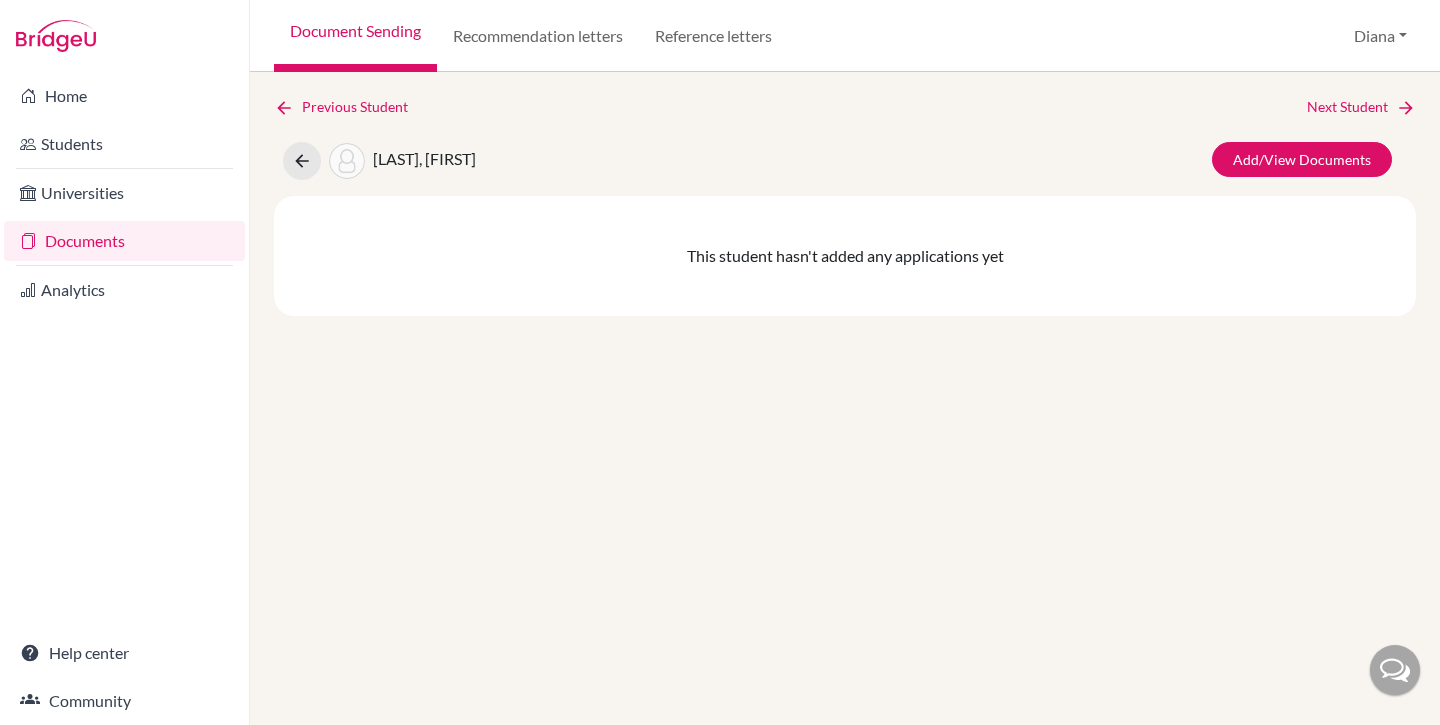 click on "Documents" at bounding box center (124, 241) 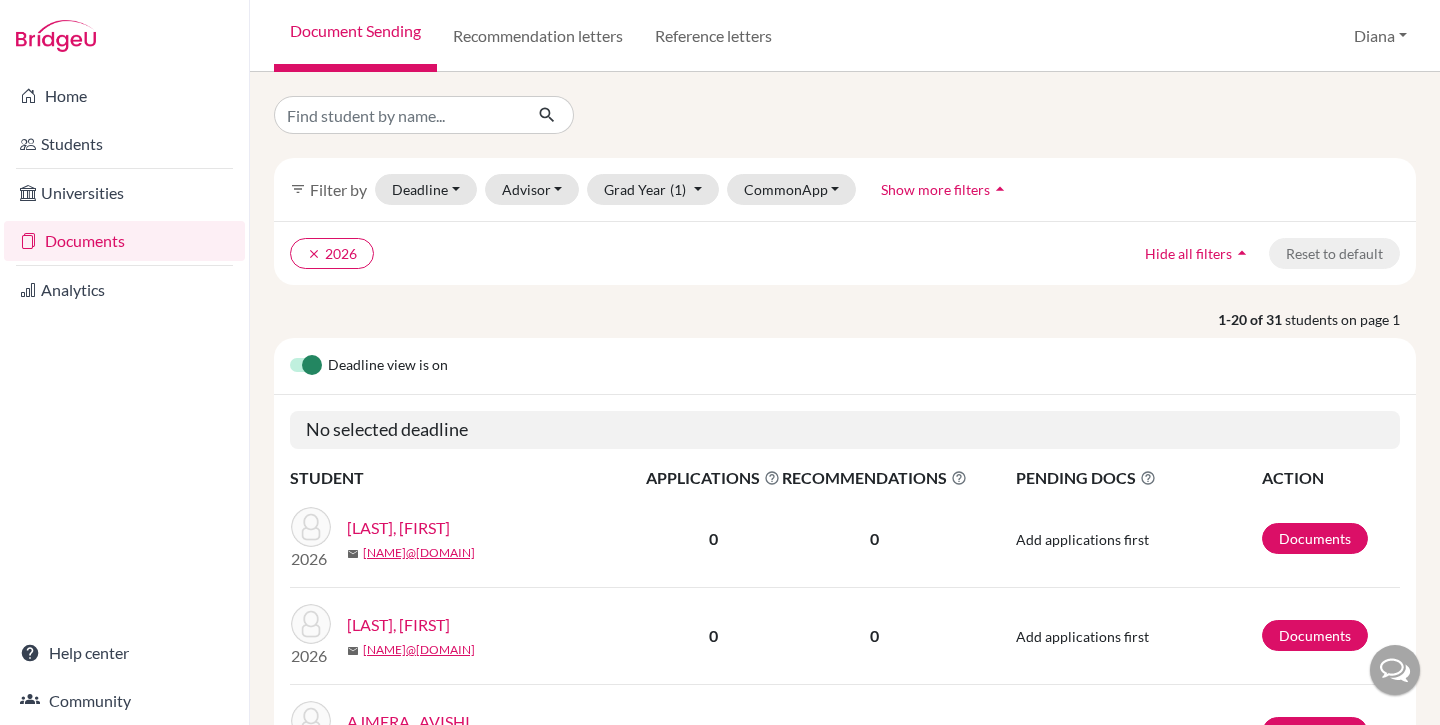 scroll, scrollTop: 0, scrollLeft: 0, axis: both 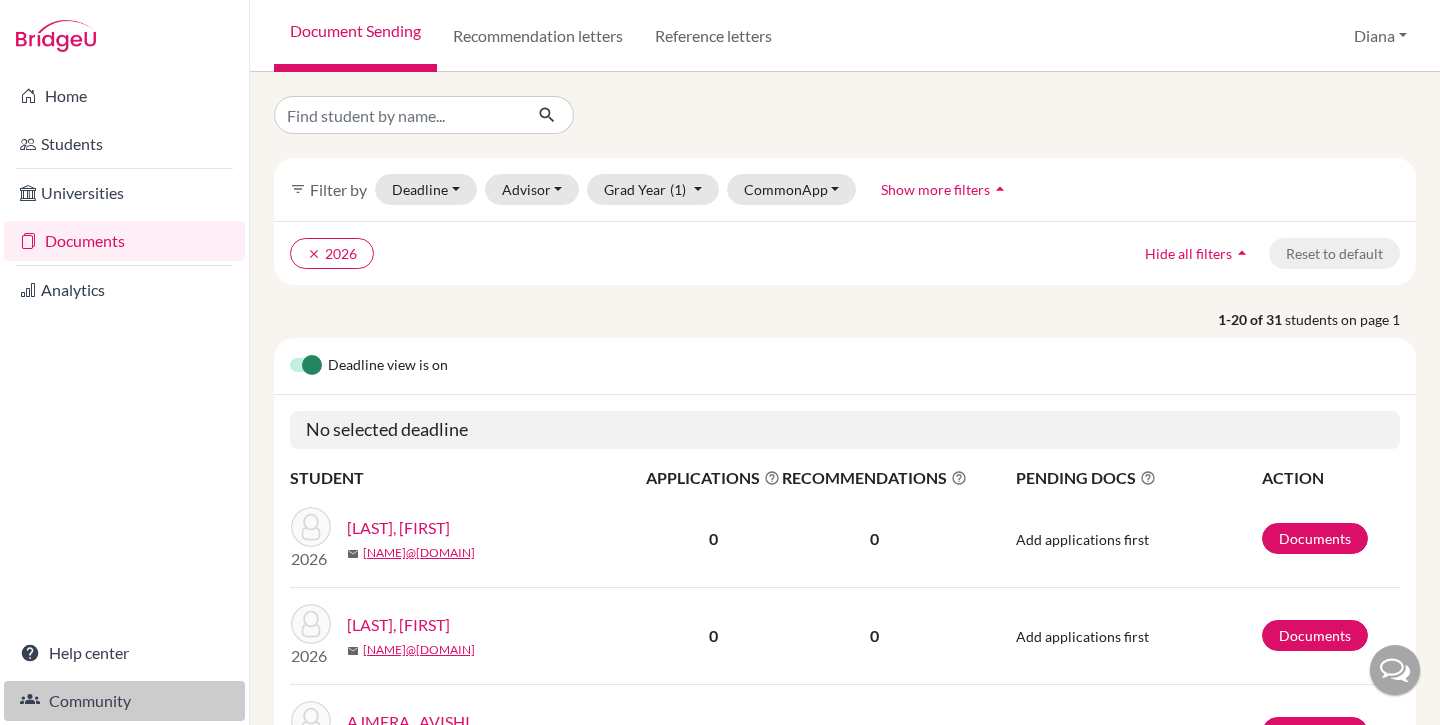 click on "Community" at bounding box center [124, 701] 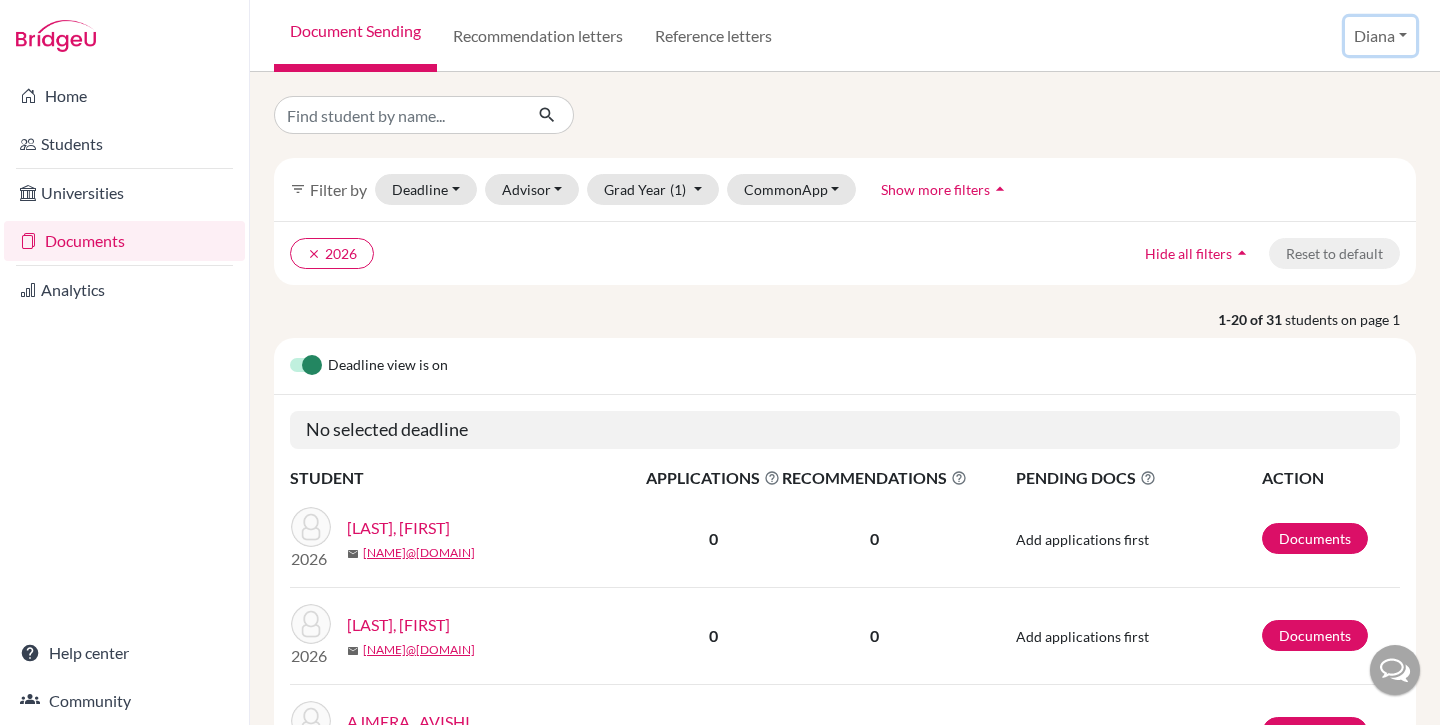 click on "Diana" at bounding box center (1380, 36) 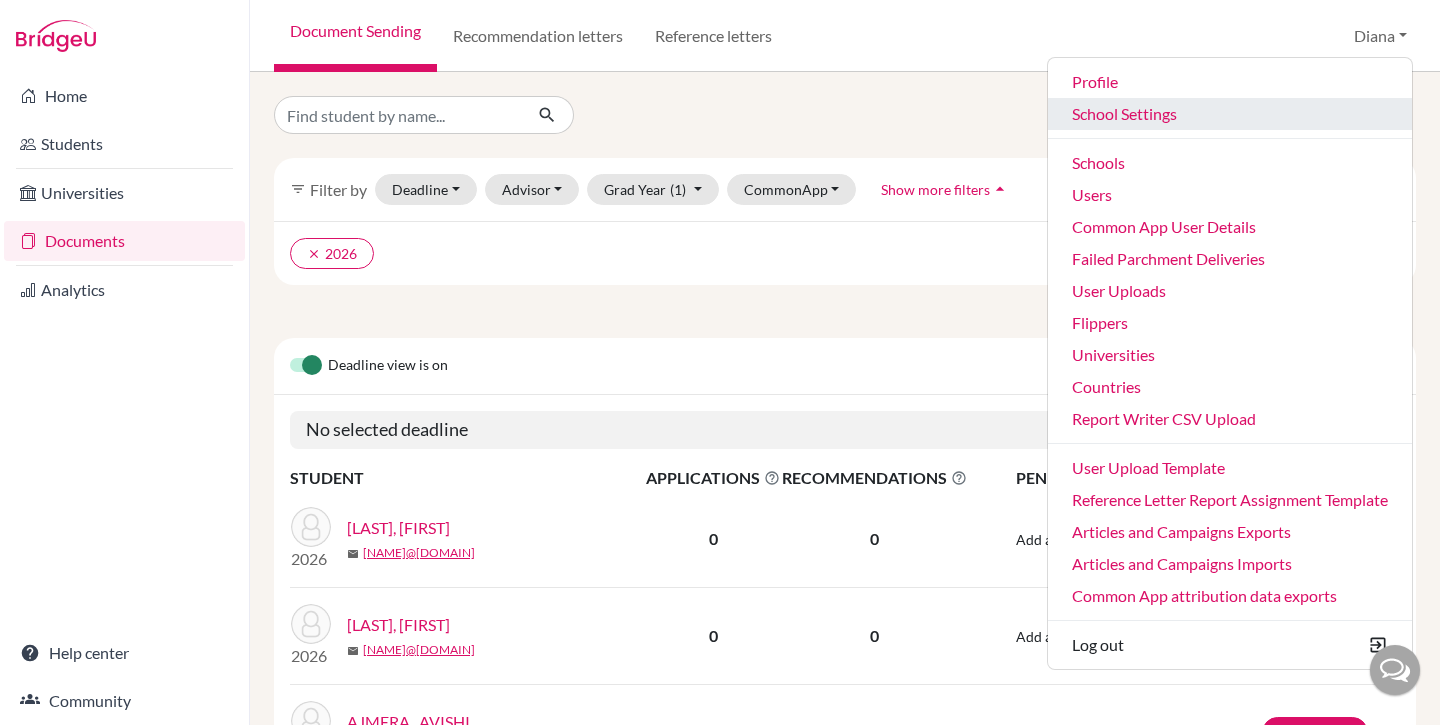 click on "School Settings" at bounding box center (1230, 114) 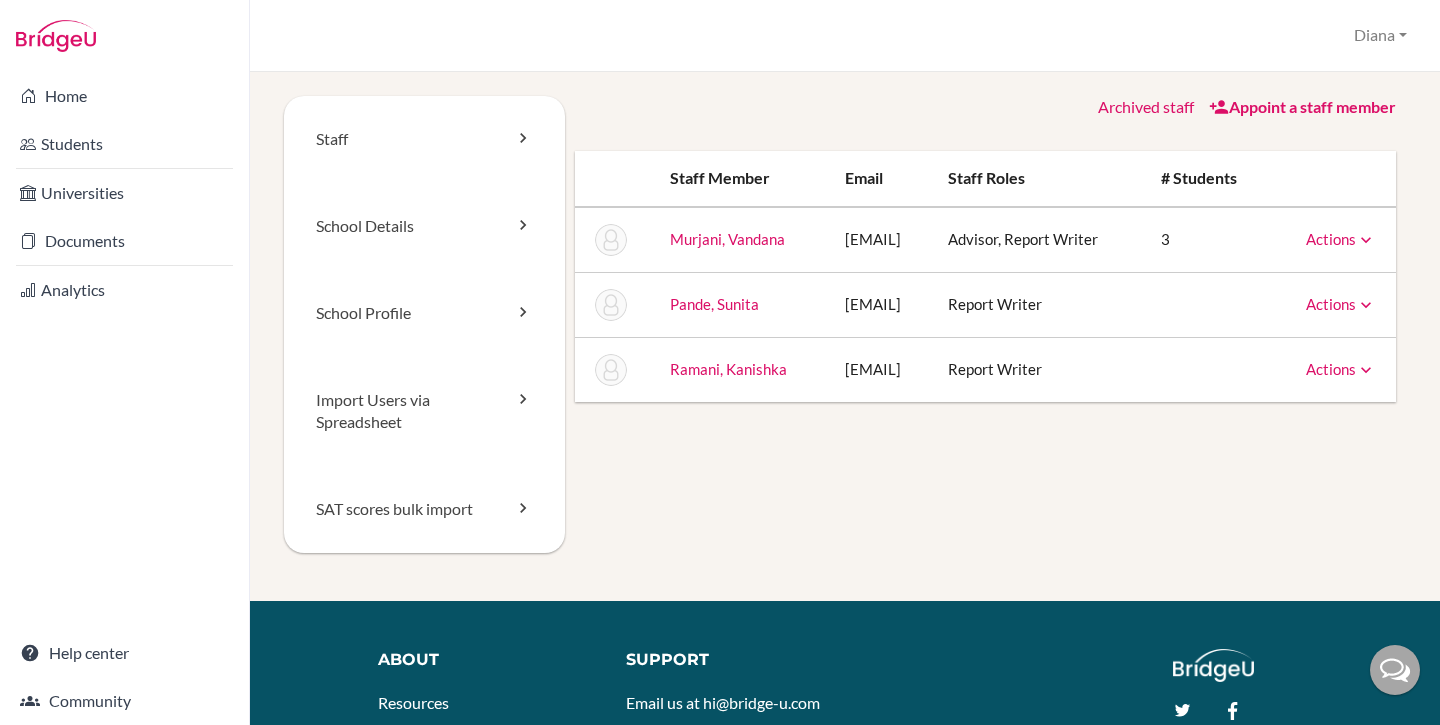 scroll, scrollTop: 0, scrollLeft: 0, axis: both 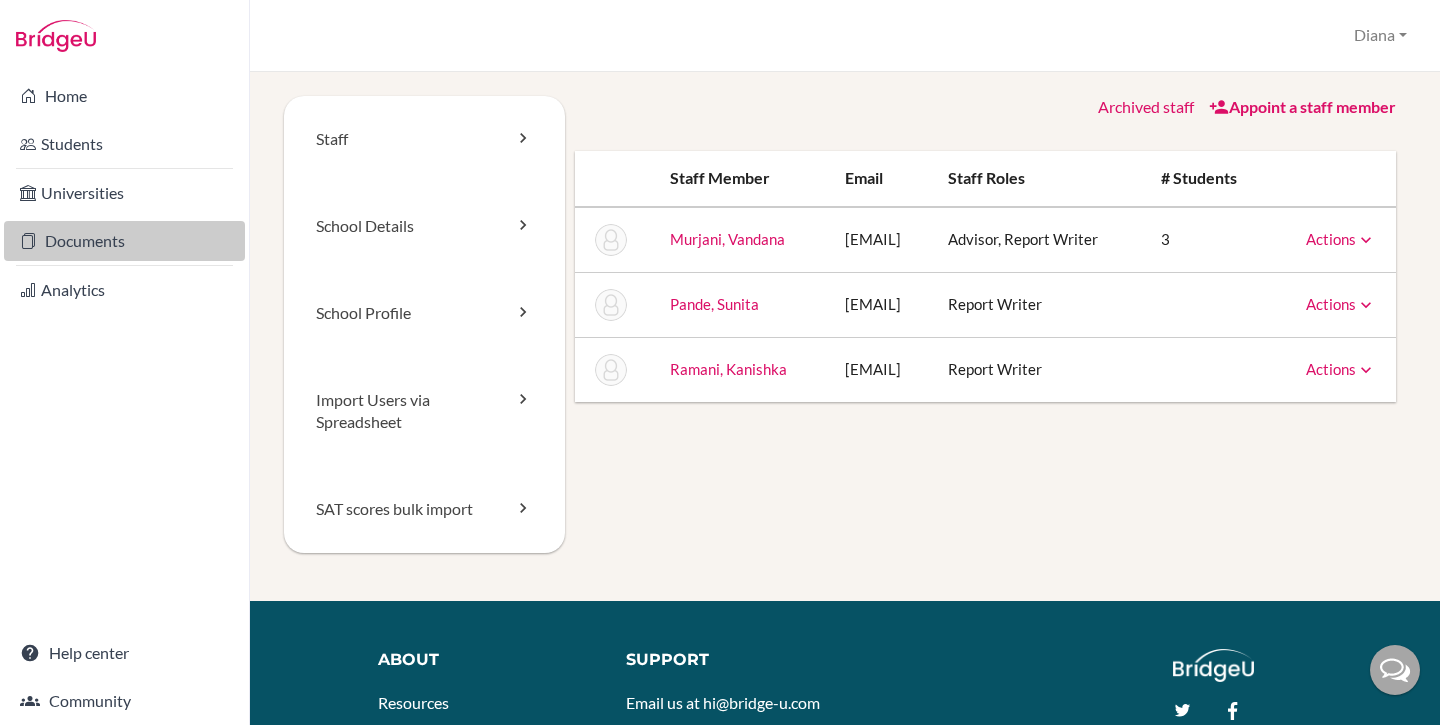 click on "Documents" at bounding box center (124, 241) 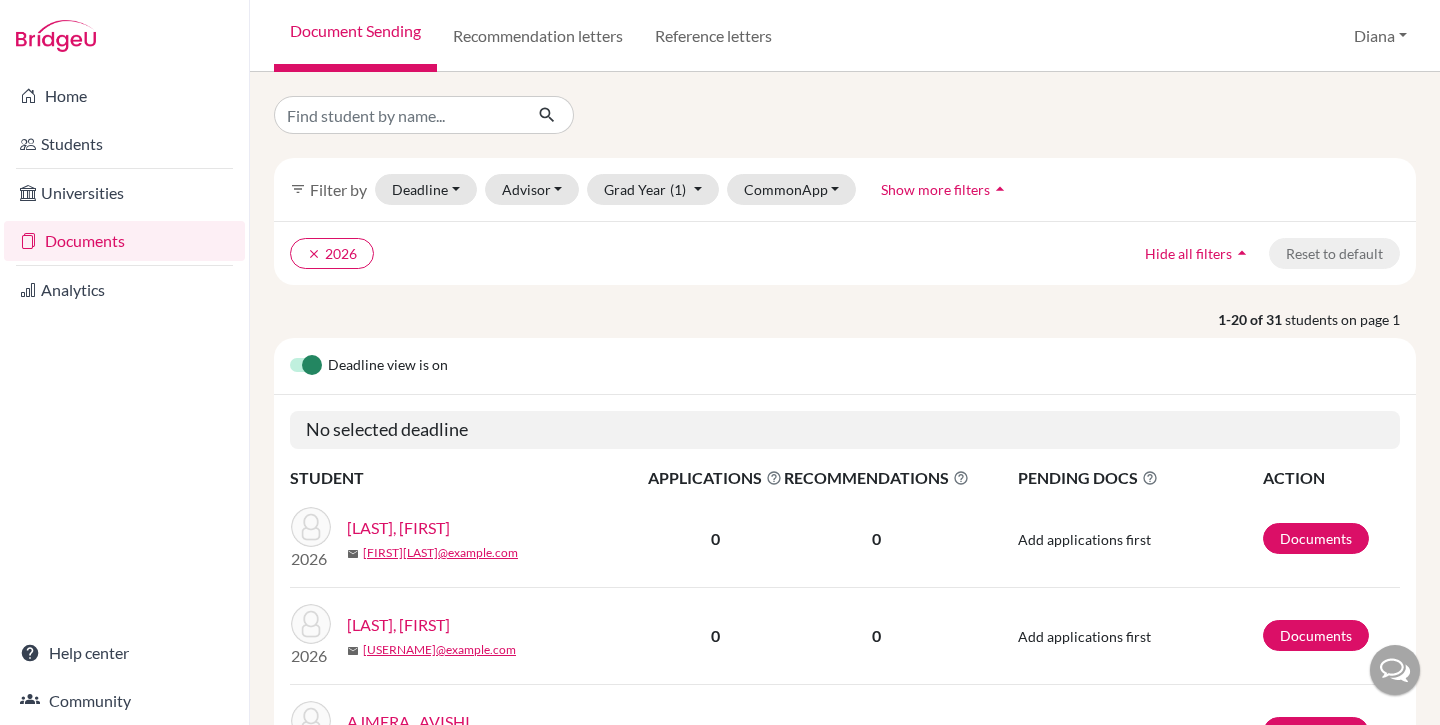 scroll, scrollTop: 0, scrollLeft: 0, axis: both 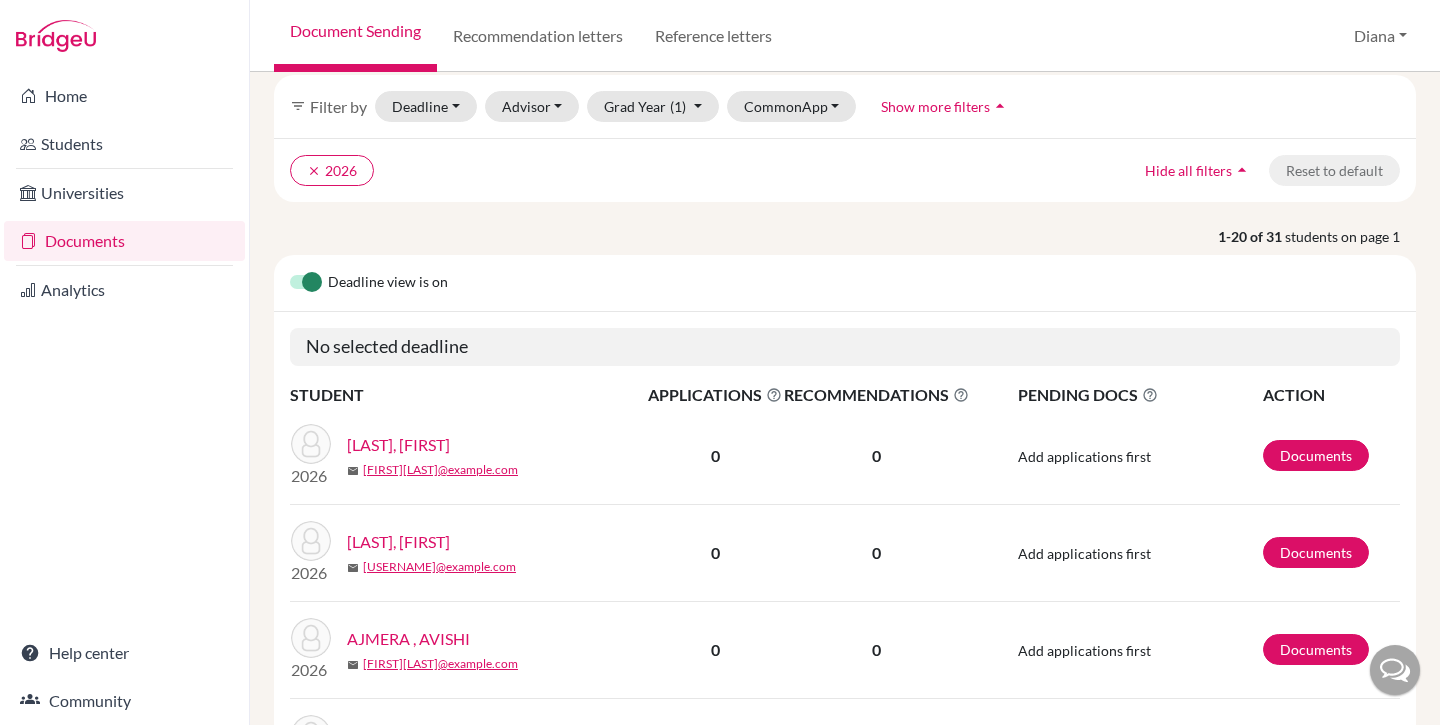 click on "[LAST], [FIRST]" at bounding box center [398, 445] 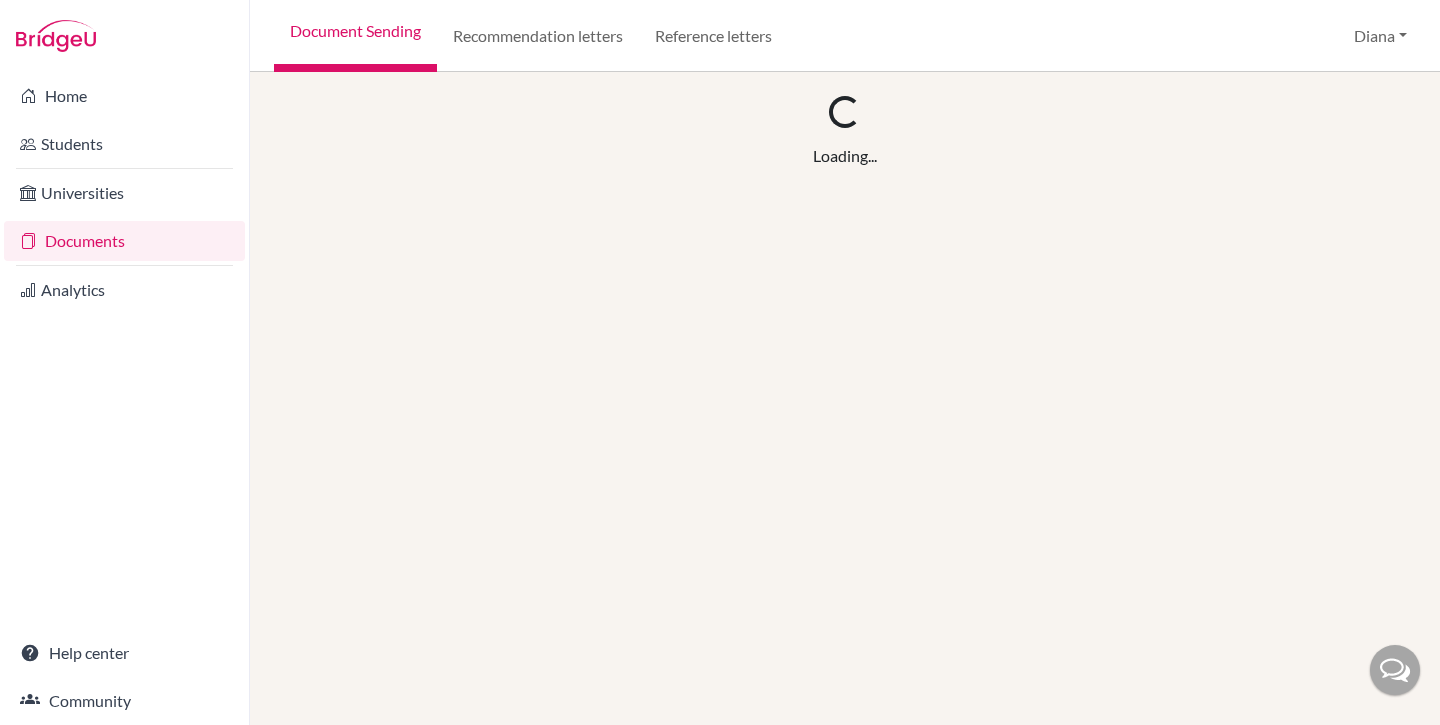 scroll, scrollTop: 0, scrollLeft: 0, axis: both 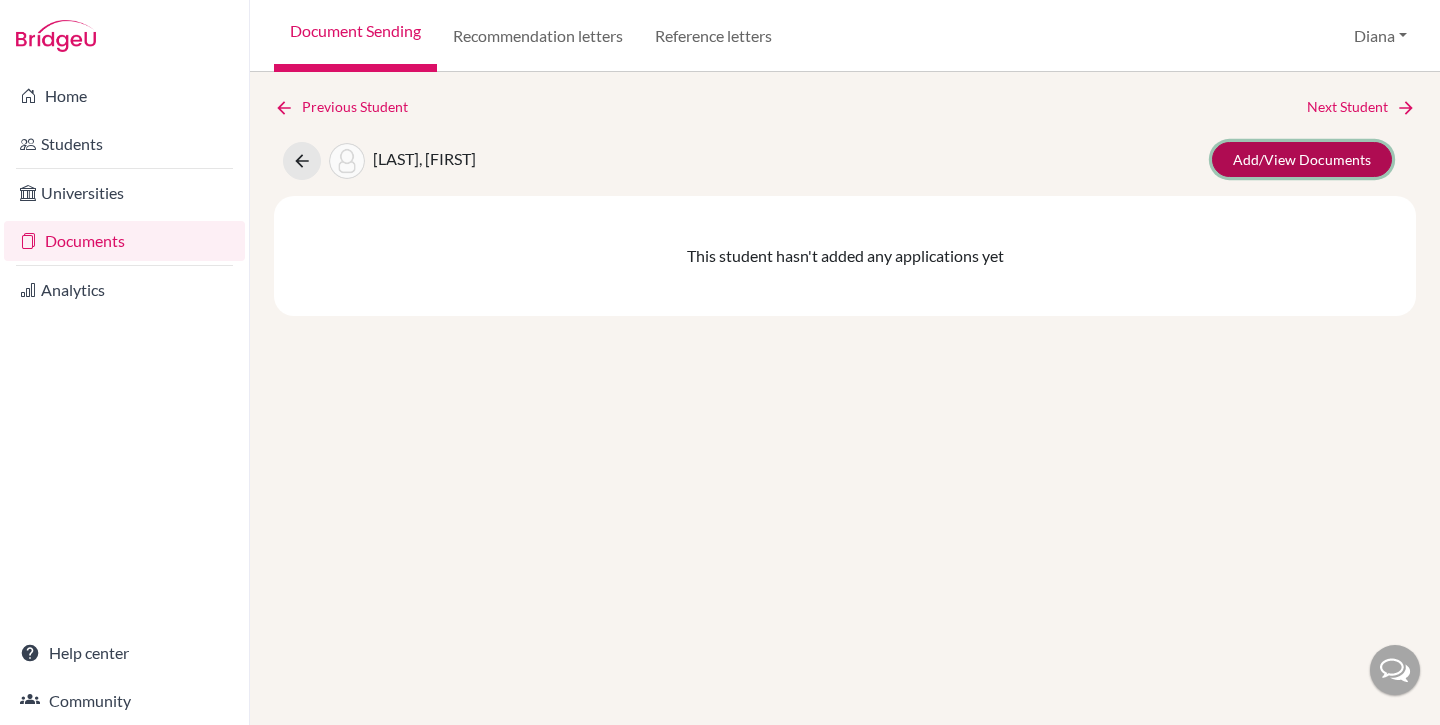 click on "Add/View Documents" at bounding box center [1302, 159] 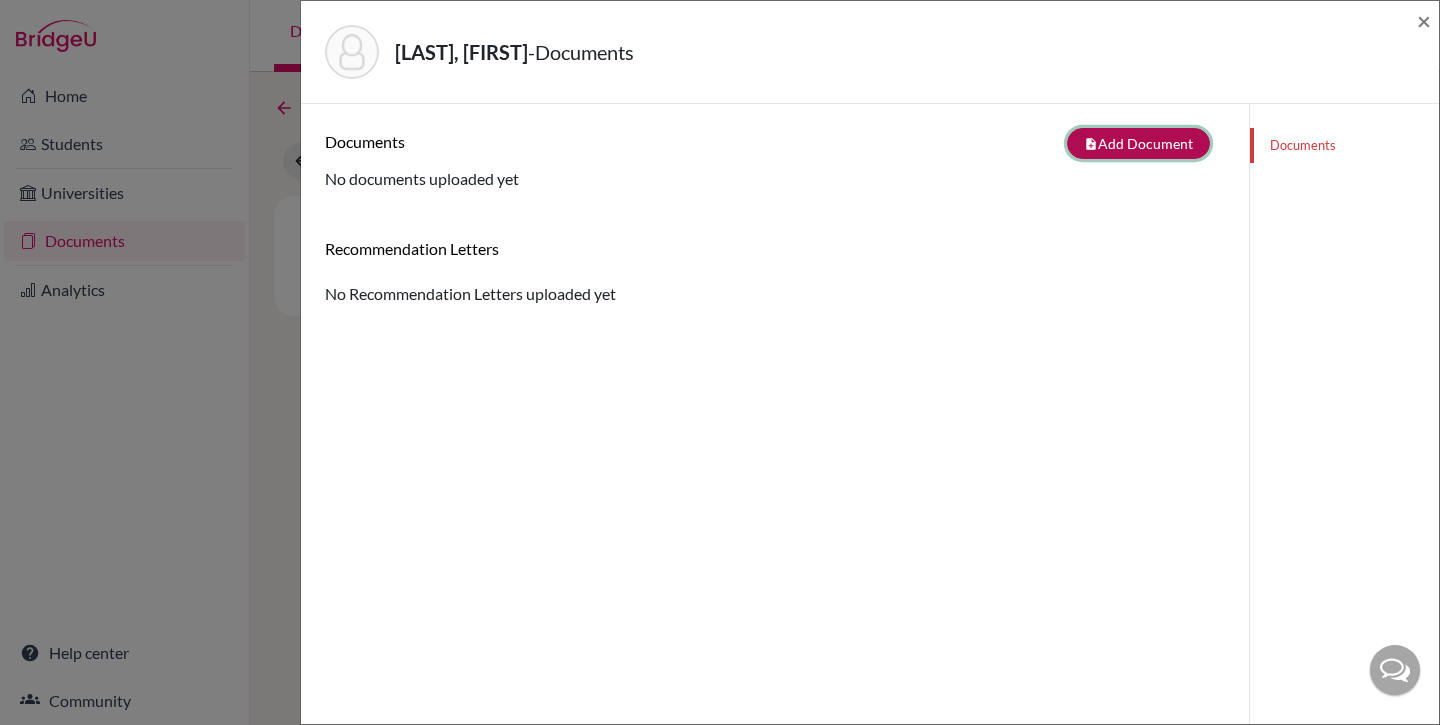 click on "note_add  Add Document" at bounding box center [1138, 143] 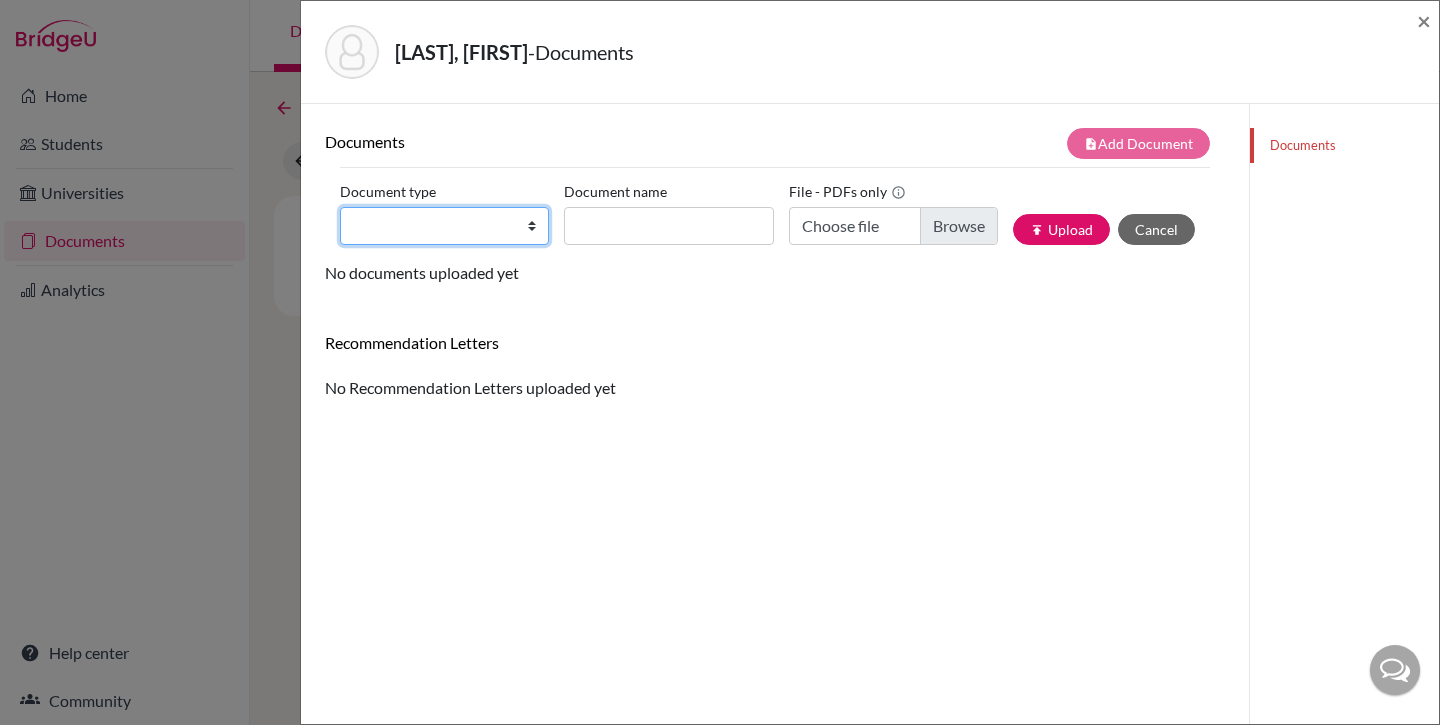 click on "Change explanation for Common App reports Counselor recommendation Fee waiver International official results School profile School report Teacher recommendation Transcript Transcript Courses Other" at bounding box center [444, 226] 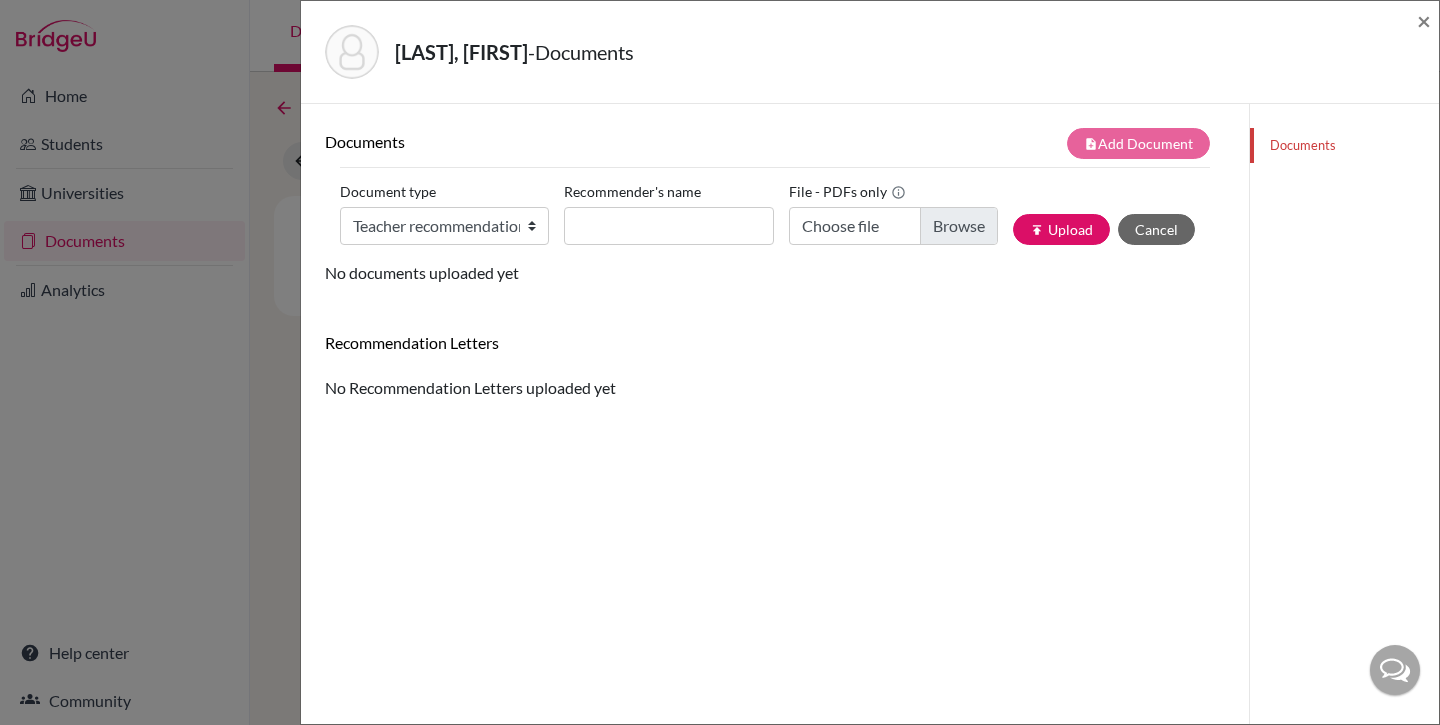 click on "Documents note_add  Add Document Document type Change explanation for Common App reports Counselor recommendation Fee waiver International official results School profile School report Teacher recommendation Transcript Transcript Courses Other Recommender's name File - PDFs only Choose file publish  Upload Cancel No documents uploaded yet" at bounding box center [775, 206] 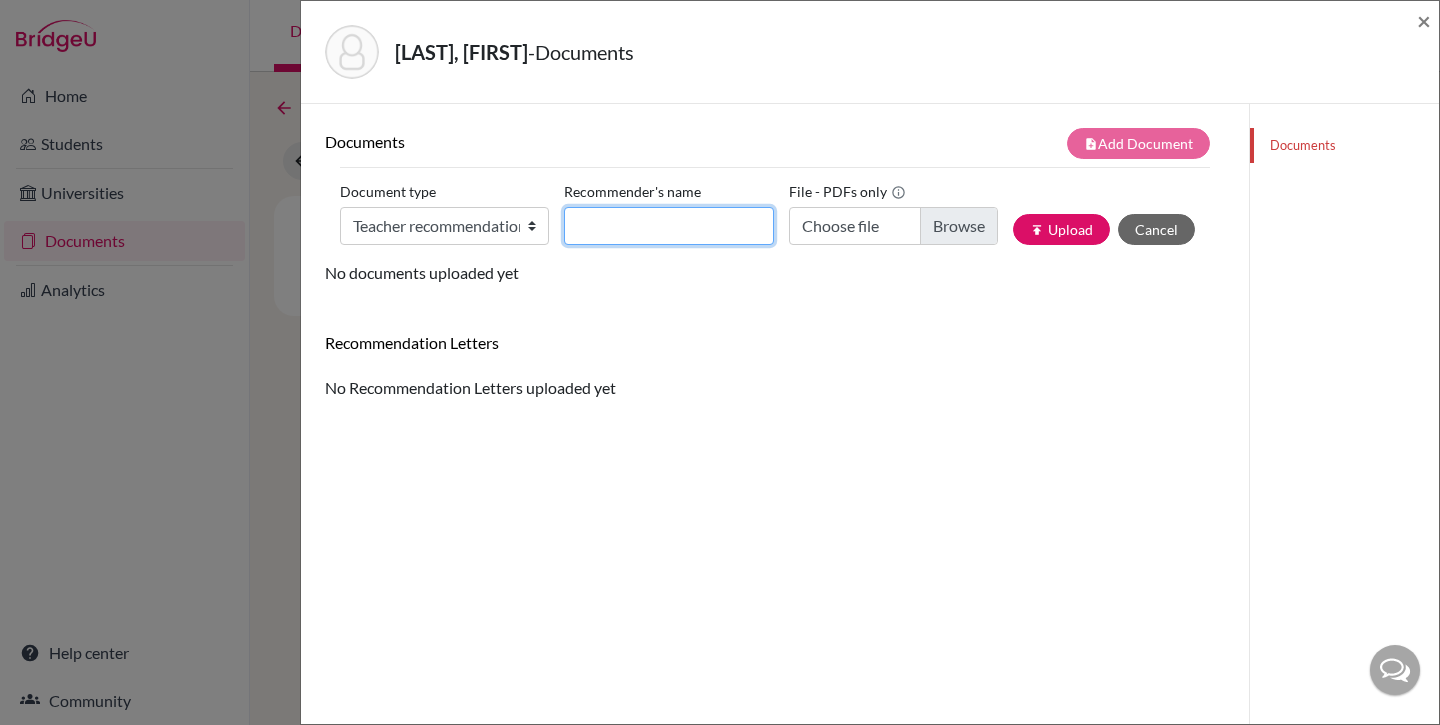click on "Recommender's name" 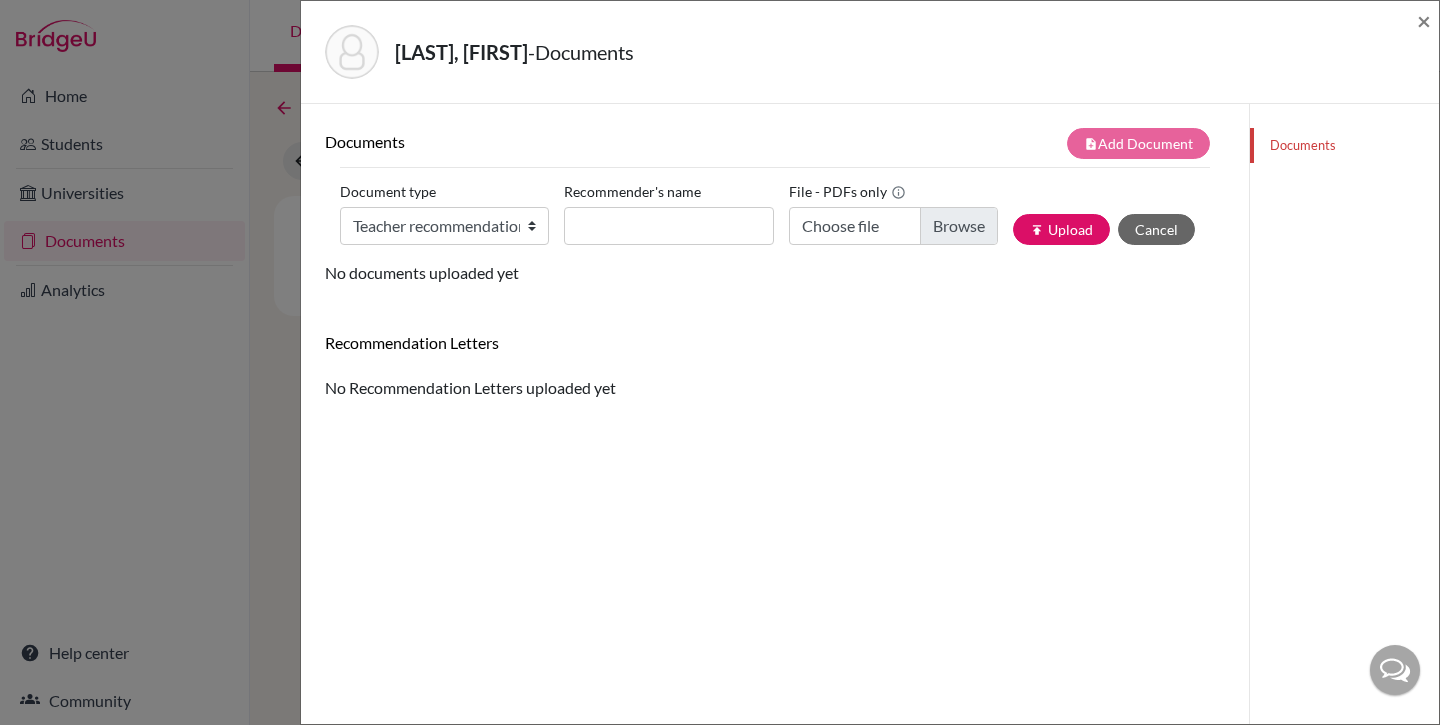 click on "AGRAWAL, PALAK  -  Documents × Documents note_add  Add Document Document type Change explanation for Common App reports Counselor recommendation Fee waiver International official results School profile School report Teacher recommendation Transcript Transcript Courses Other Recommender's name File - PDFs only Choose file publish  Upload Cancel No documents uploaded yet Recommendation Letters No Recommendation Letters uploaded yet Documents" 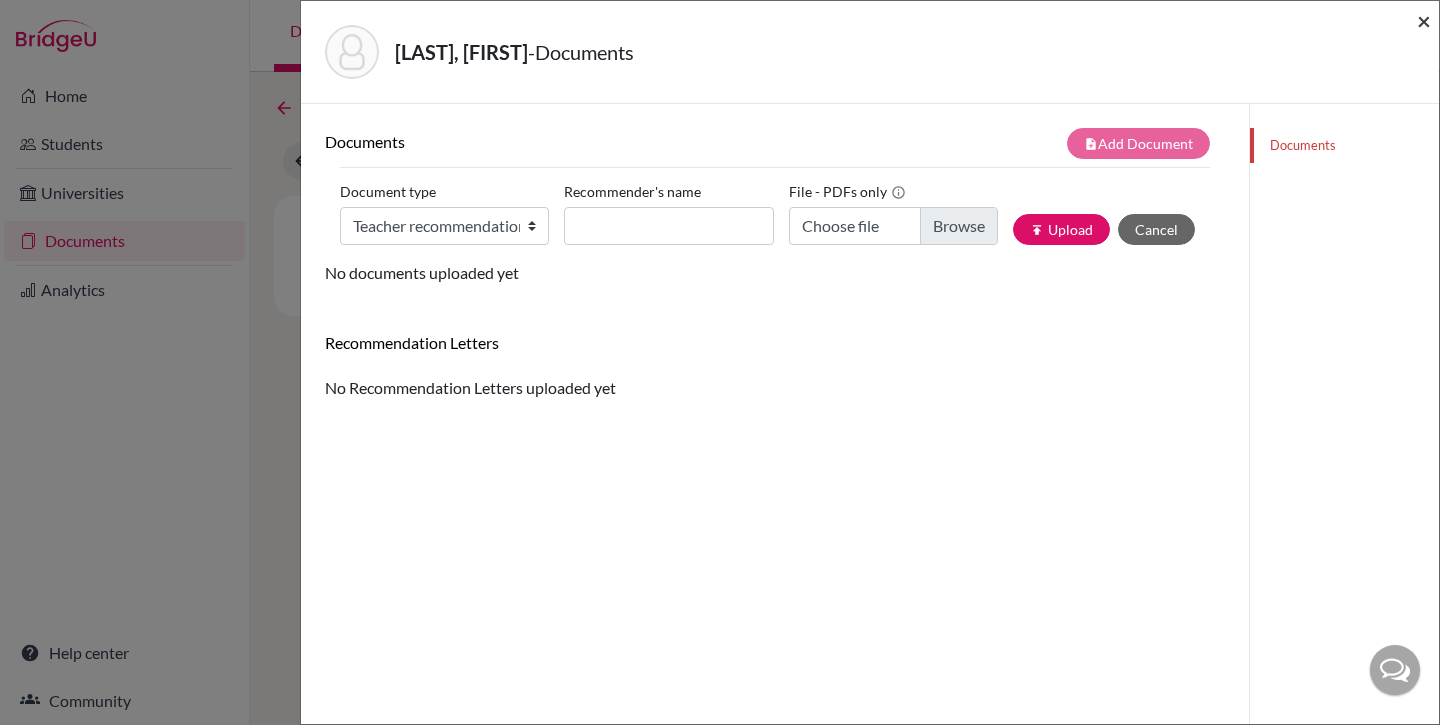click on "×" at bounding box center (1424, 20) 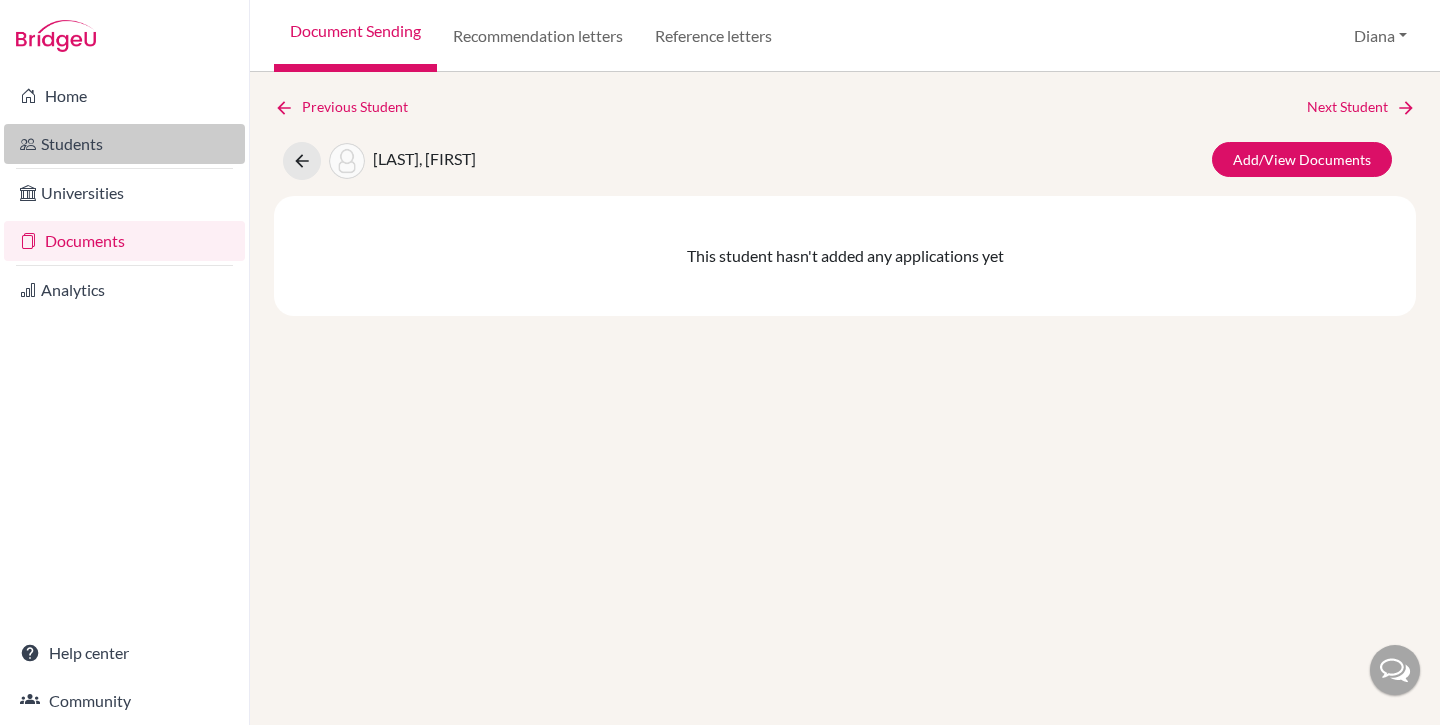 click on "Students" at bounding box center [124, 144] 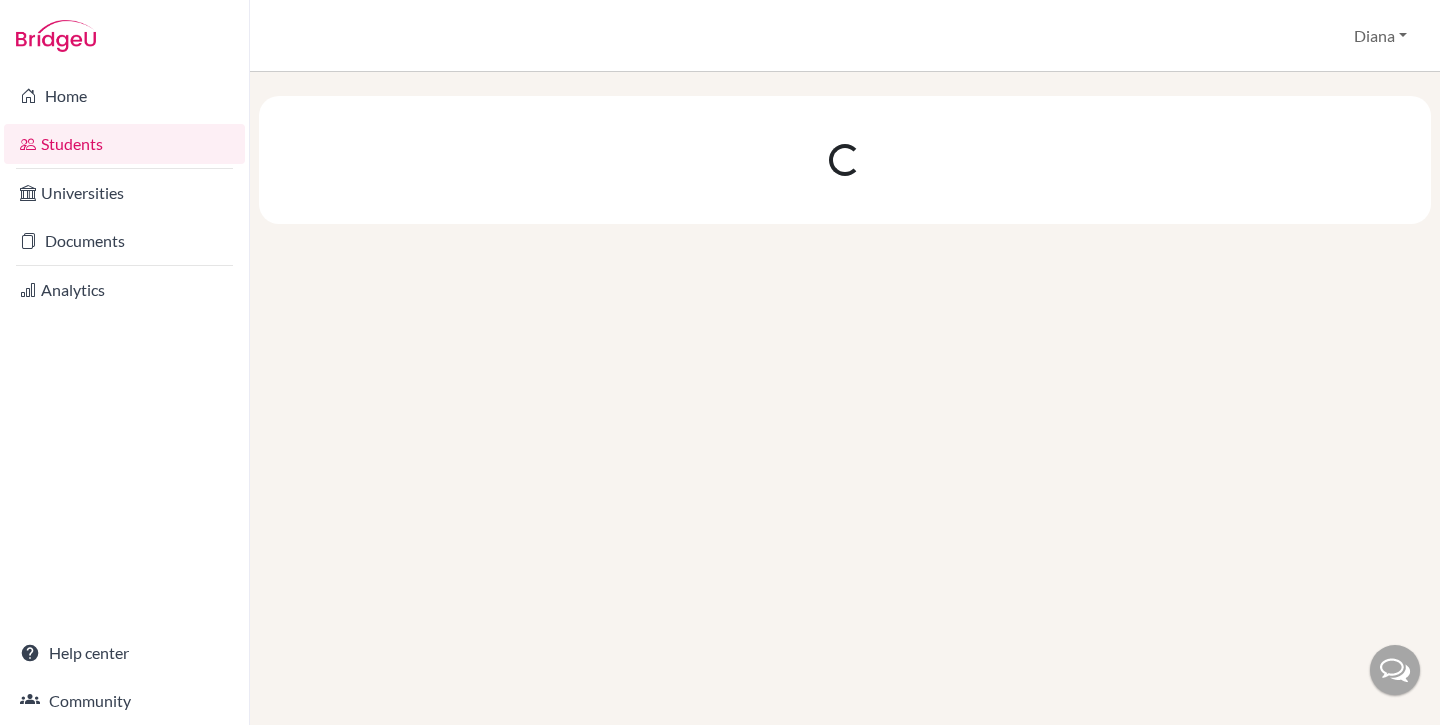 scroll, scrollTop: 0, scrollLeft: 0, axis: both 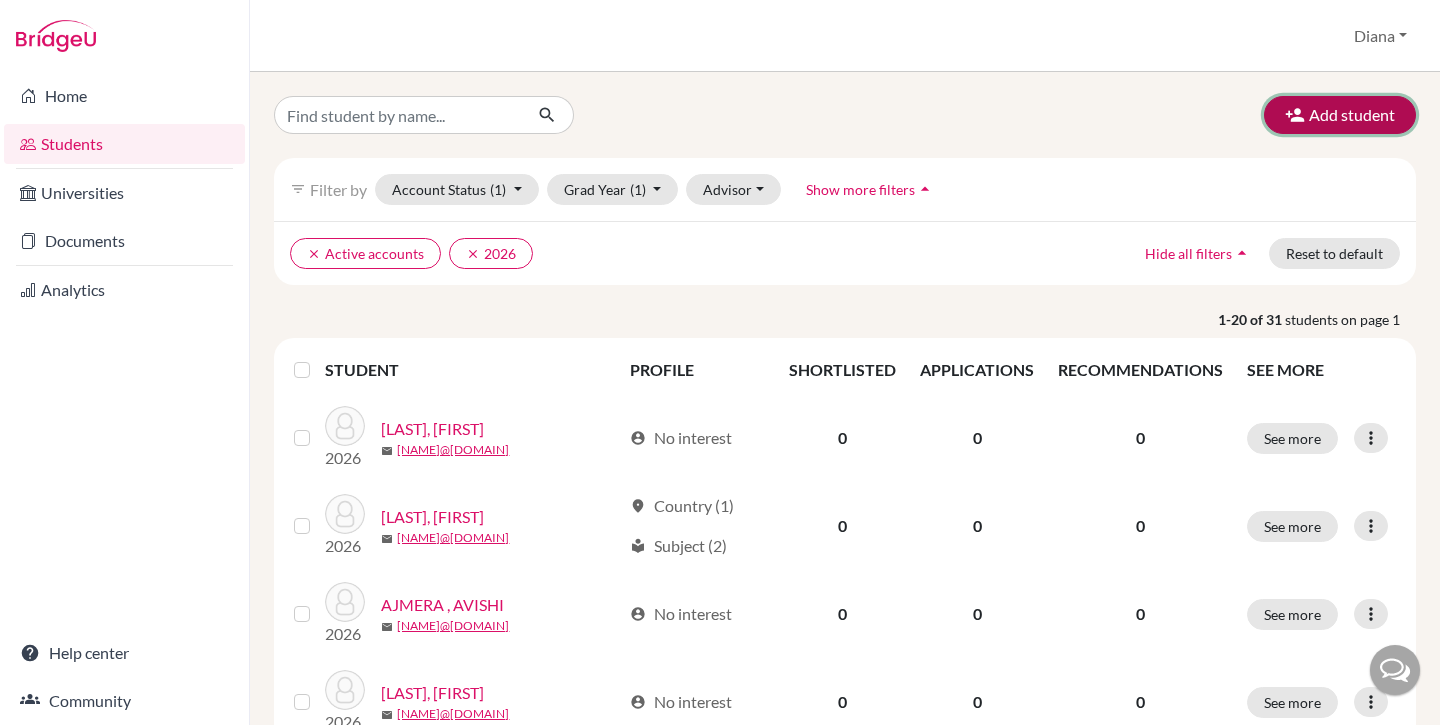 click on "Add student" at bounding box center (1340, 115) 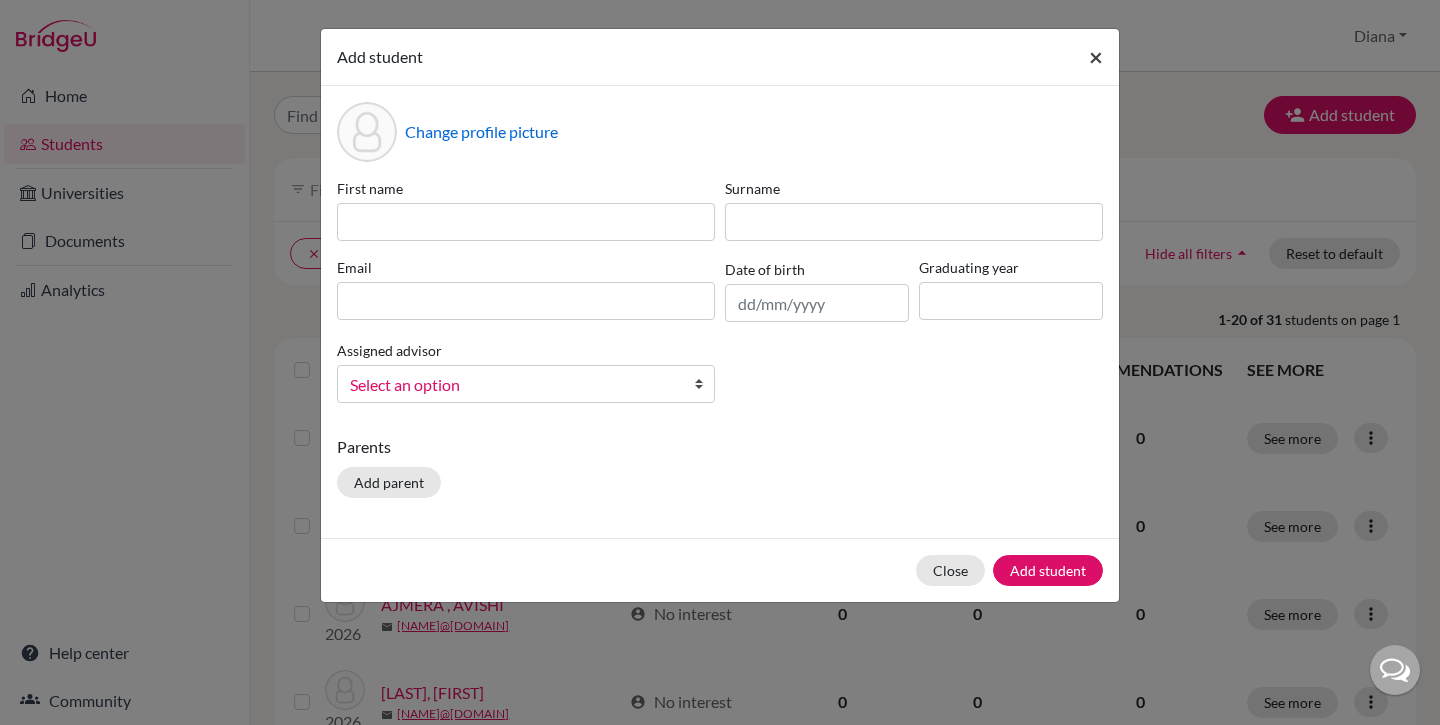 click on "×" at bounding box center [1096, 57] 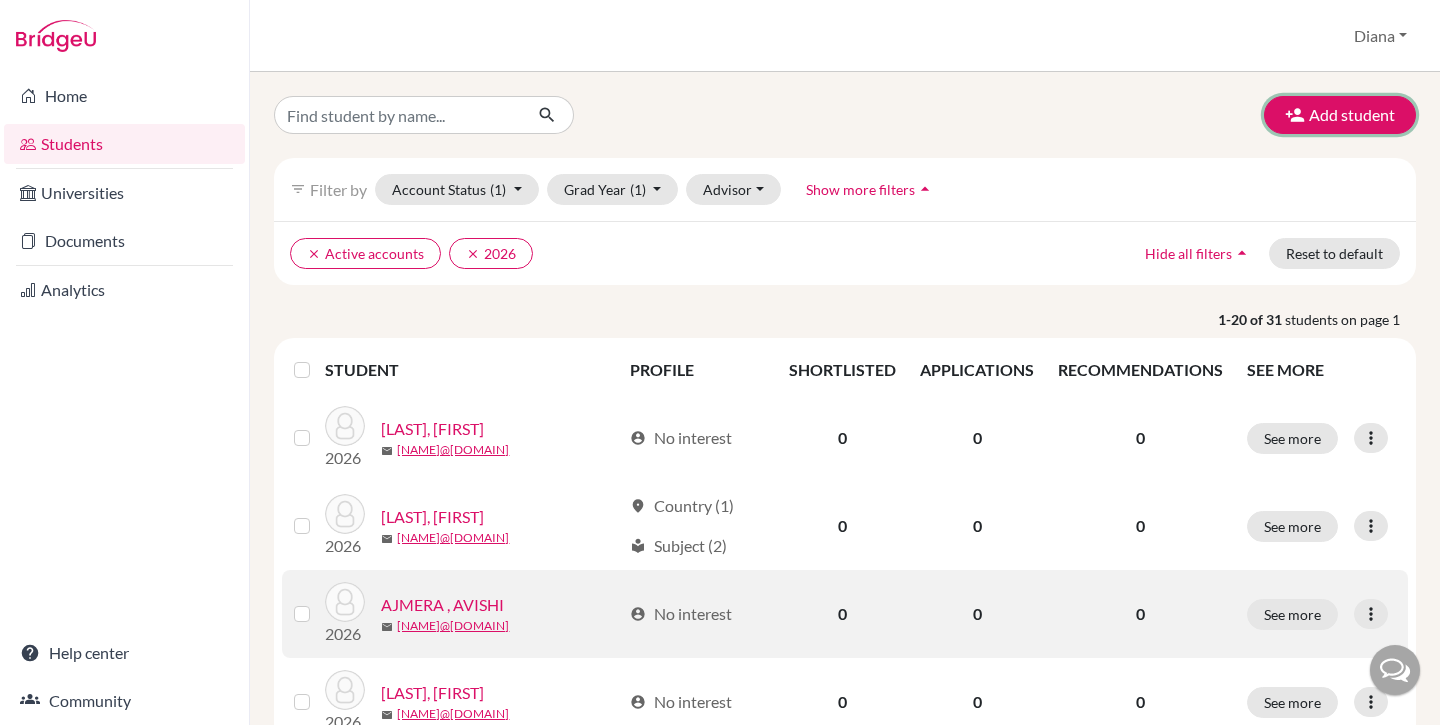 scroll, scrollTop: 0, scrollLeft: 0, axis: both 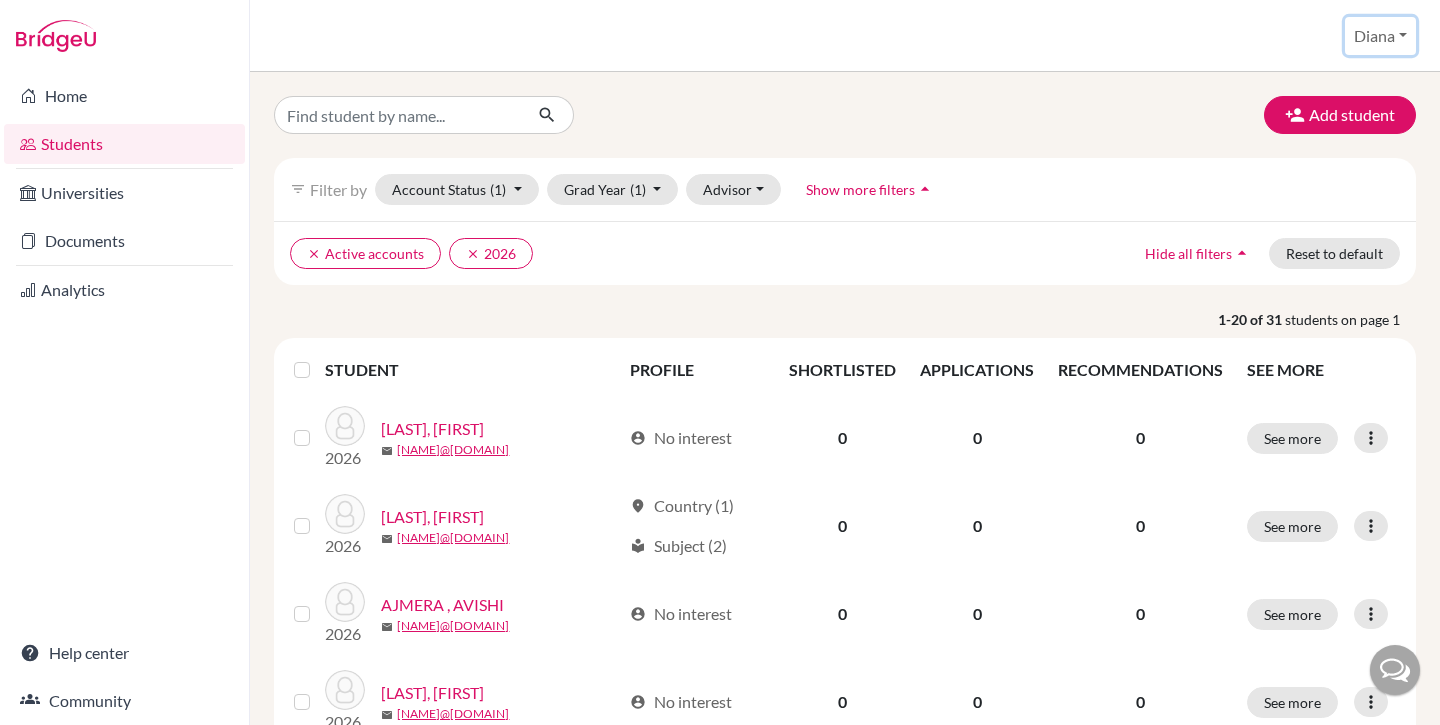 click on "Diana" at bounding box center (1380, 36) 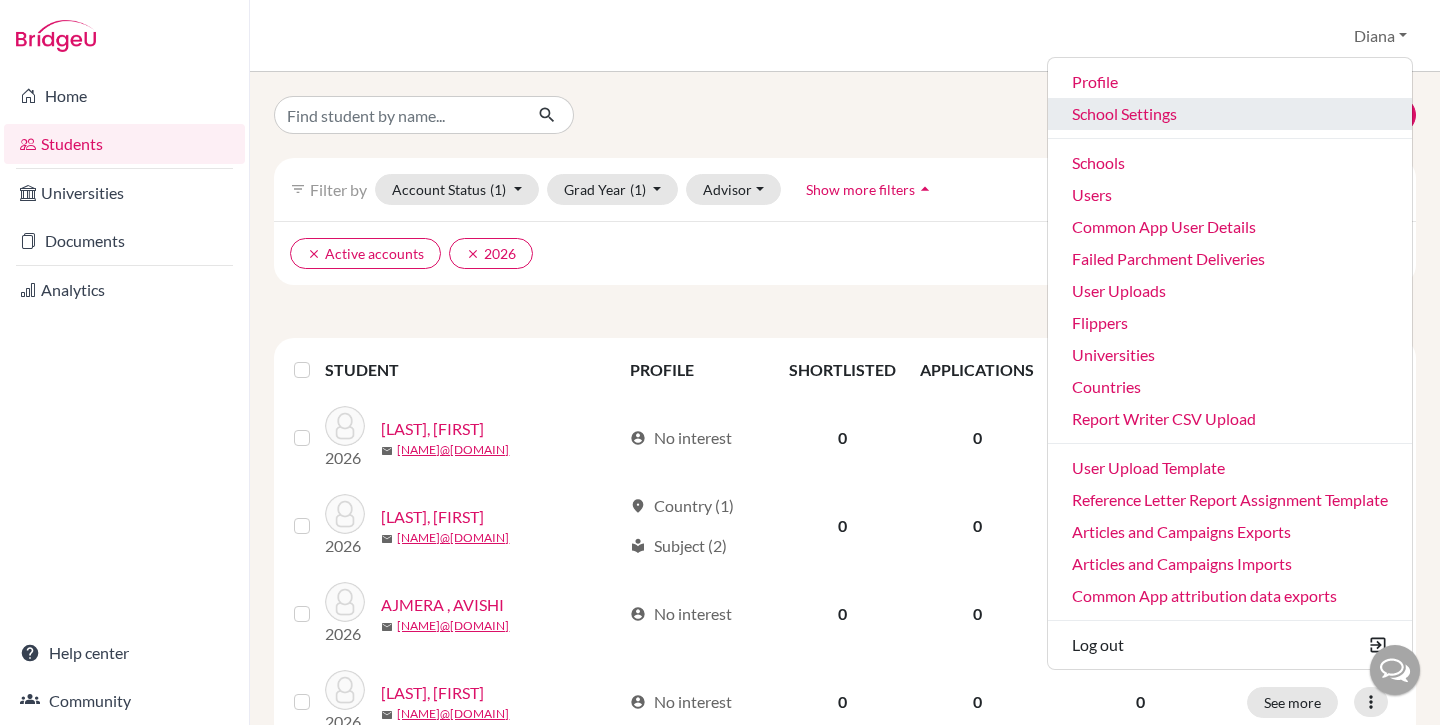 click on "School Settings" at bounding box center (1230, 114) 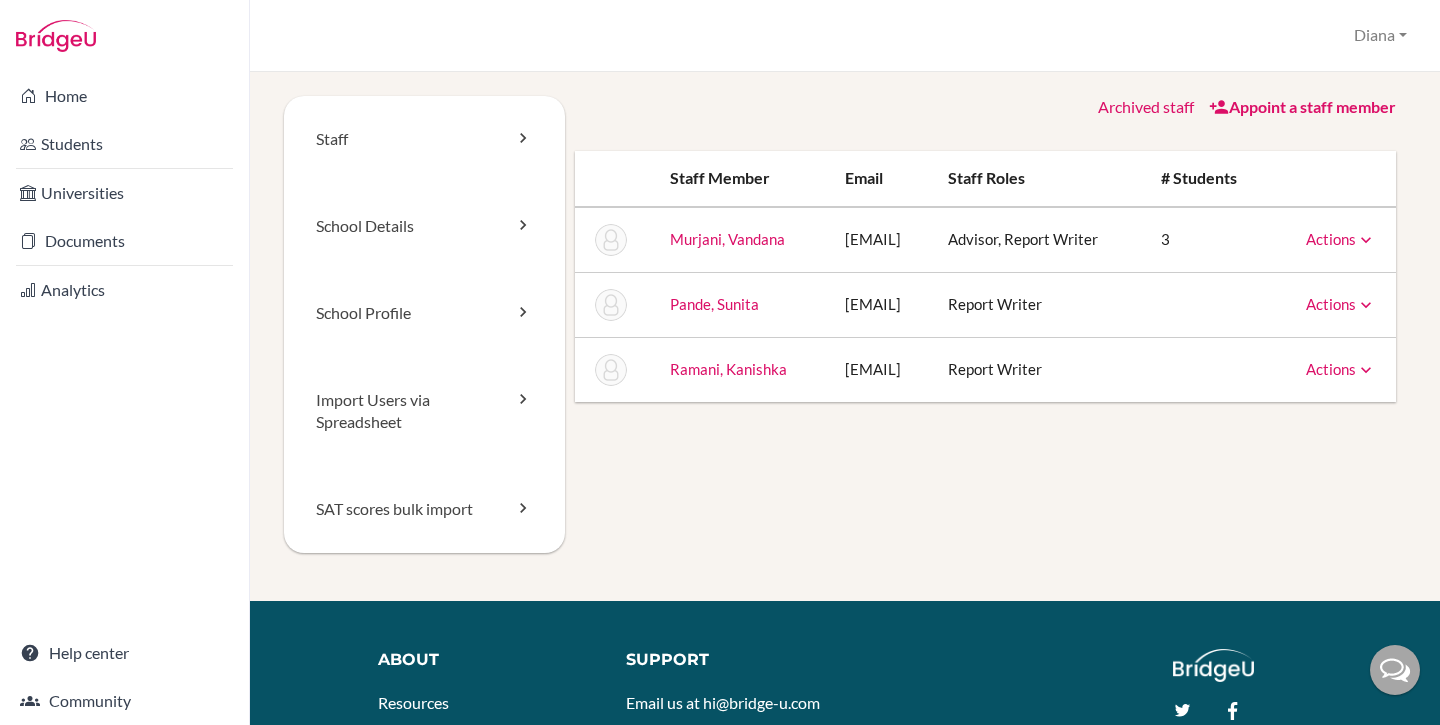 scroll, scrollTop: 0, scrollLeft: 0, axis: both 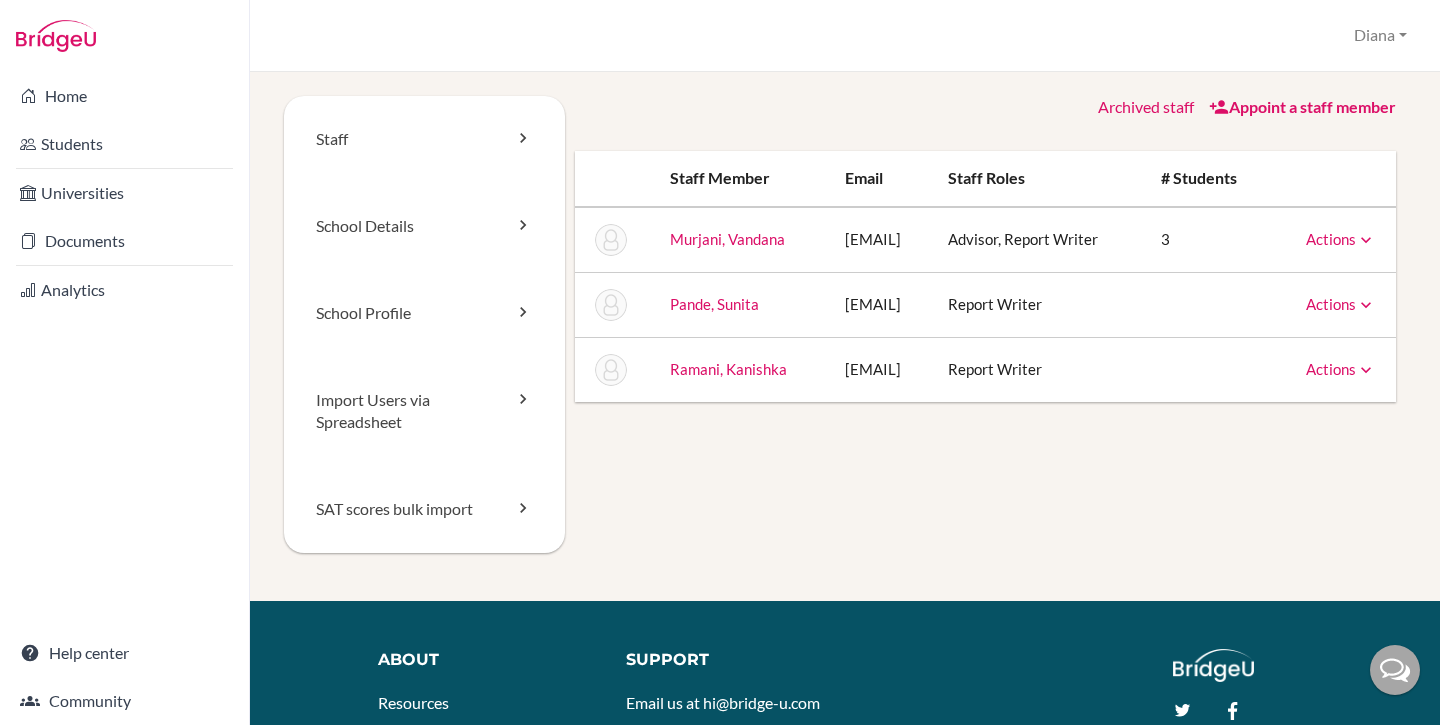 click on "[EMAIL]" at bounding box center [880, 304] 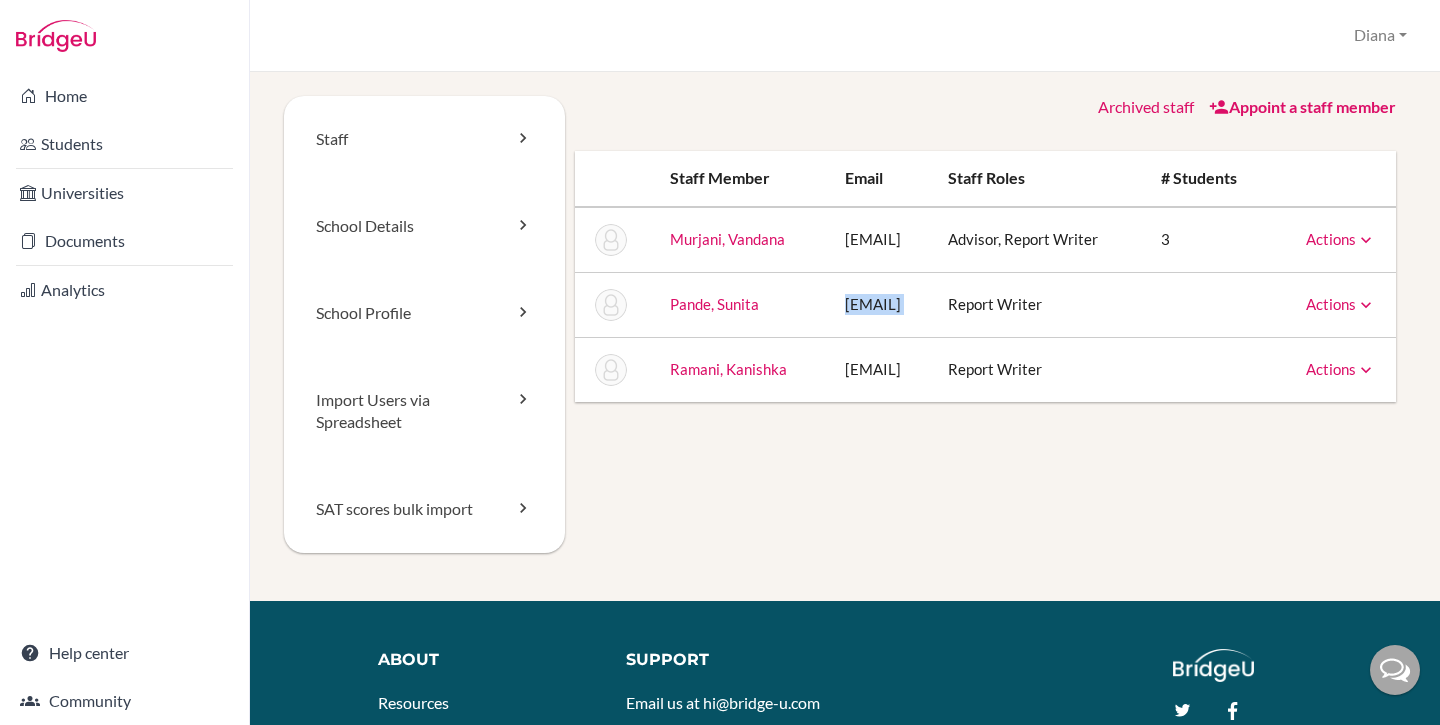 click on "sunita.pande@emeraldheights.edu.in" at bounding box center (880, 304) 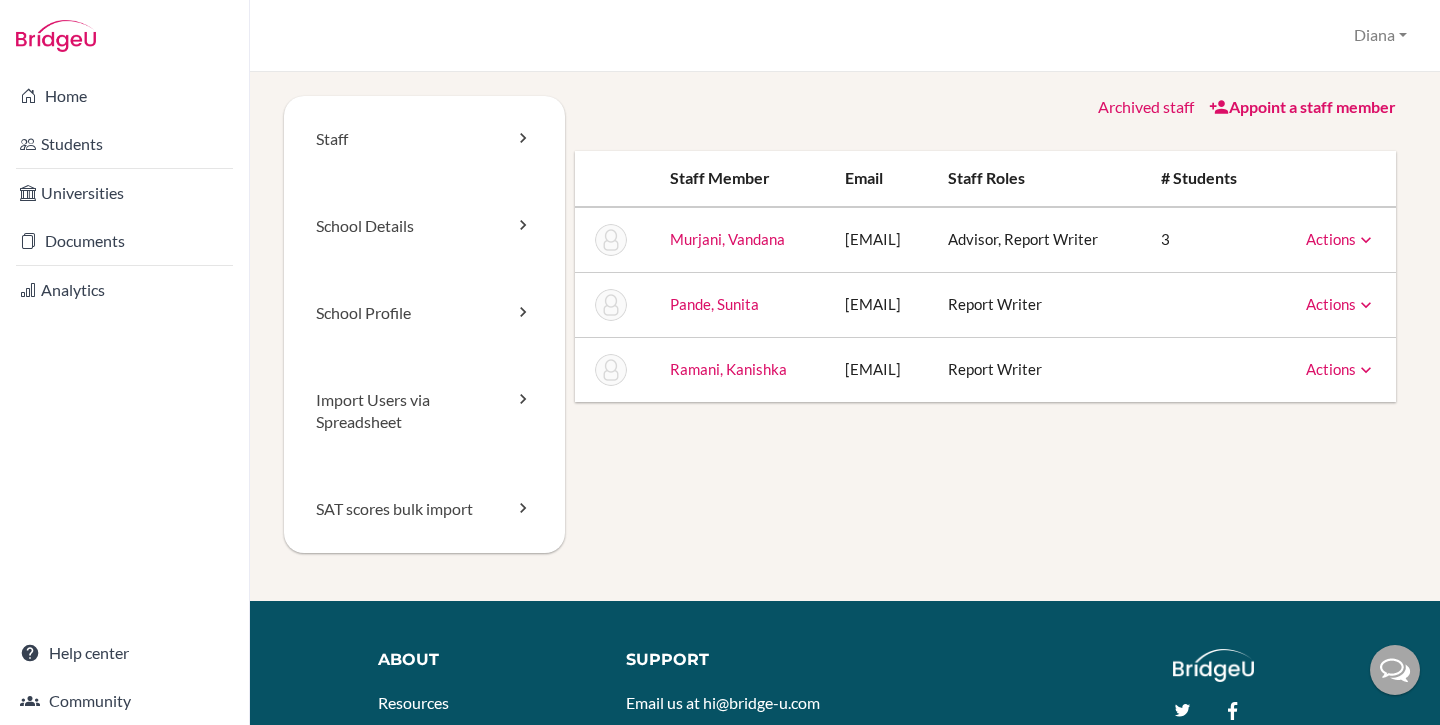 click on "kanishka.ramani@emeraldheights.edu.in" at bounding box center [880, 369] 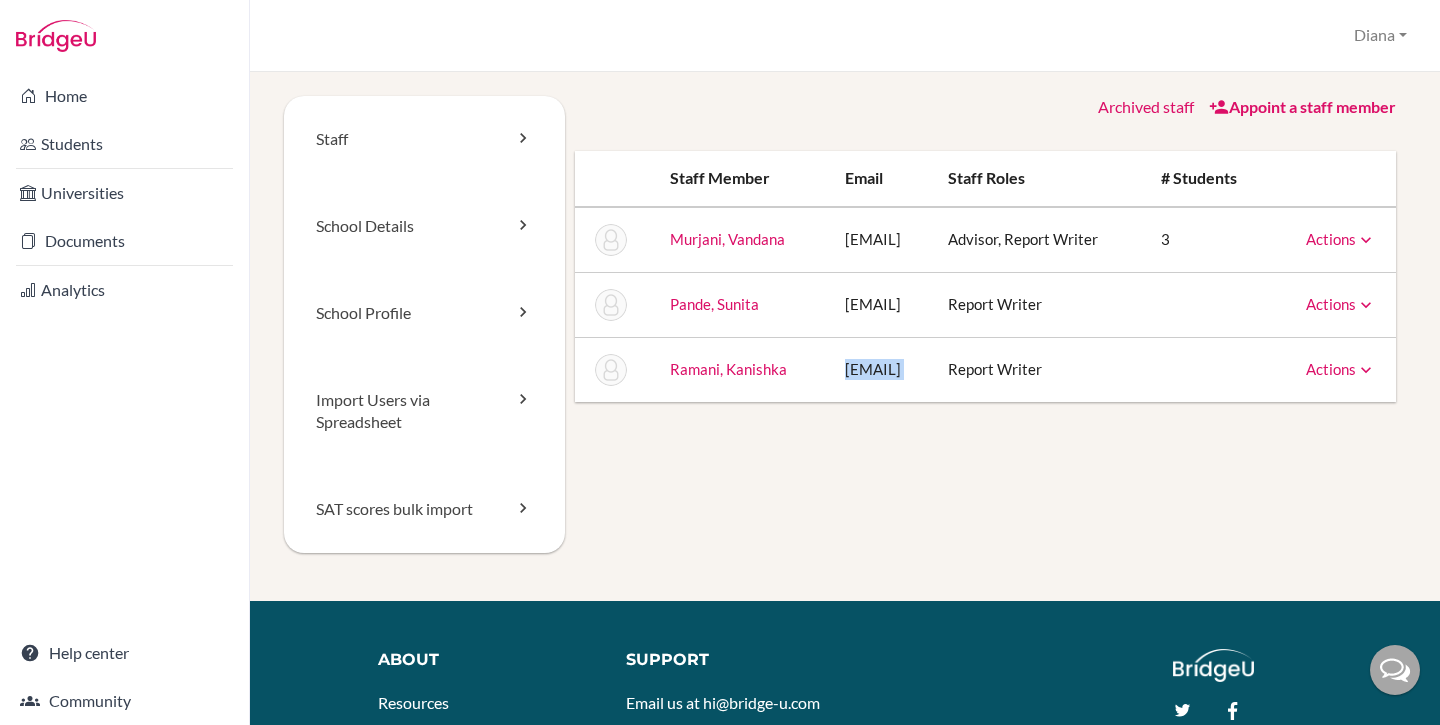 click on "kanishka.ramani@emeraldheights.edu.in" at bounding box center [880, 369] 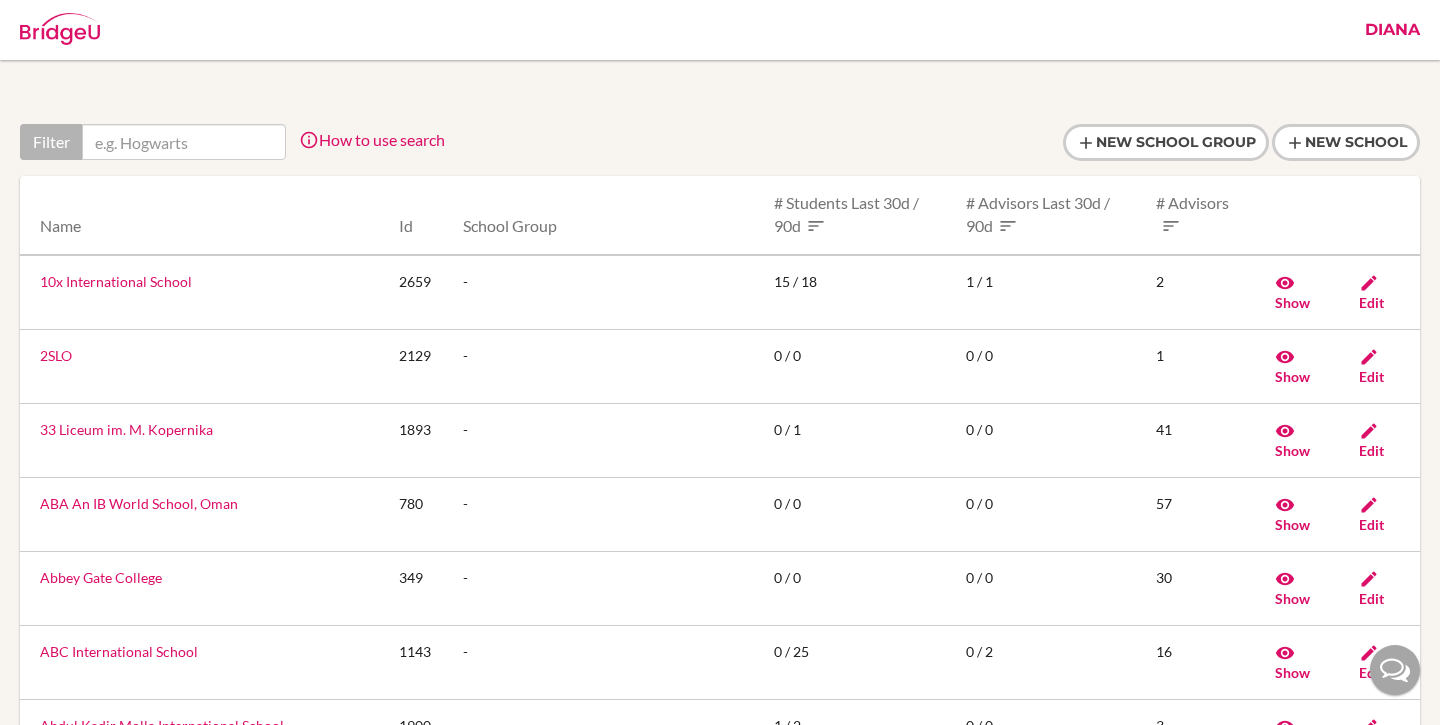 scroll, scrollTop: 0, scrollLeft: 0, axis: both 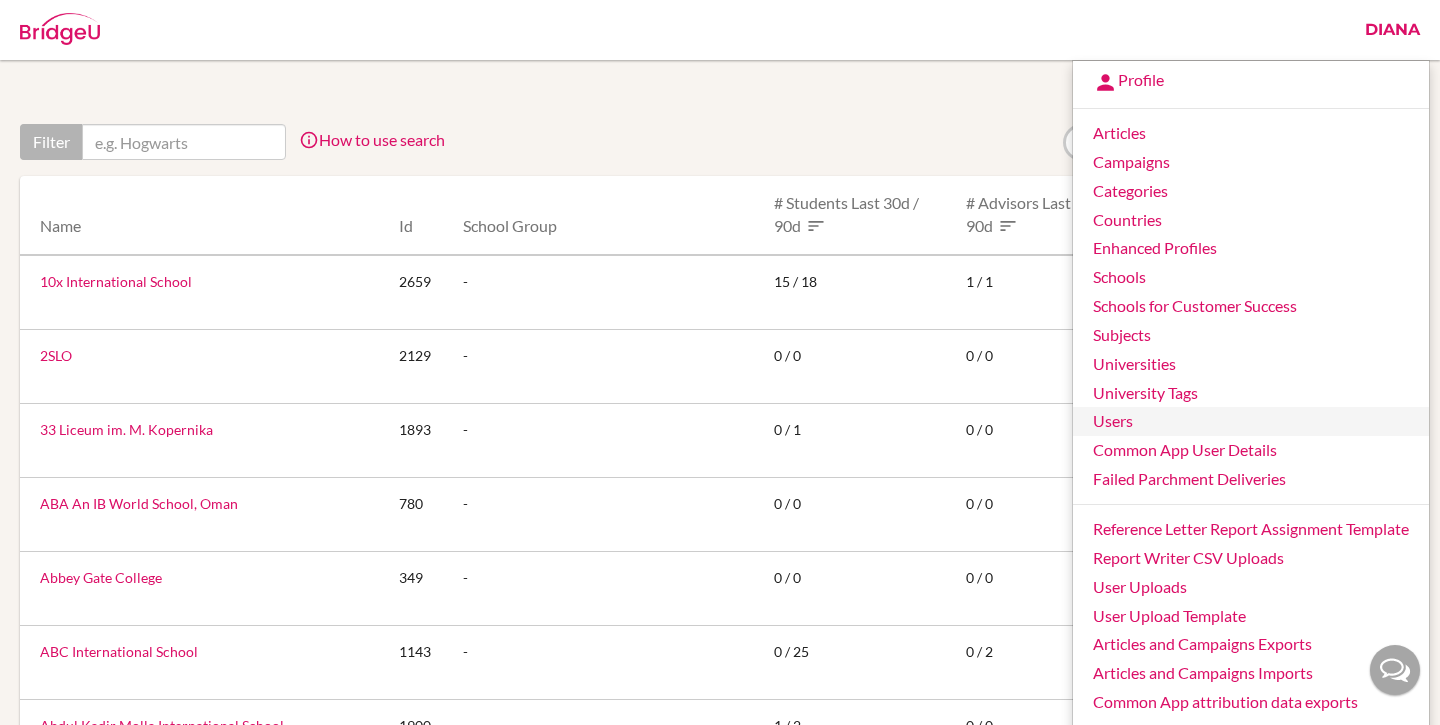 click on "Users" at bounding box center (1251, 421) 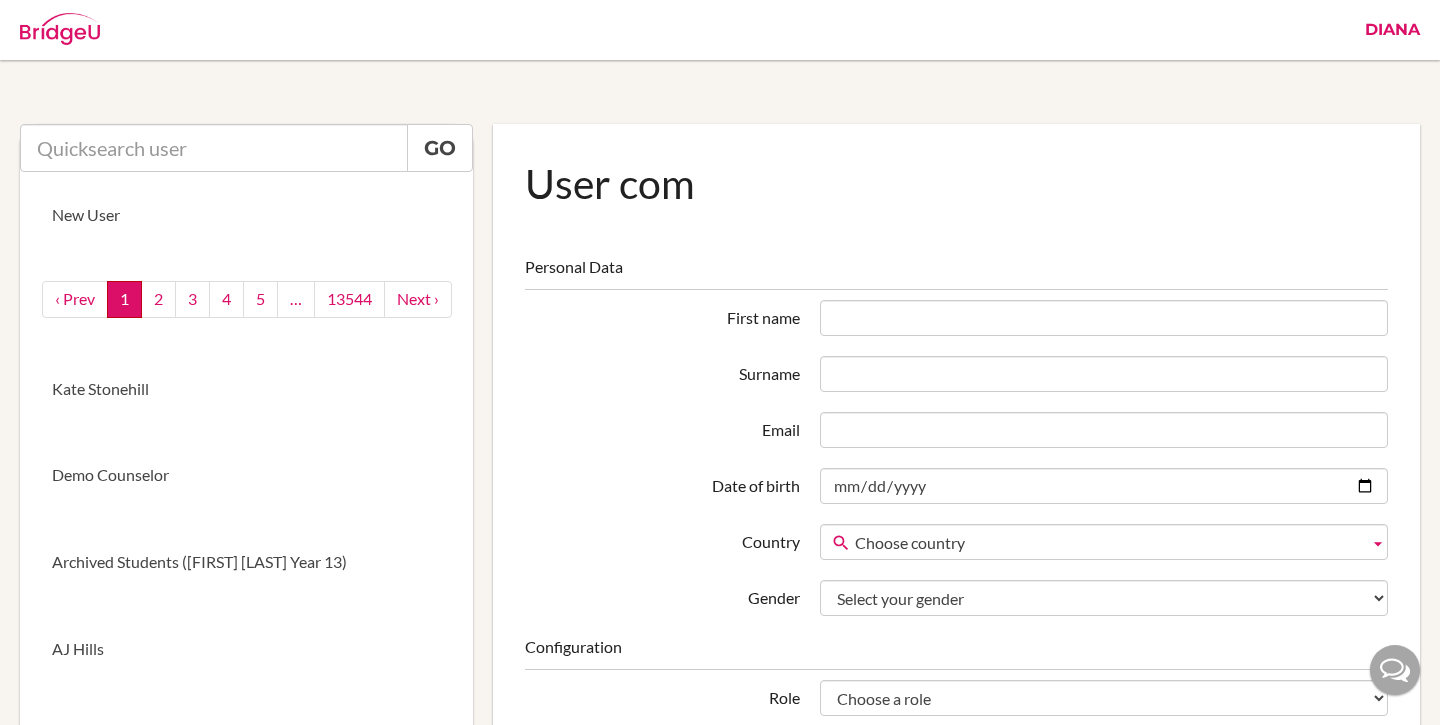 scroll, scrollTop: 0, scrollLeft: 0, axis: both 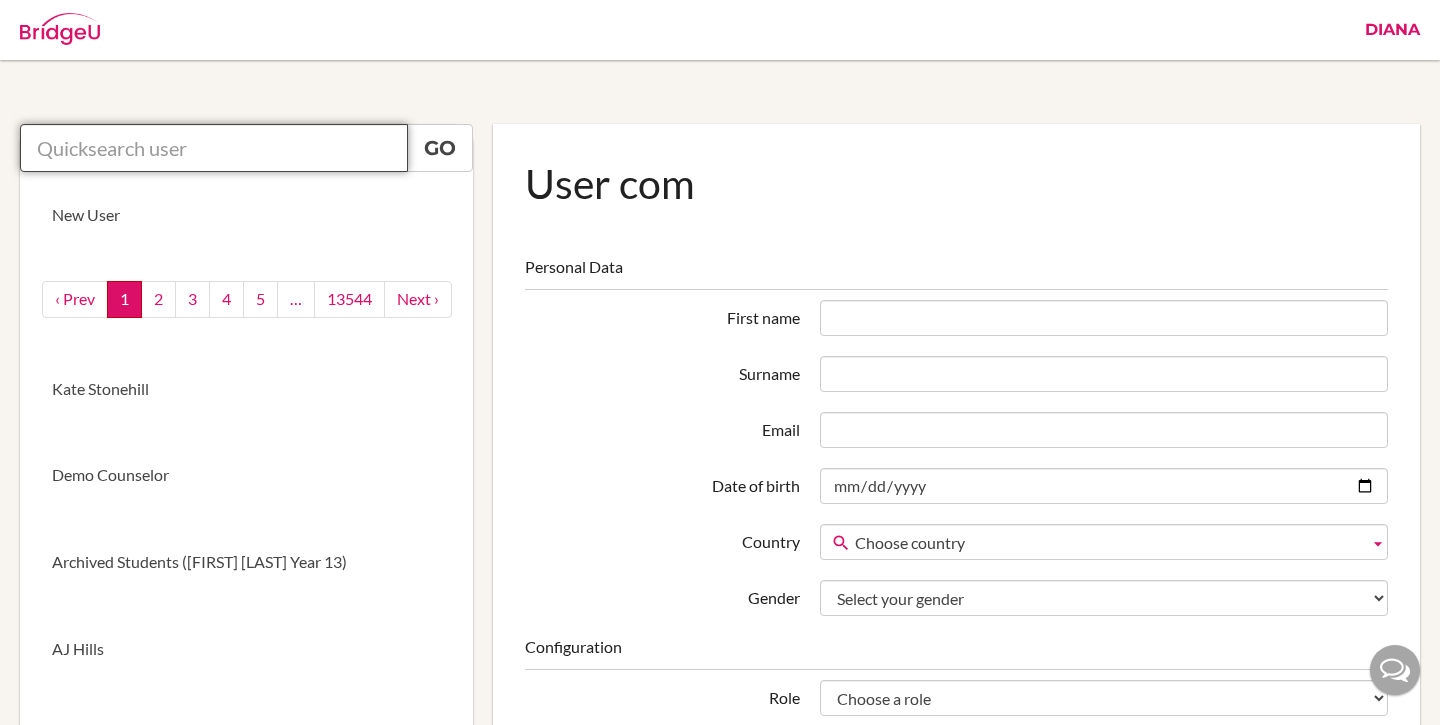 click at bounding box center (214, 148) 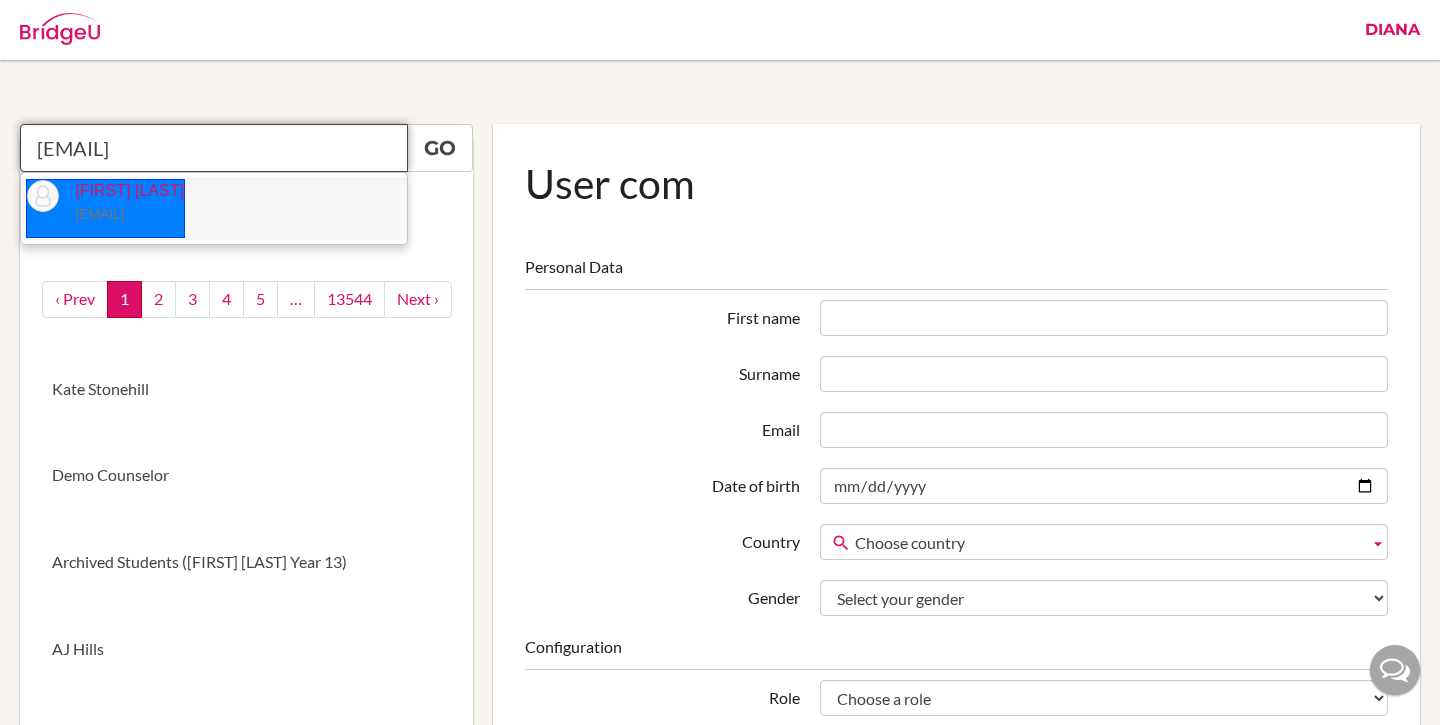 click on "Sunita Pande
sunita.pande@emeraldheights.edu.in" at bounding box center [121, 203] 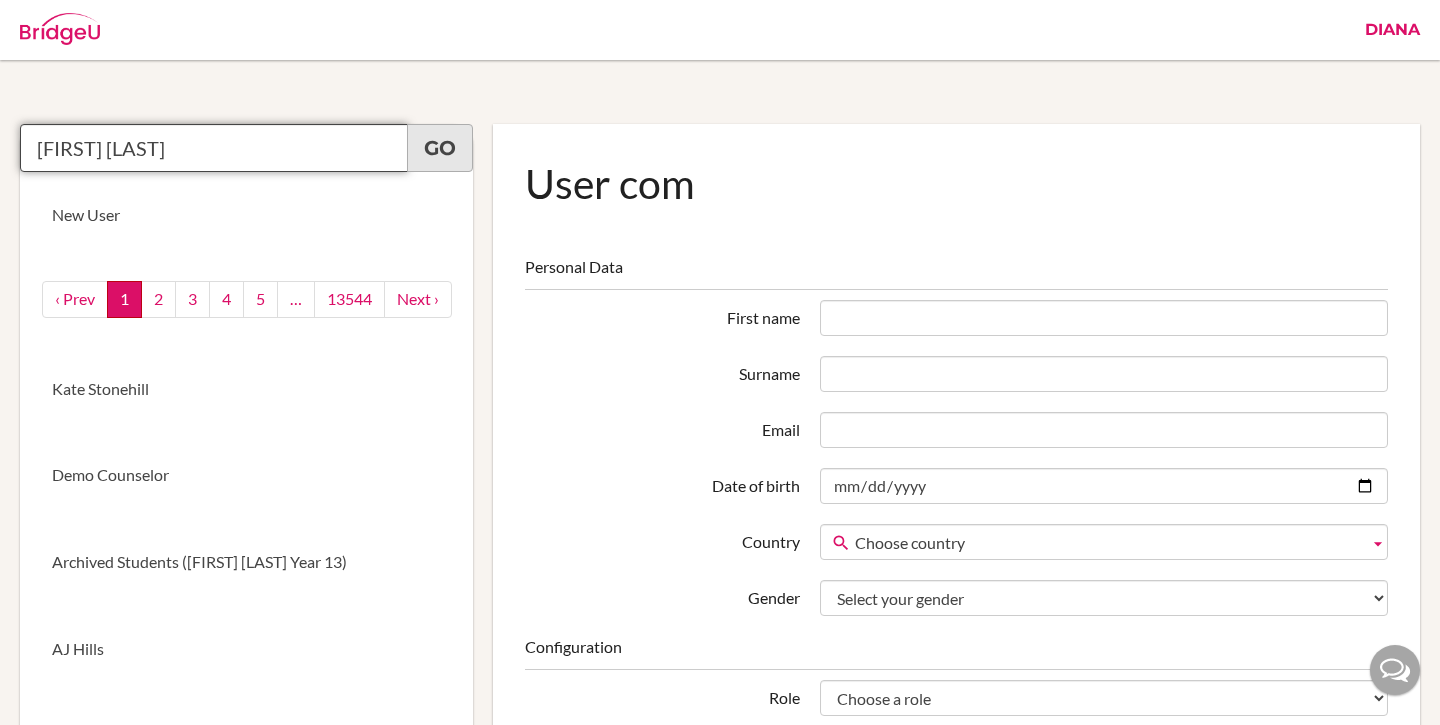 type on "Sunita Pande" 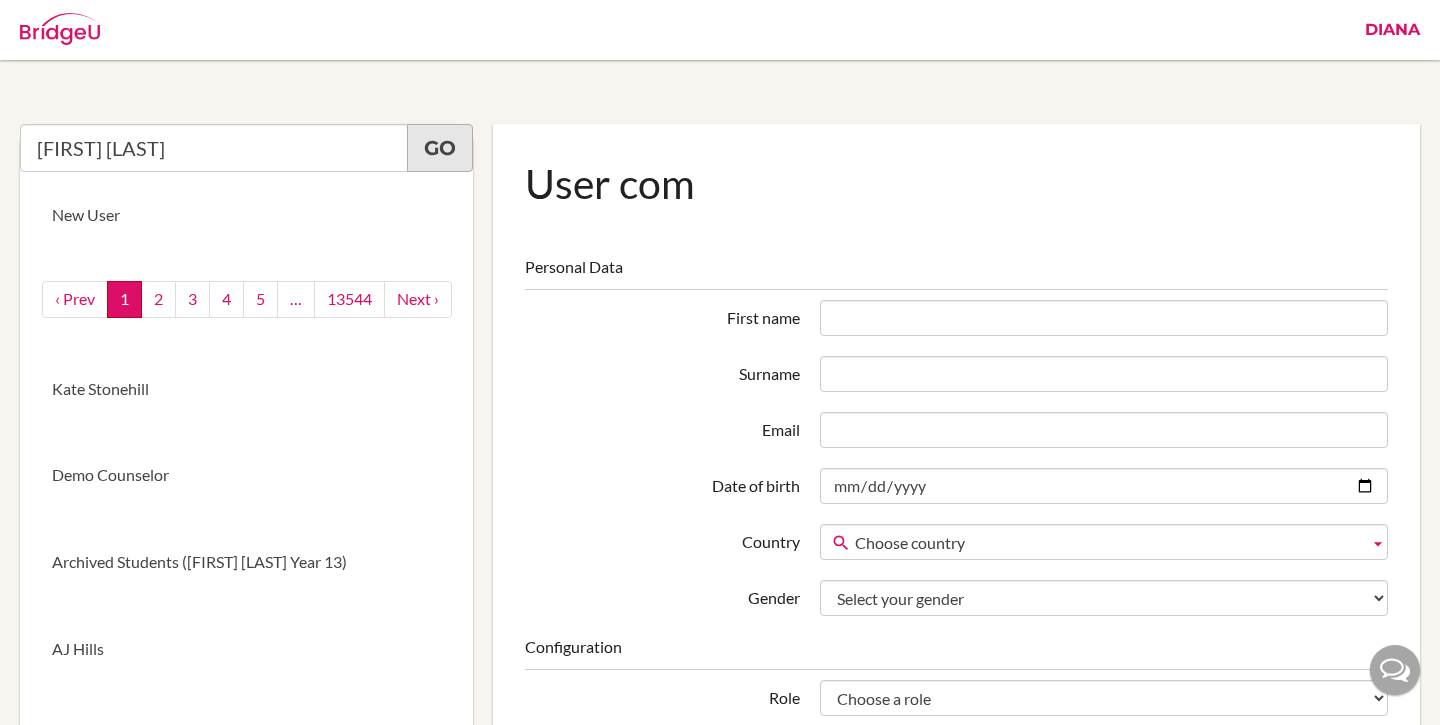 click on "Go" at bounding box center [440, 148] 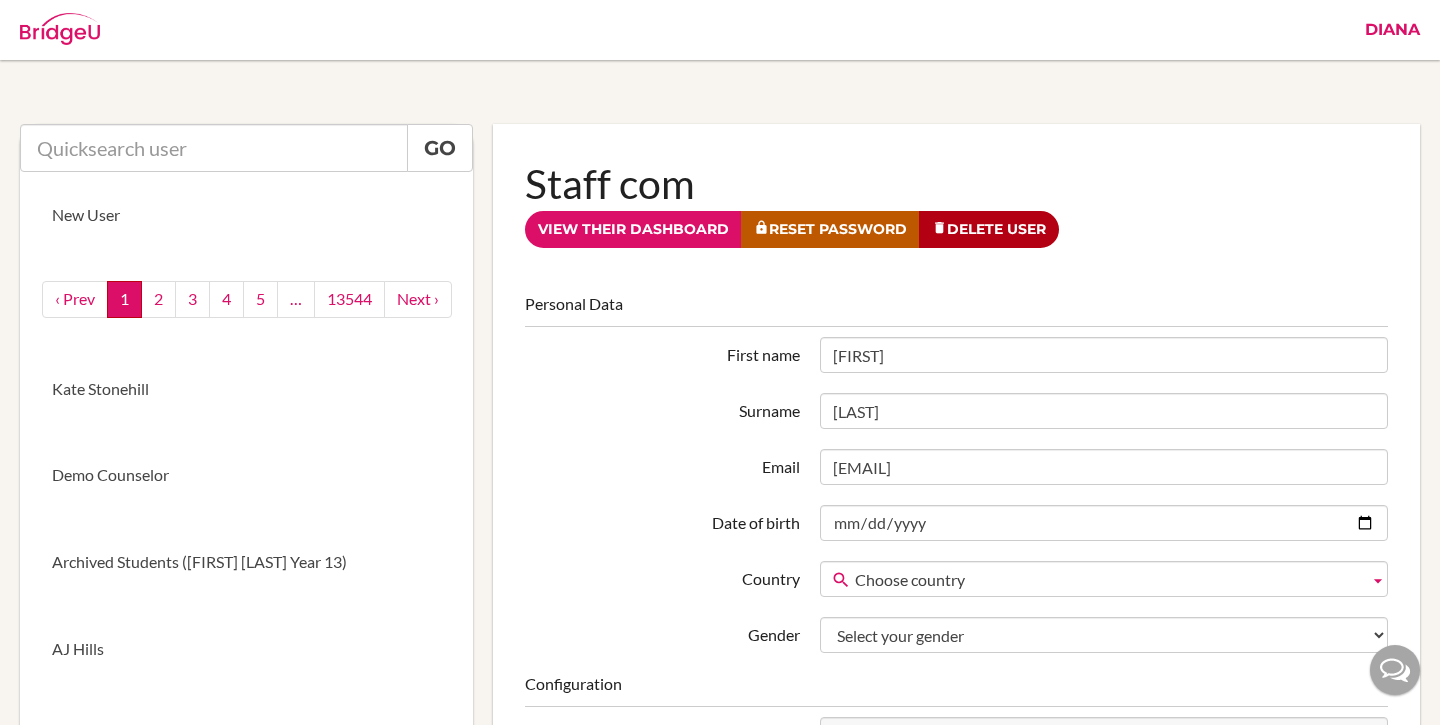 scroll, scrollTop: 0, scrollLeft: 0, axis: both 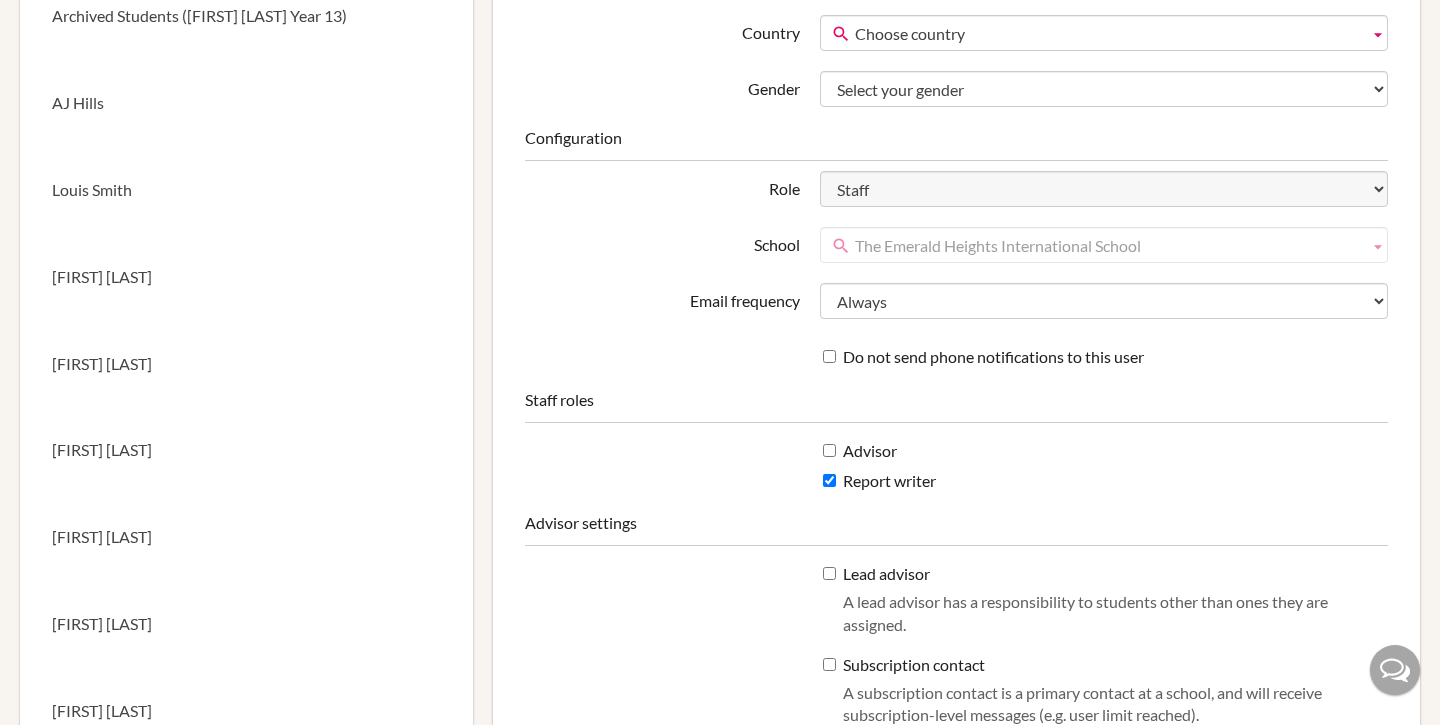 click on "Advisor" at bounding box center [860, 451] 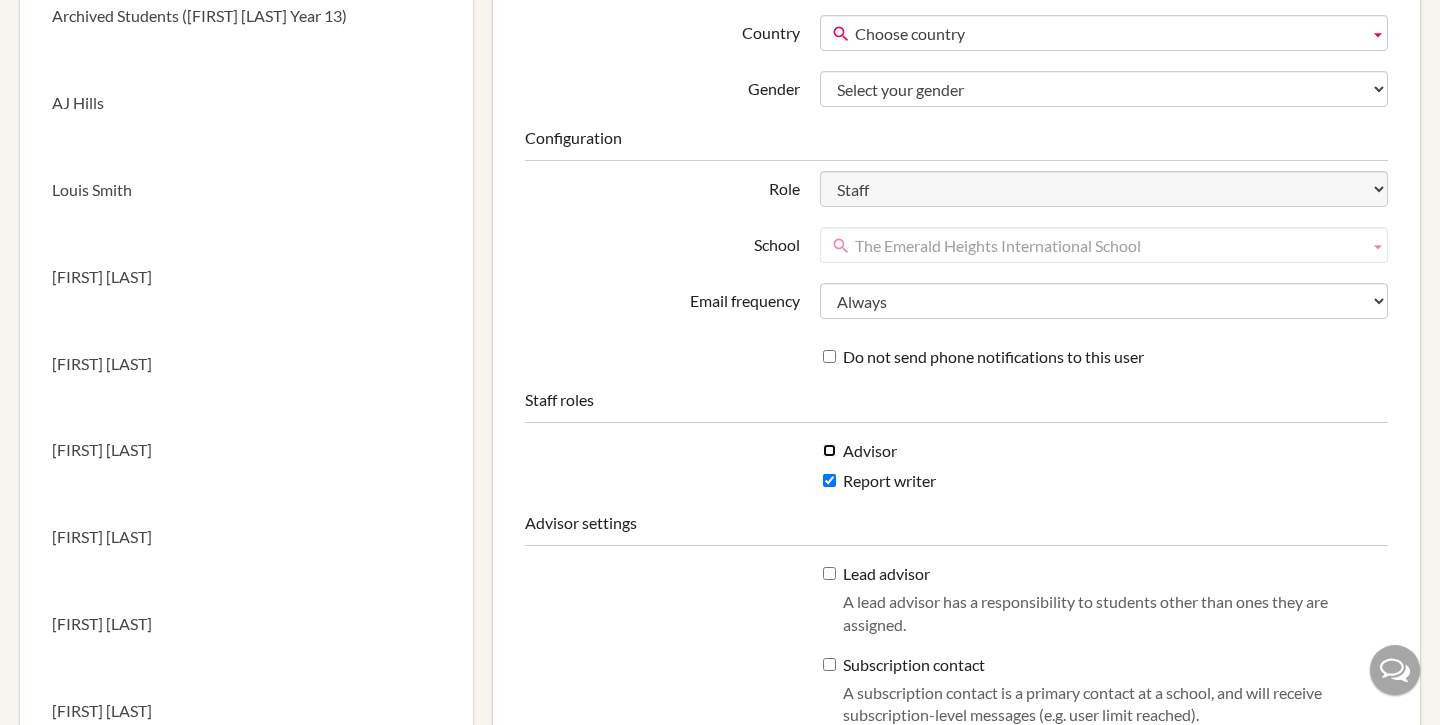 click on "Advisor" at bounding box center [829, 450] 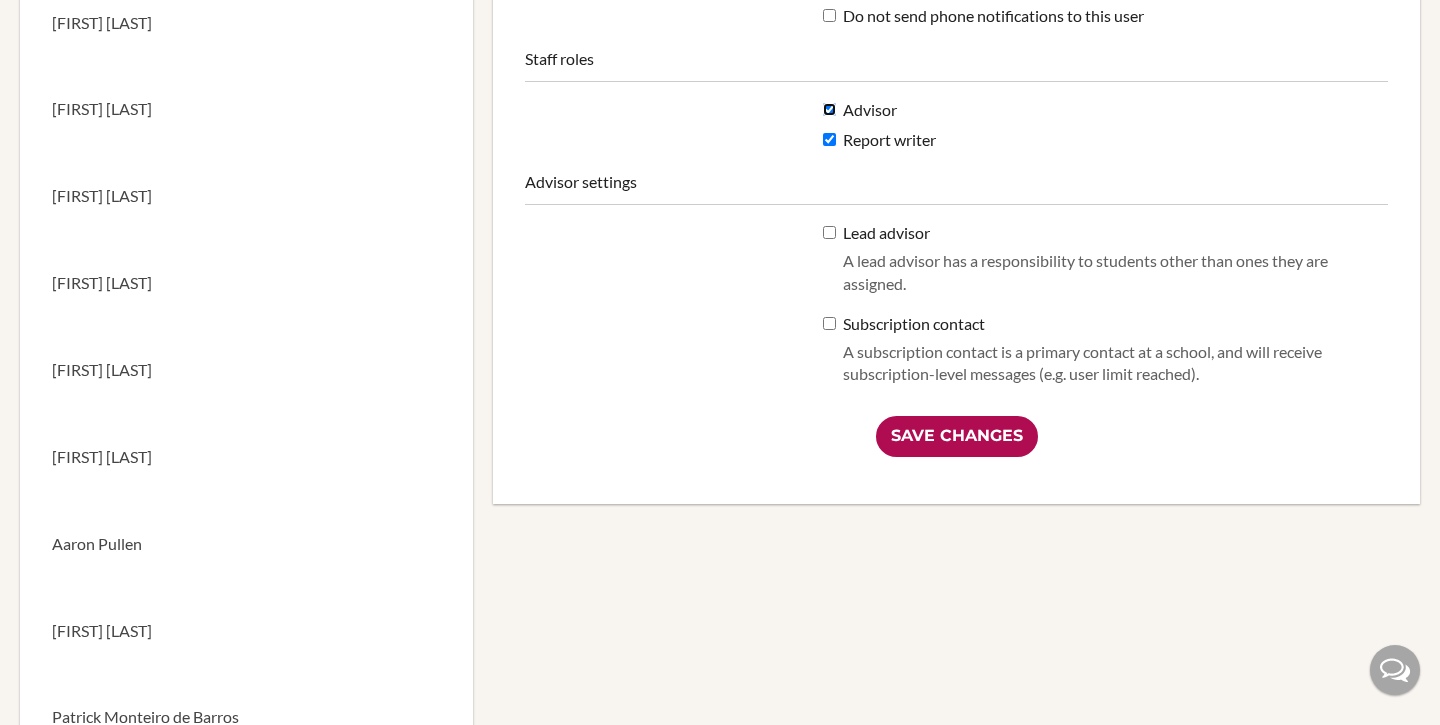 scroll, scrollTop: 890, scrollLeft: 0, axis: vertical 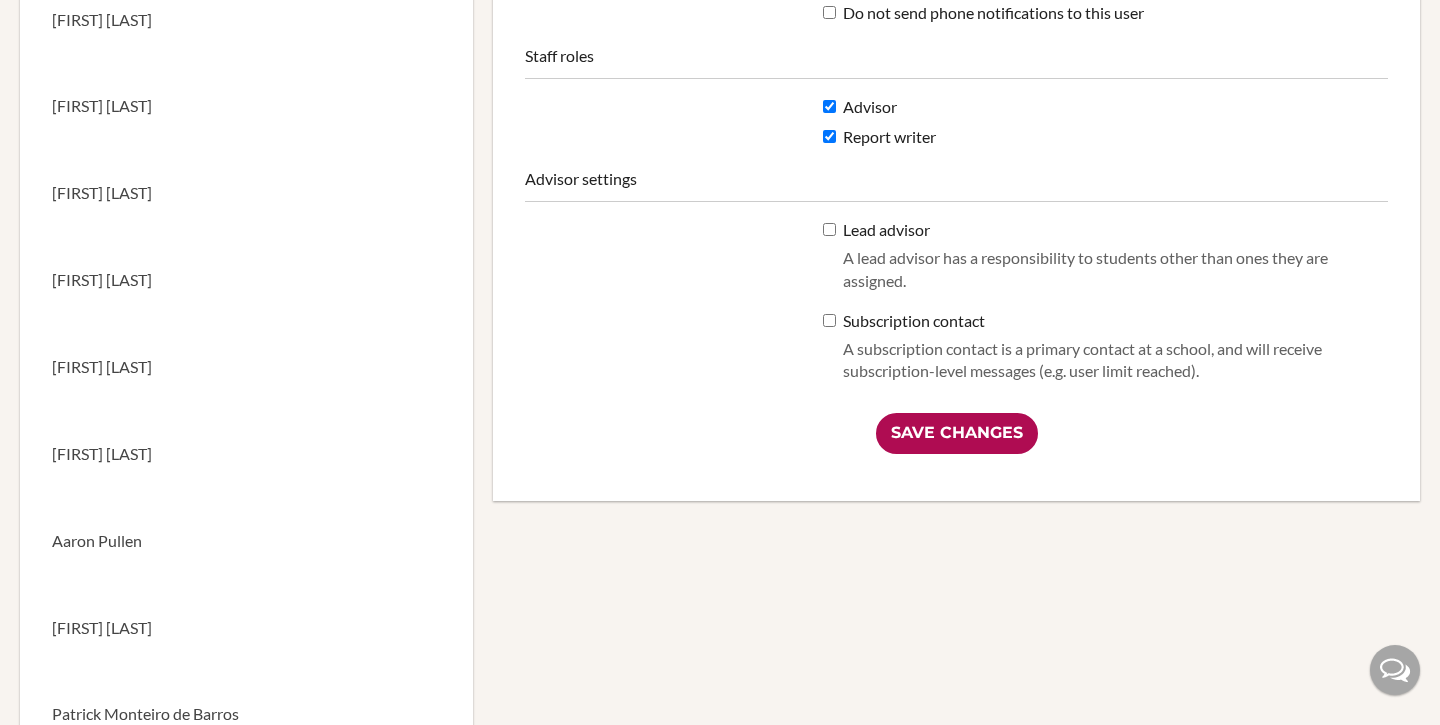 click on "Save Changes" at bounding box center [957, 433] 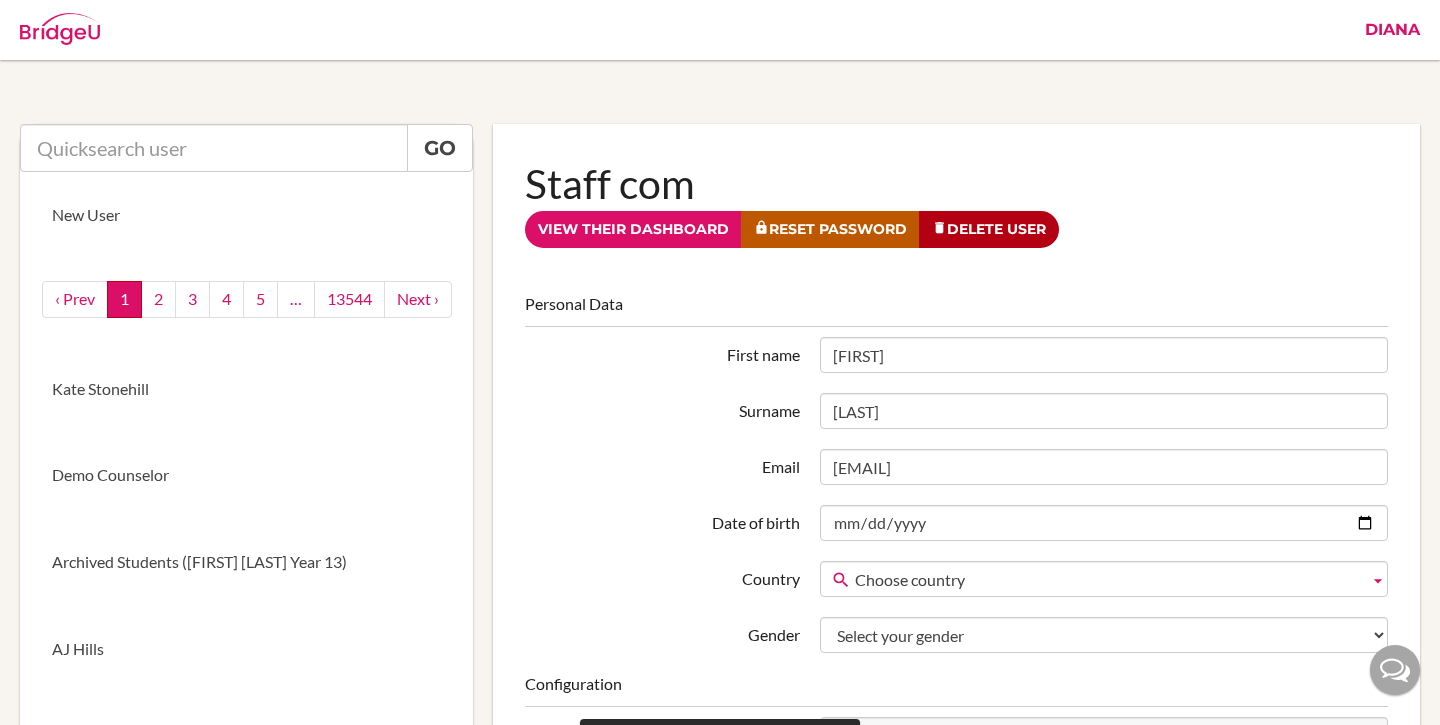 scroll, scrollTop: 0, scrollLeft: 0, axis: both 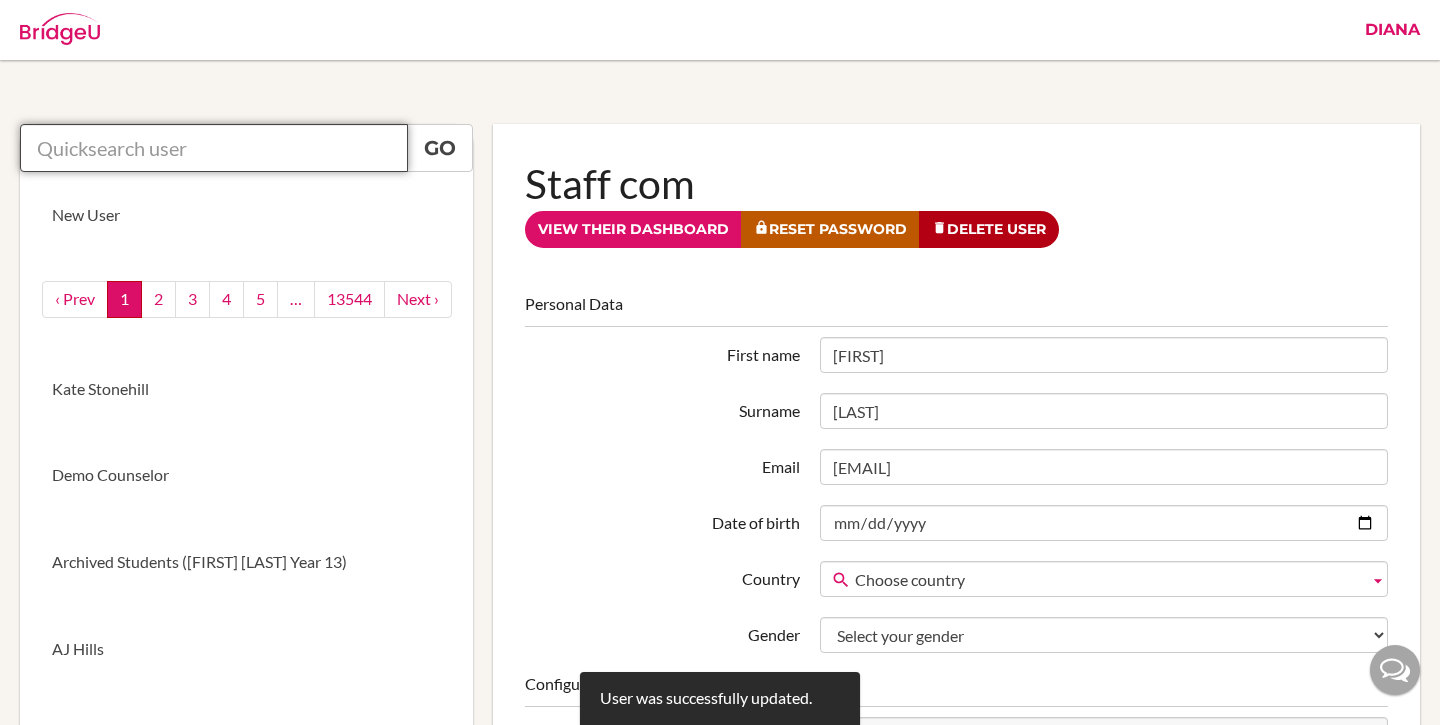 click at bounding box center [214, 148] 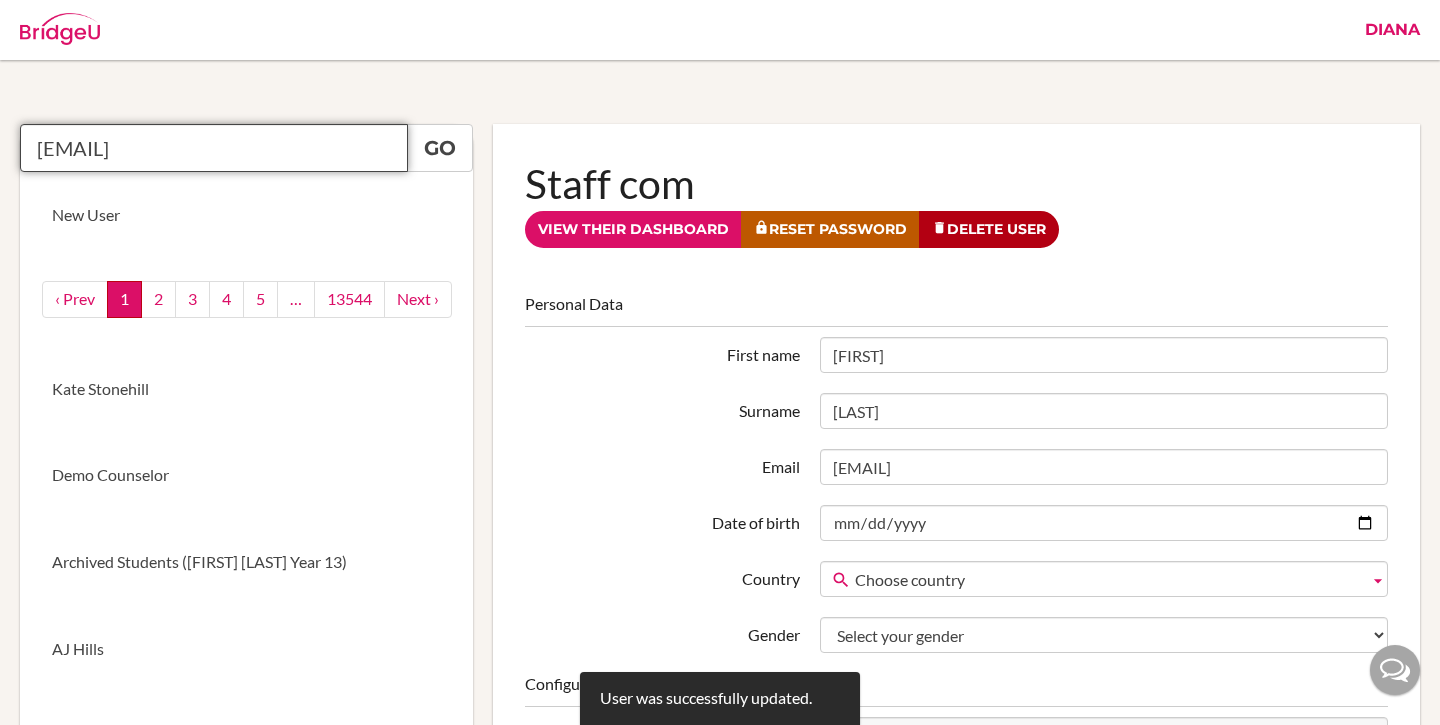scroll, scrollTop: 0, scrollLeft: 16, axis: horizontal 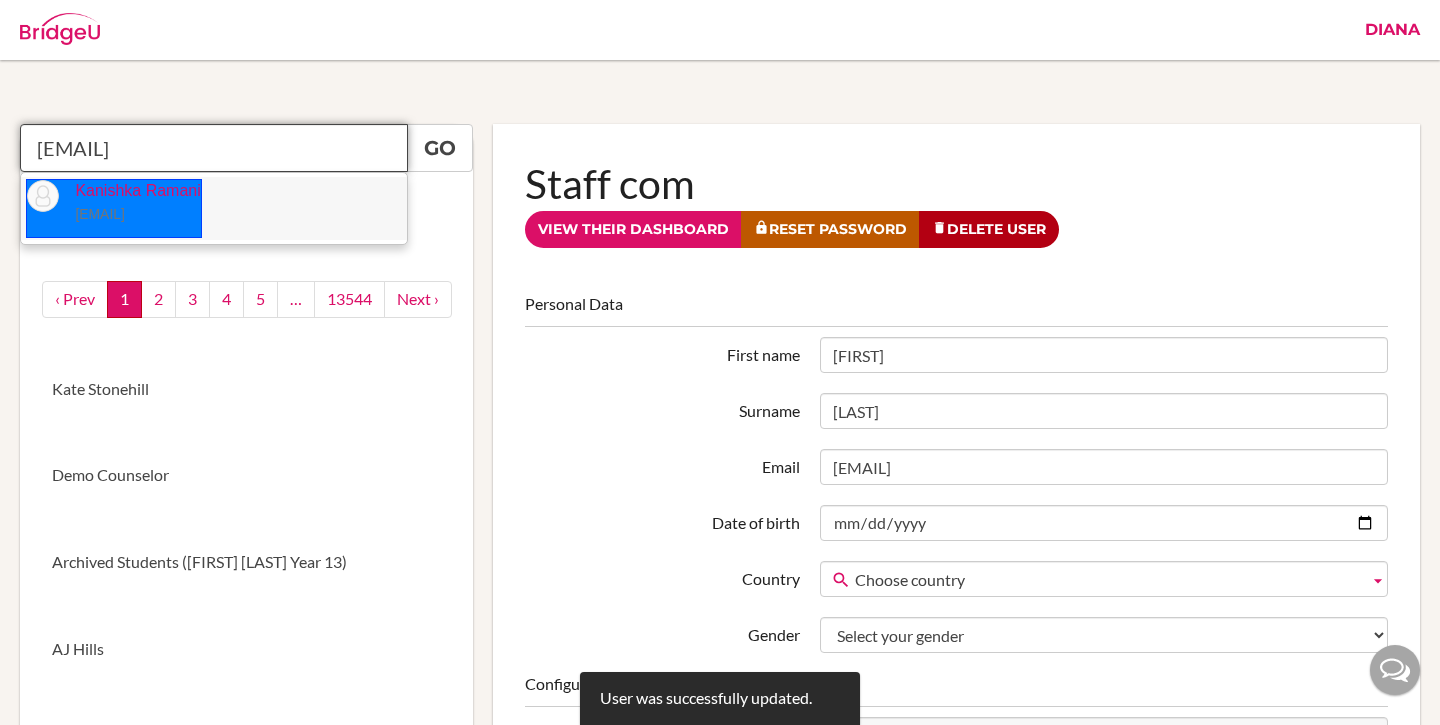 click on "[FIRST].[LAST]@[DOMAIN]" at bounding box center [99, 214] 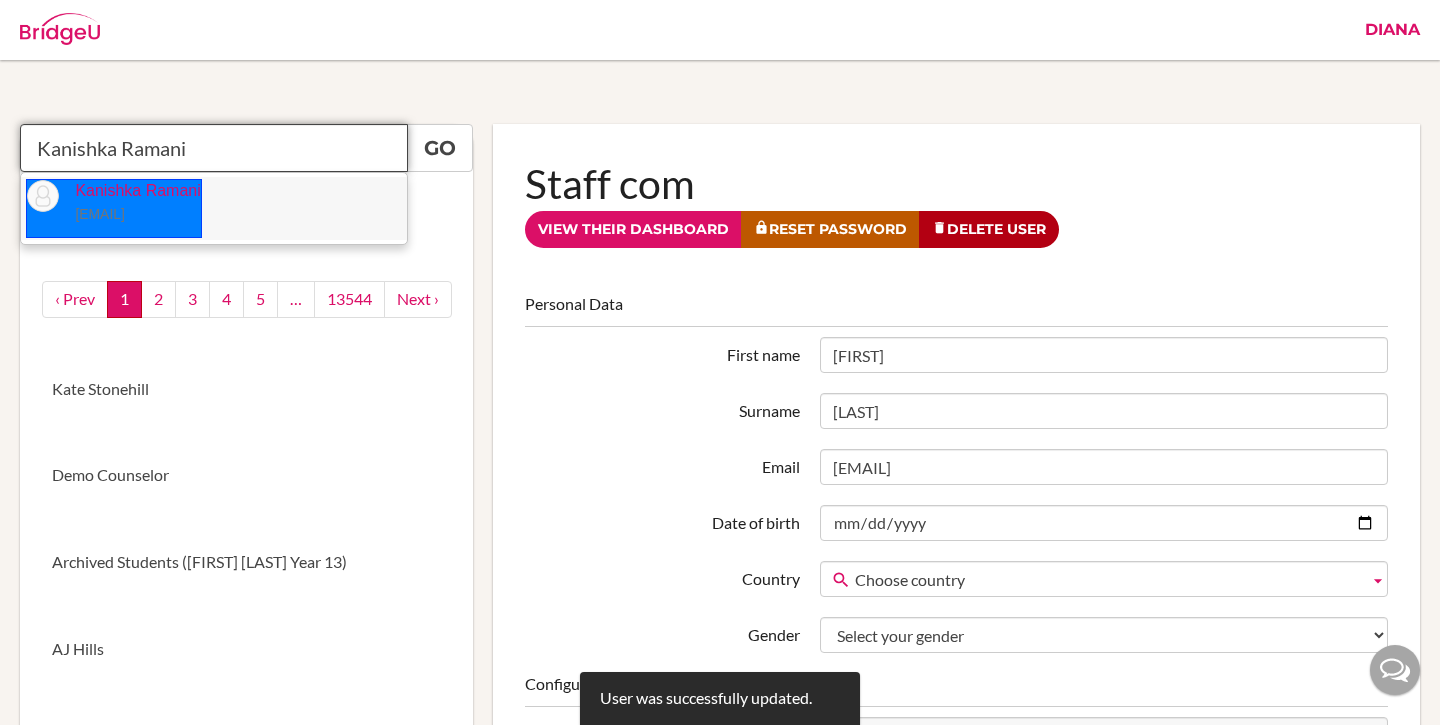 scroll, scrollTop: 0, scrollLeft: 0, axis: both 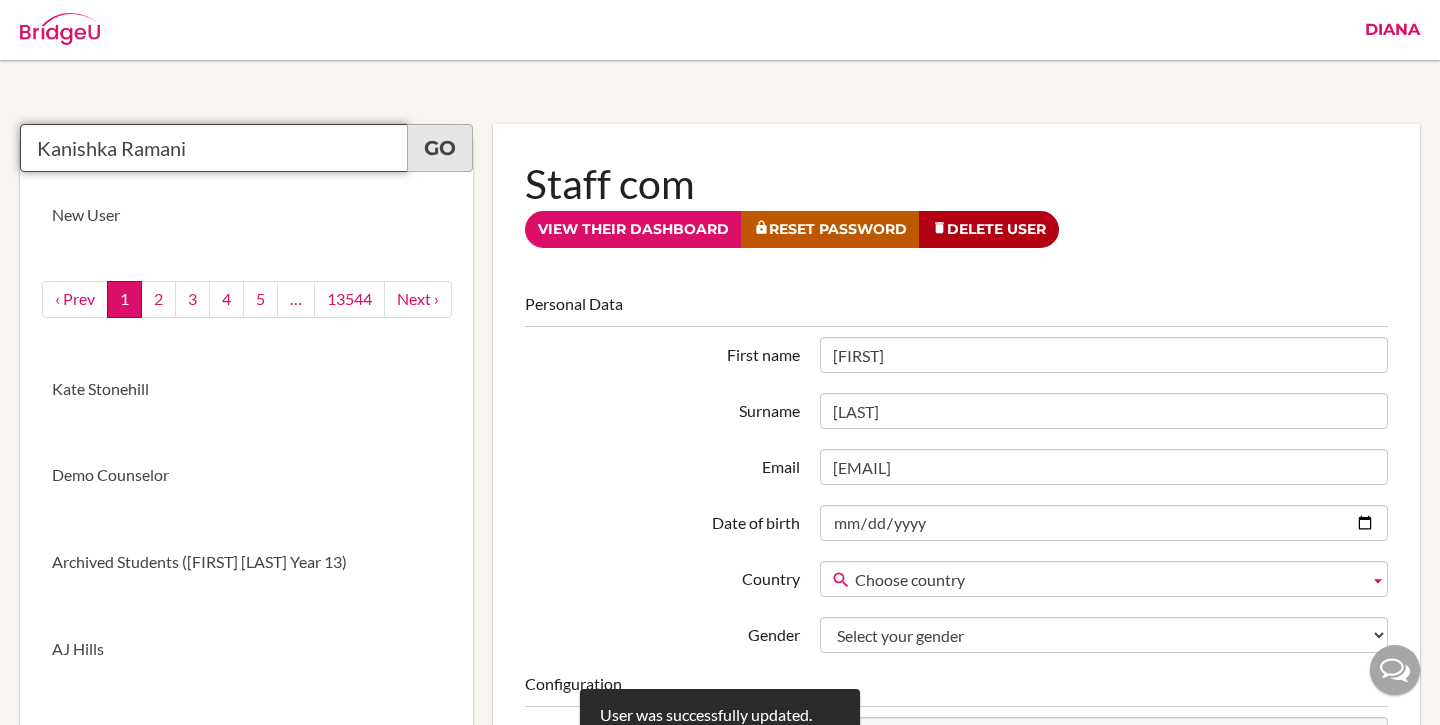 type on "Kanishka Ramani" 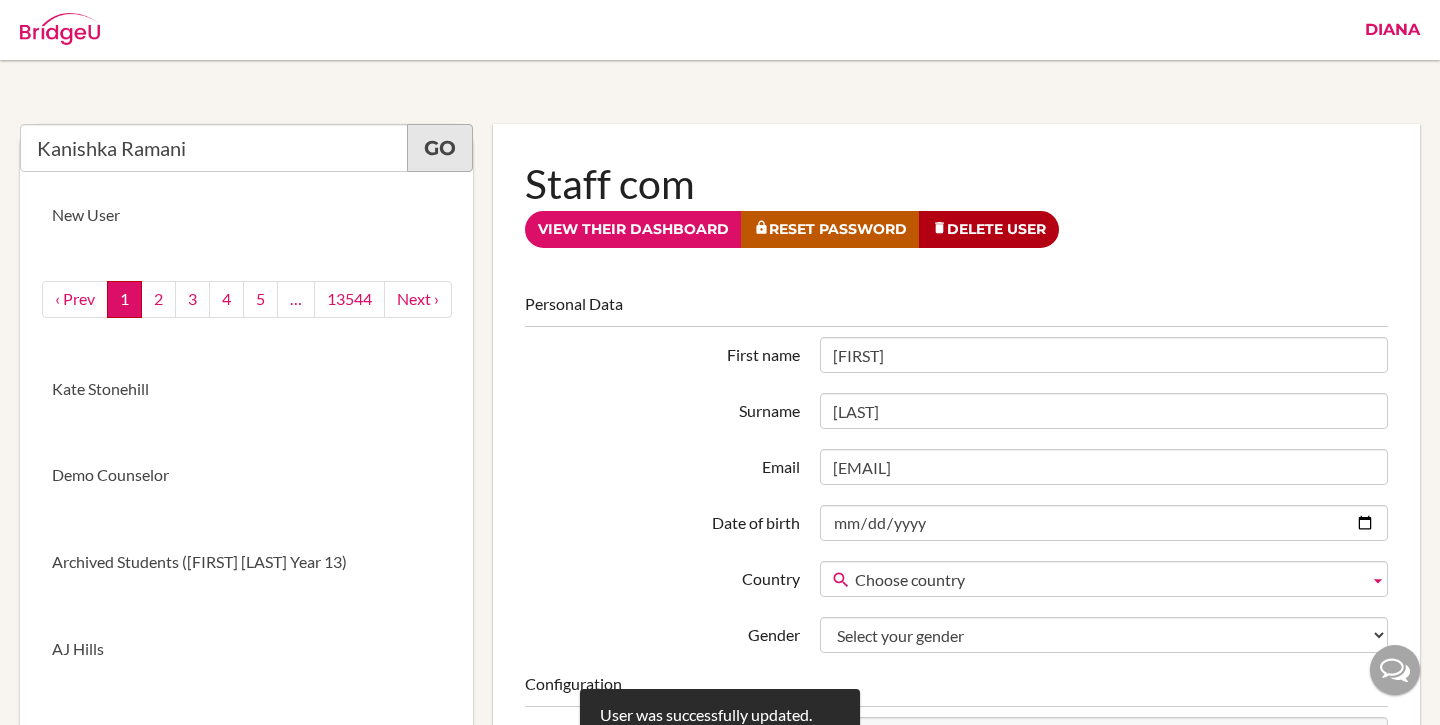 click on "Go" at bounding box center (440, 148) 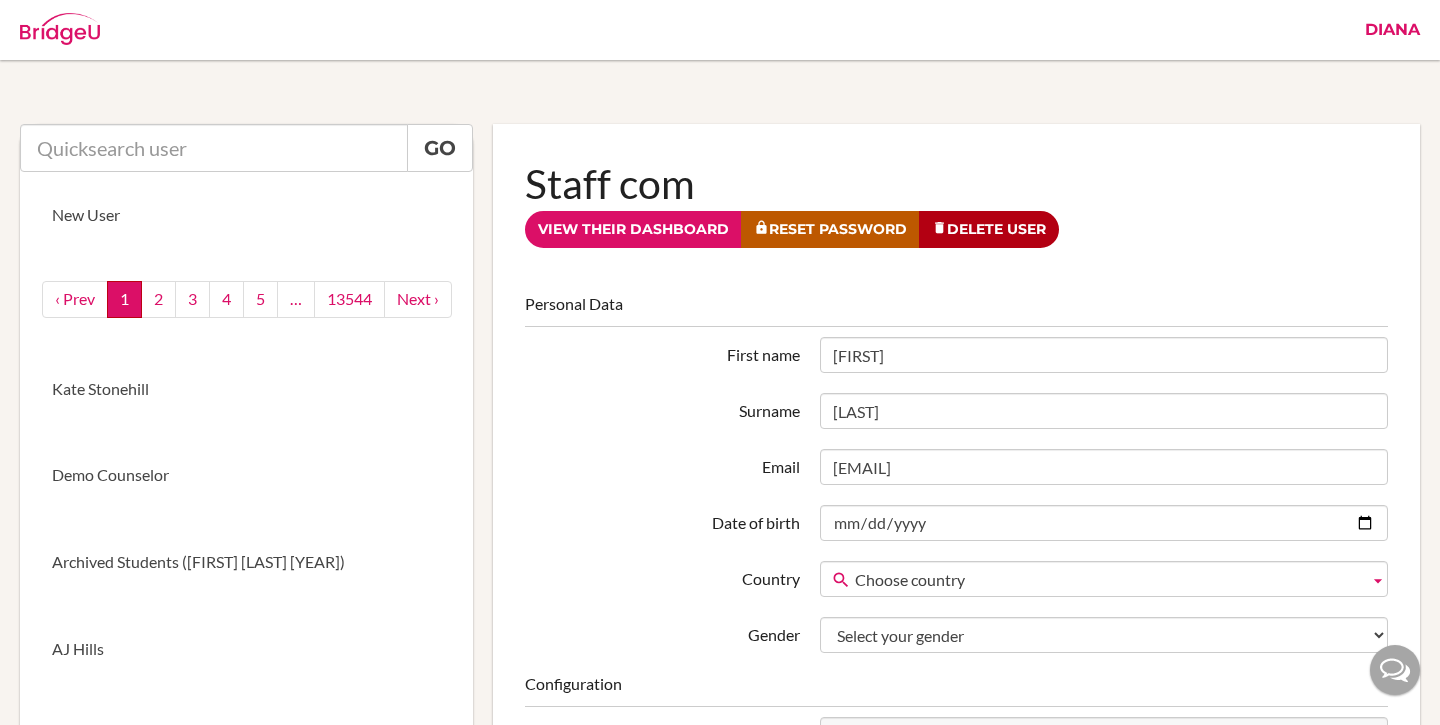 scroll, scrollTop: 0, scrollLeft: 0, axis: both 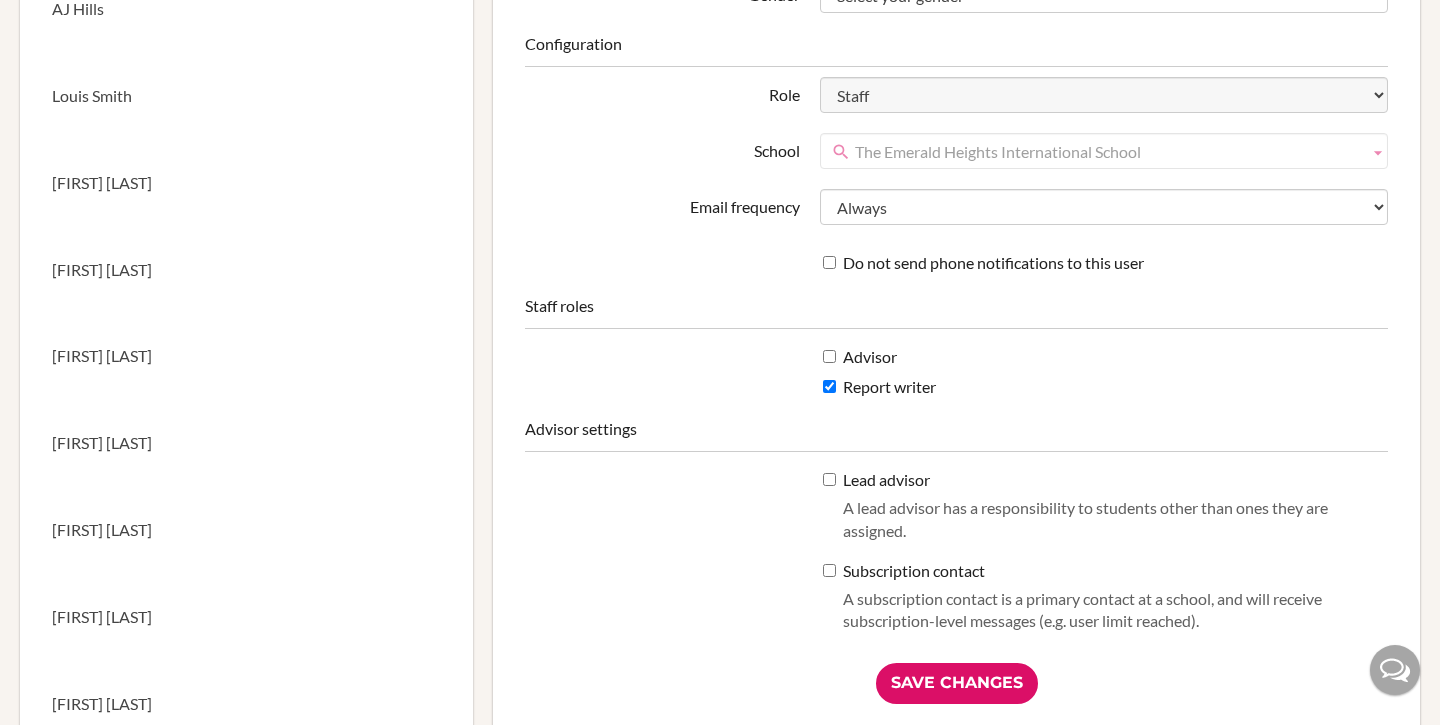 click on "Advisor" at bounding box center [860, 357] 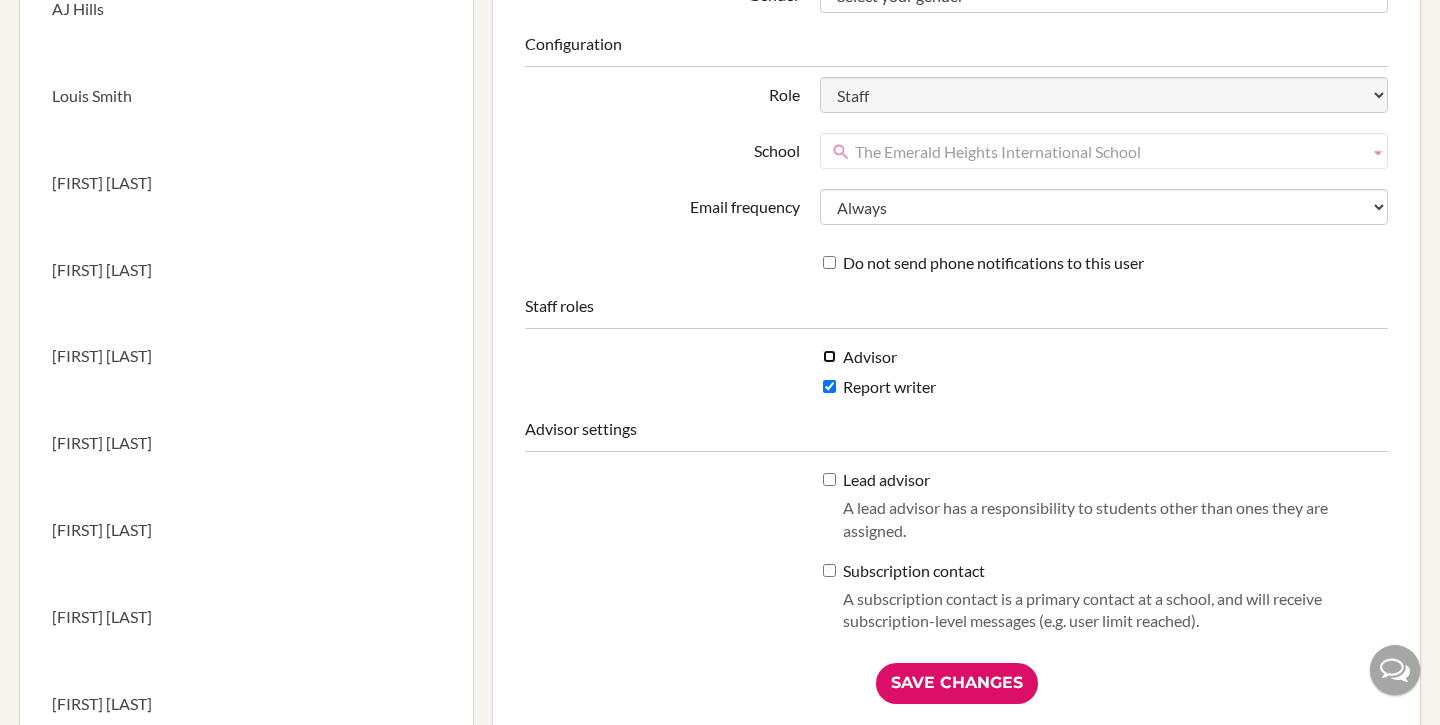 click on "Advisor" at bounding box center (829, 356) 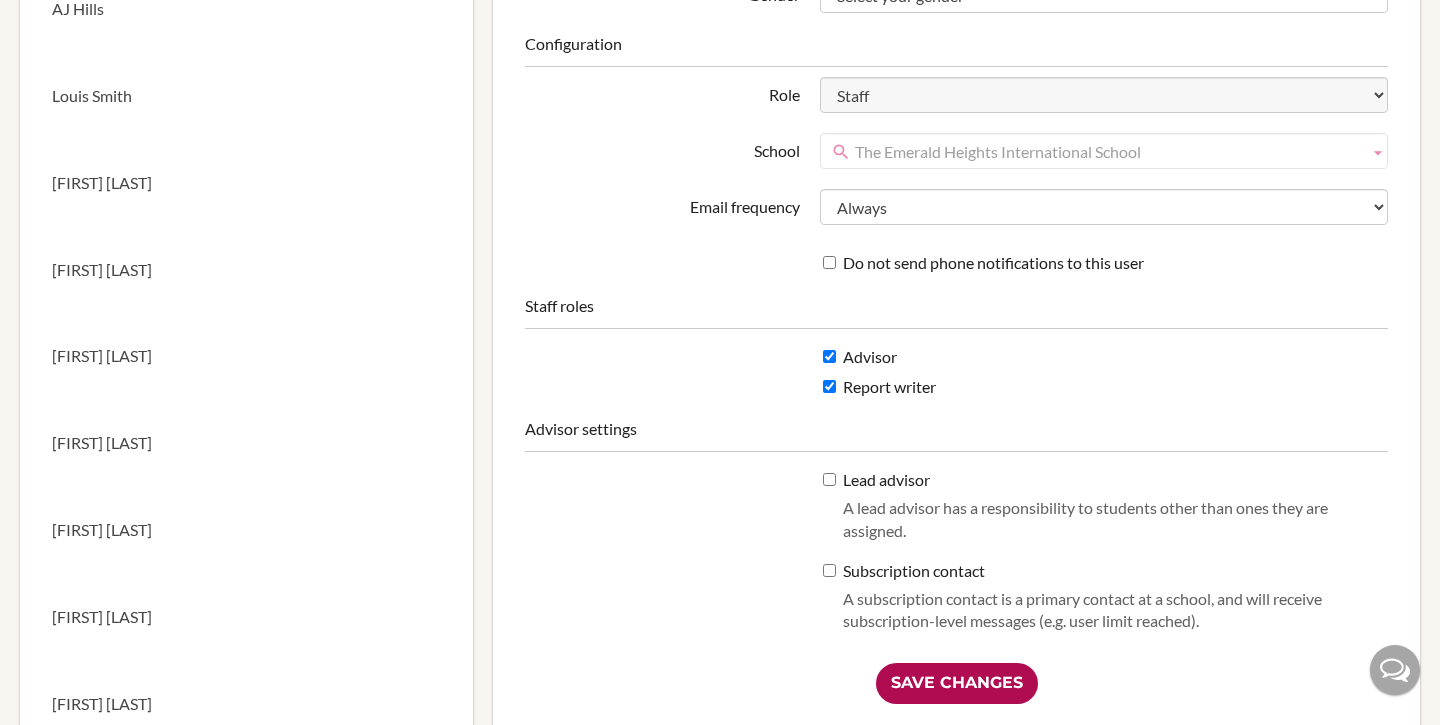 click on "Save Changes" at bounding box center (957, 683) 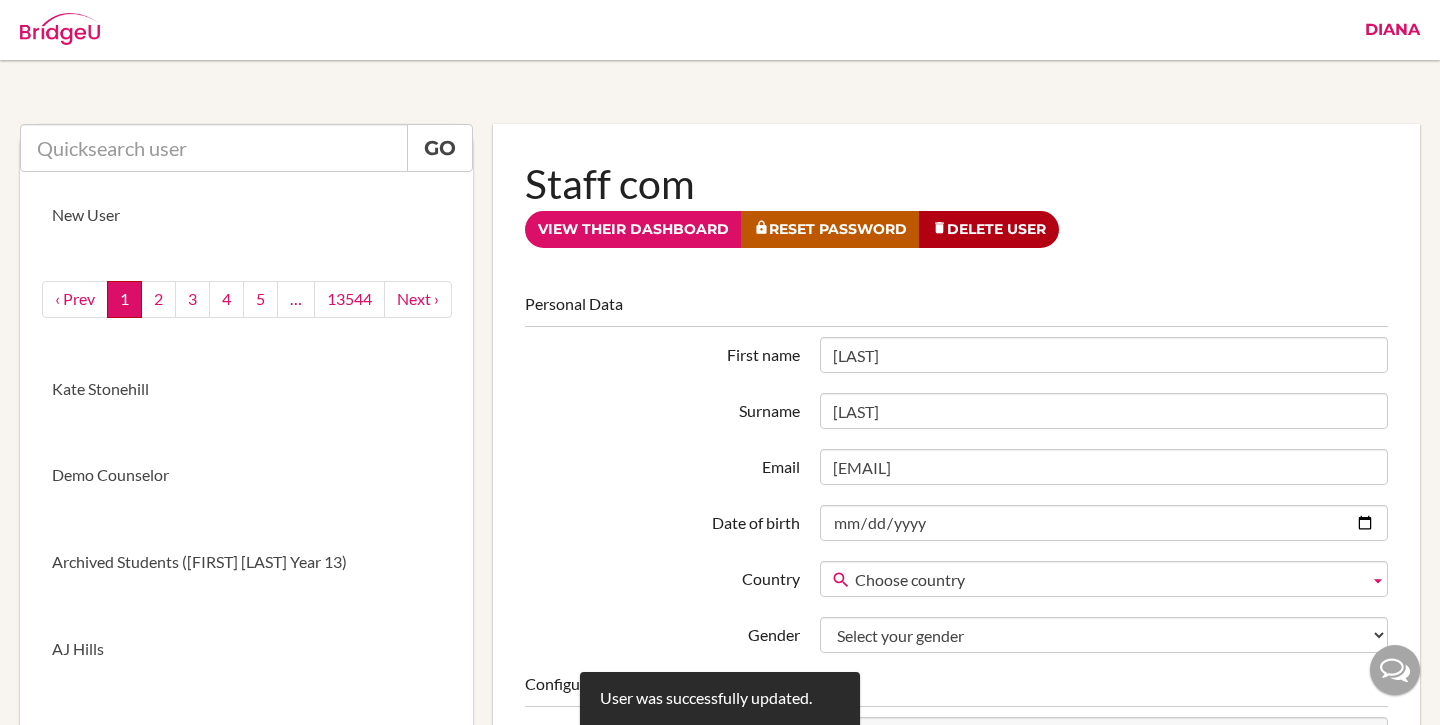 scroll, scrollTop: 0, scrollLeft: 0, axis: both 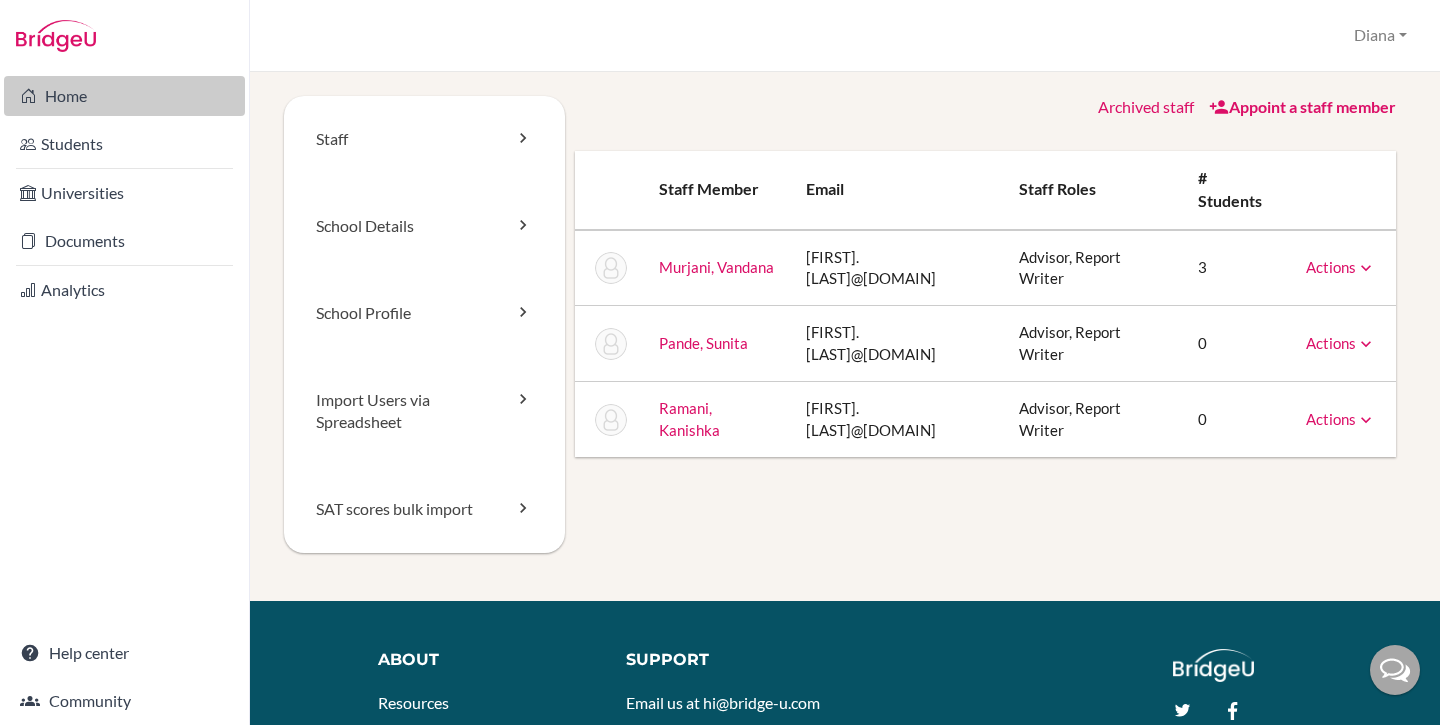 click on "Home" at bounding box center (124, 96) 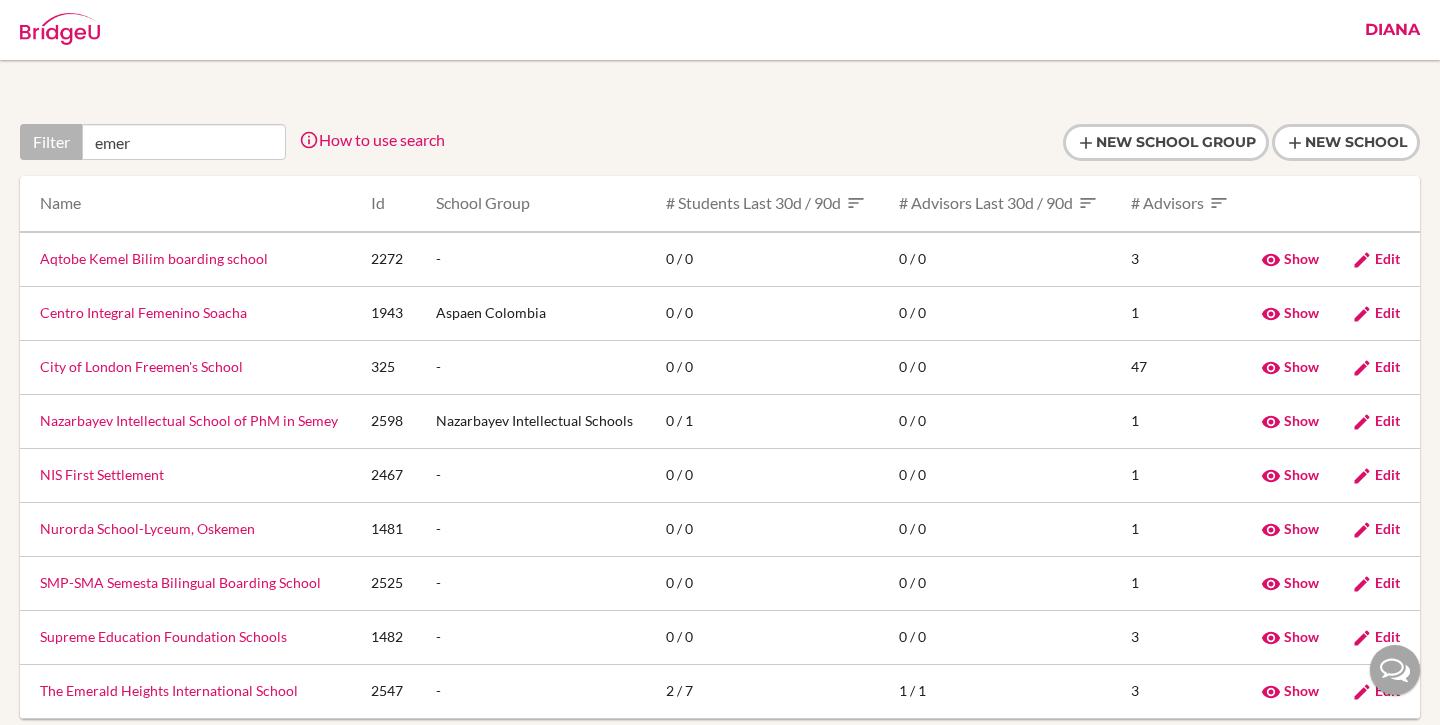scroll, scrollTop: 0, scrollLeft: 0, axis: both 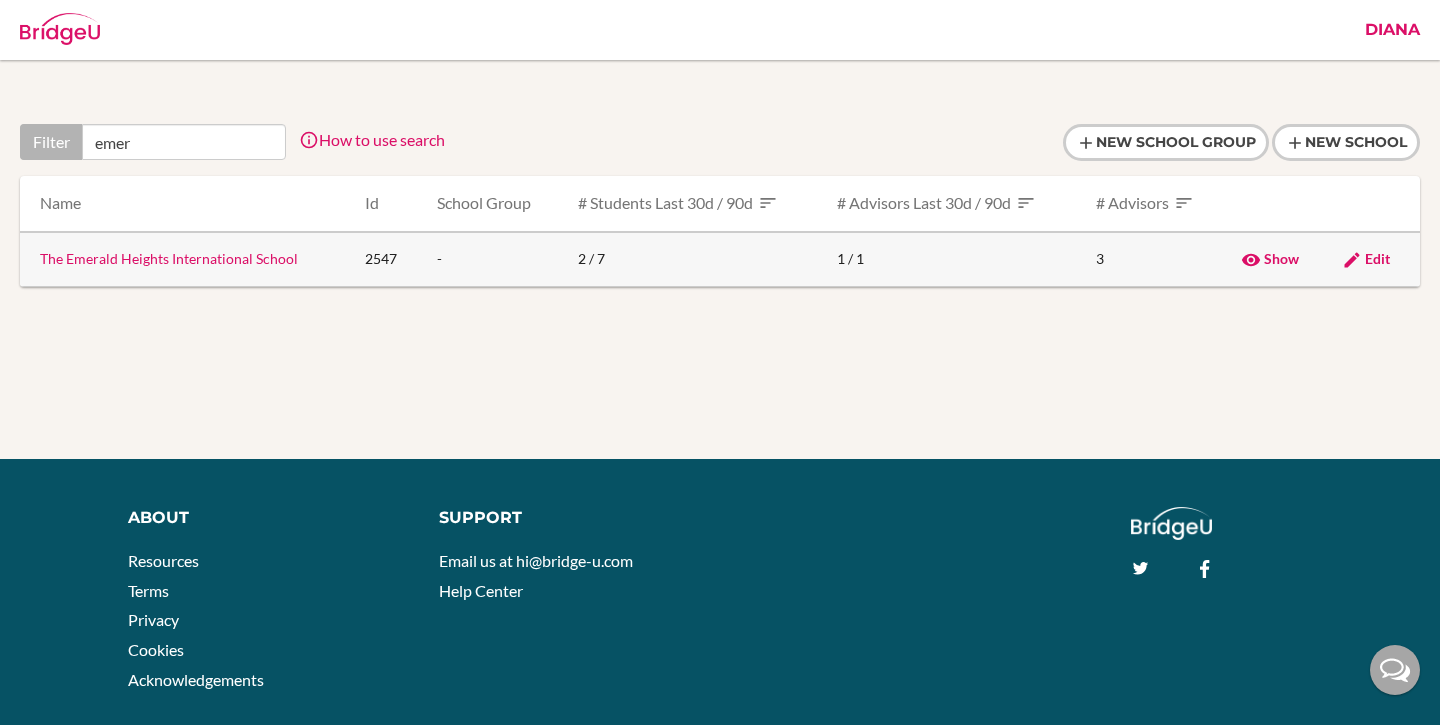 type on "emer" 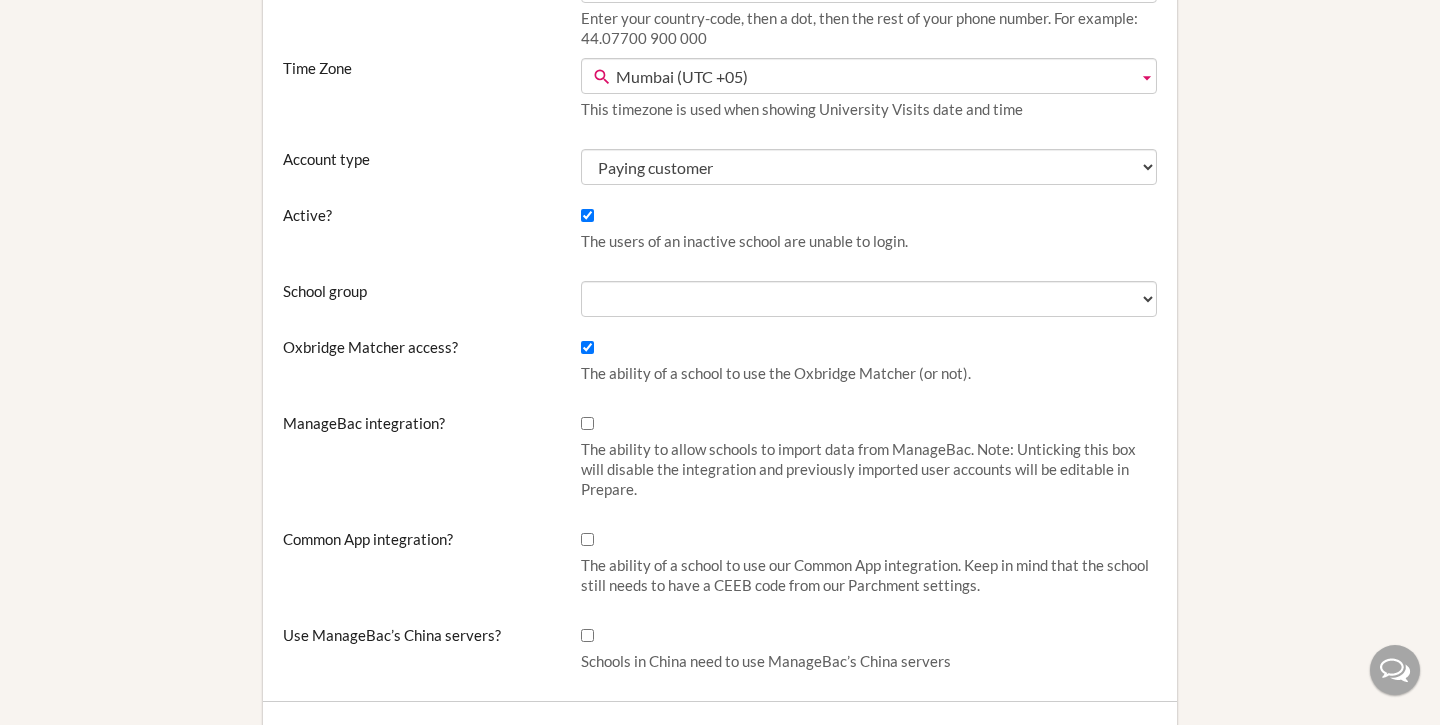 scroll, scrollTop: 582, scrollLeft: 0, axis: vertical 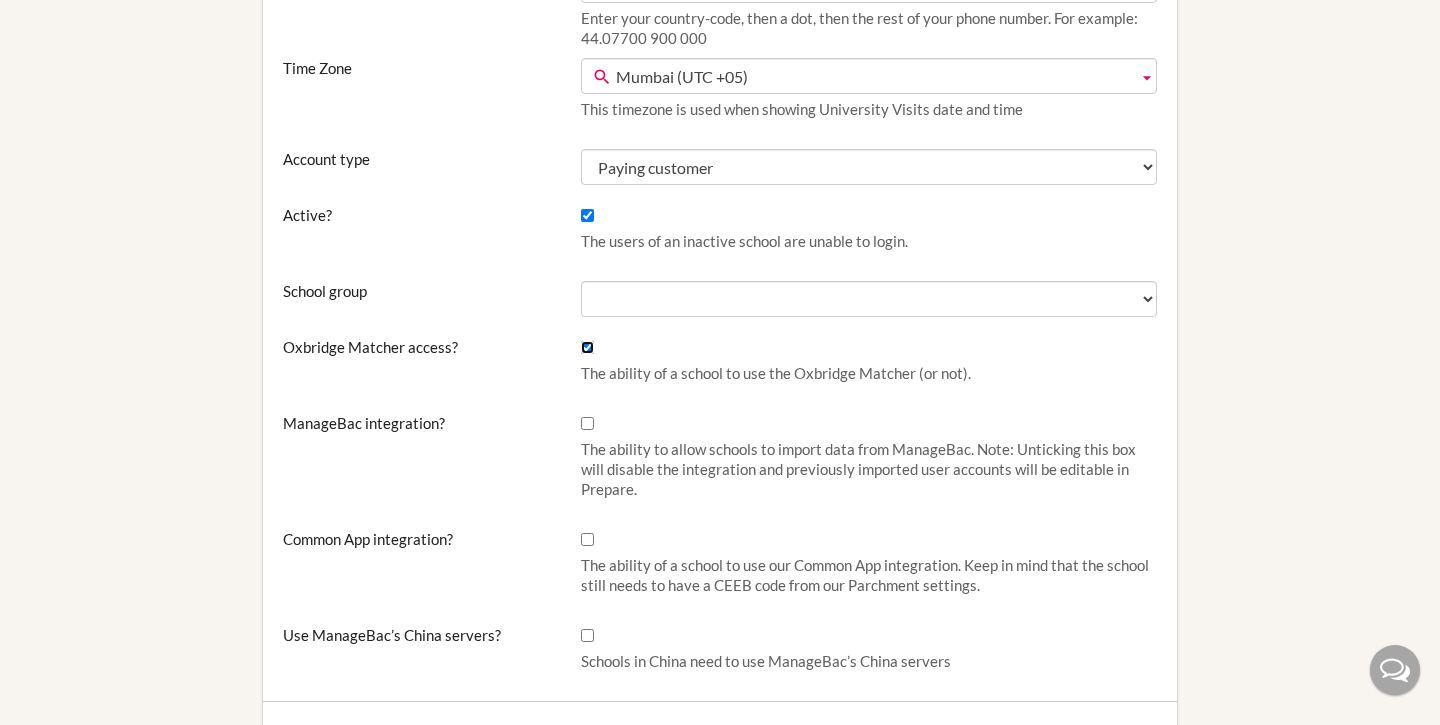 click on "Oxbridge Matcher access?" at bounding box center [587, 347] 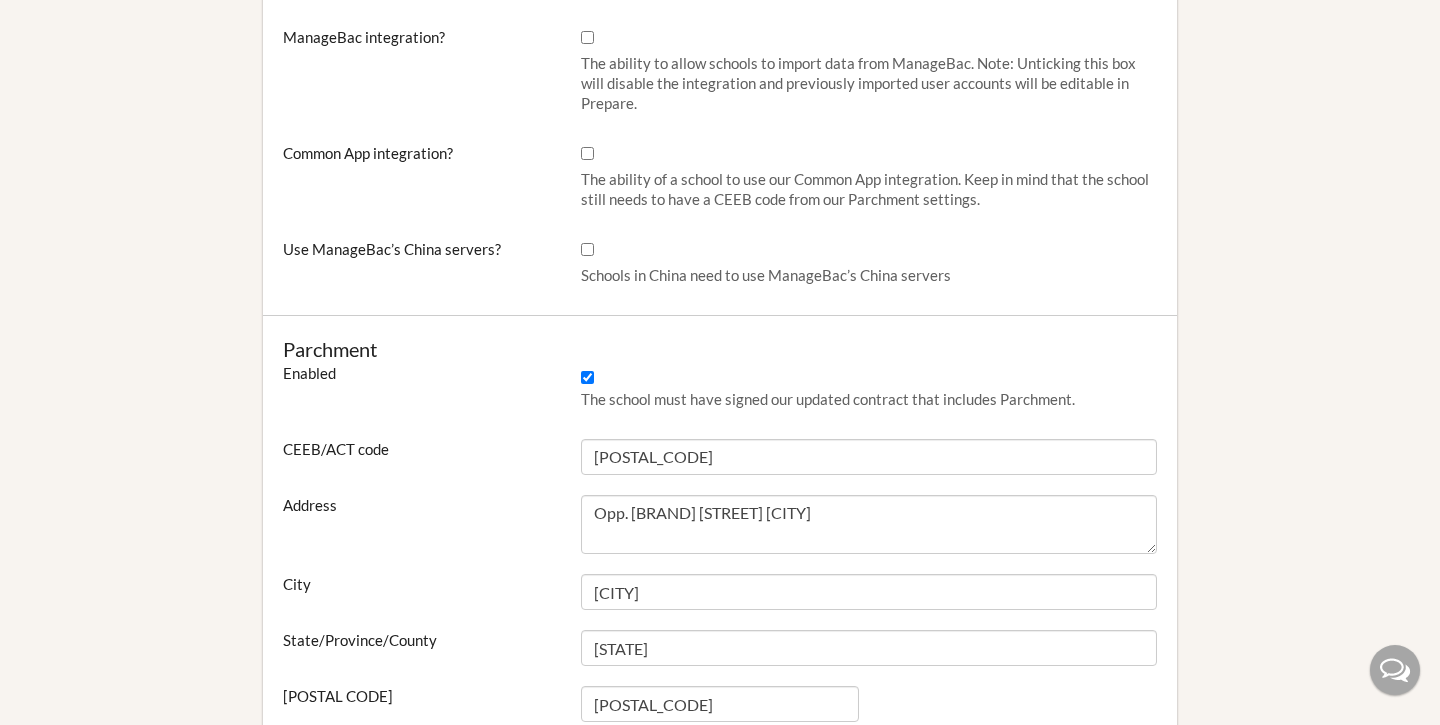scroll, scrollTop: 966, scrollLeft: 0, axis: vertical 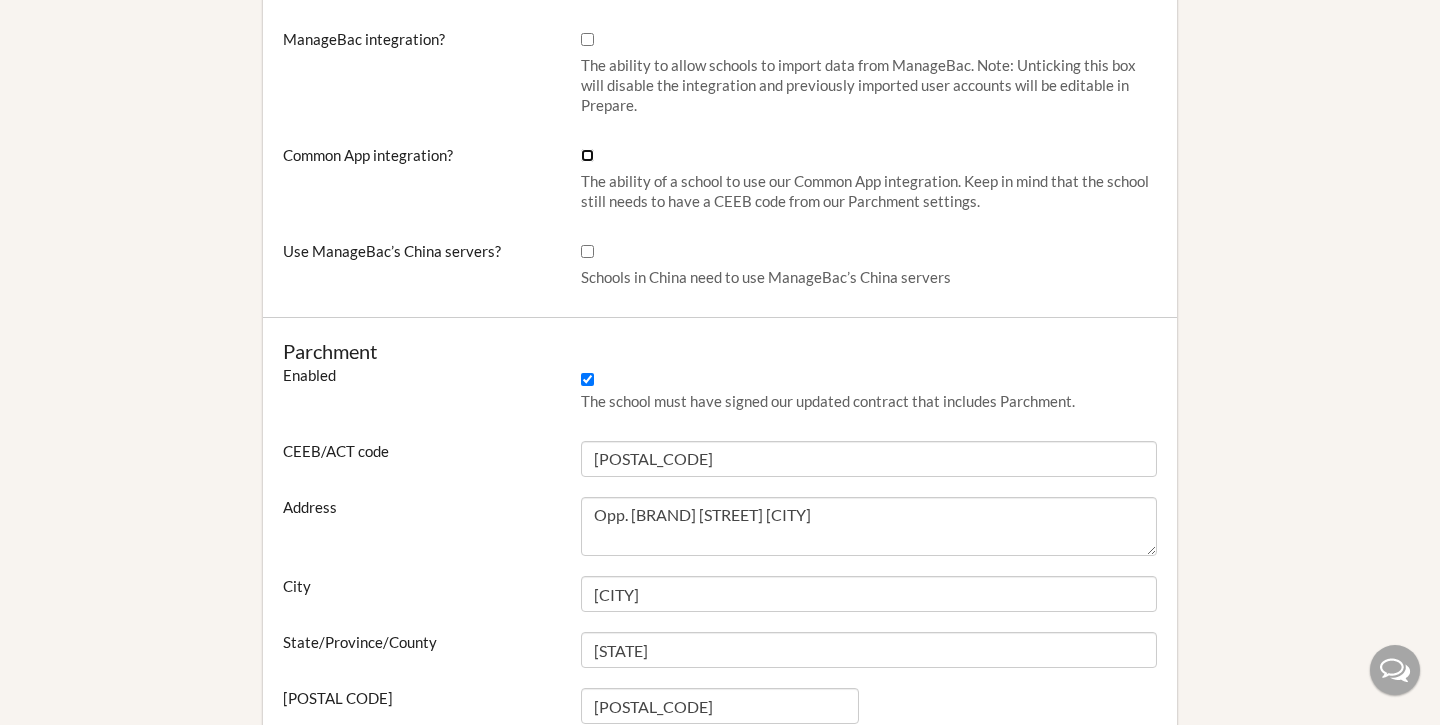 click on "Common App integration?" at bounding box center [587, 155] 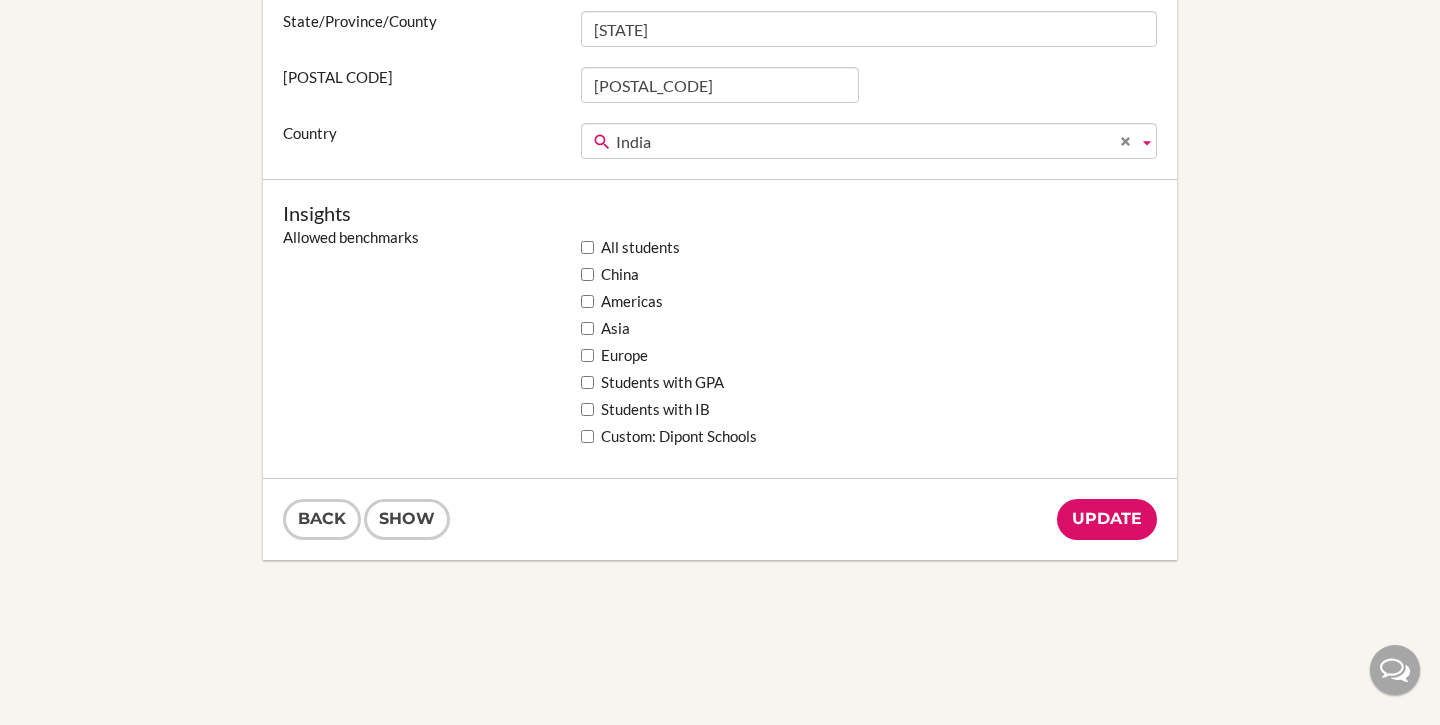 scroll, scrollTop: 1694, scrollLeft: 0, axis: vertical 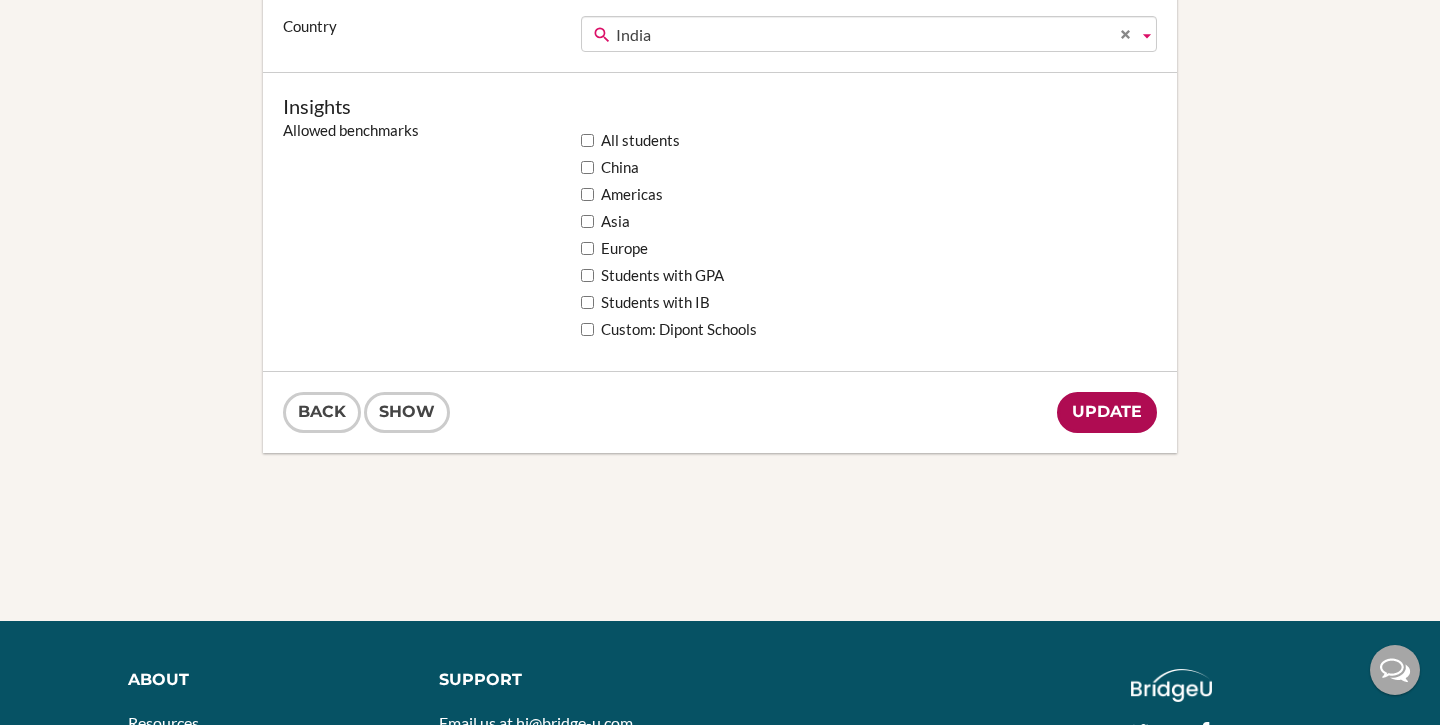 click on "Update" at bounding box center [1107, 412] 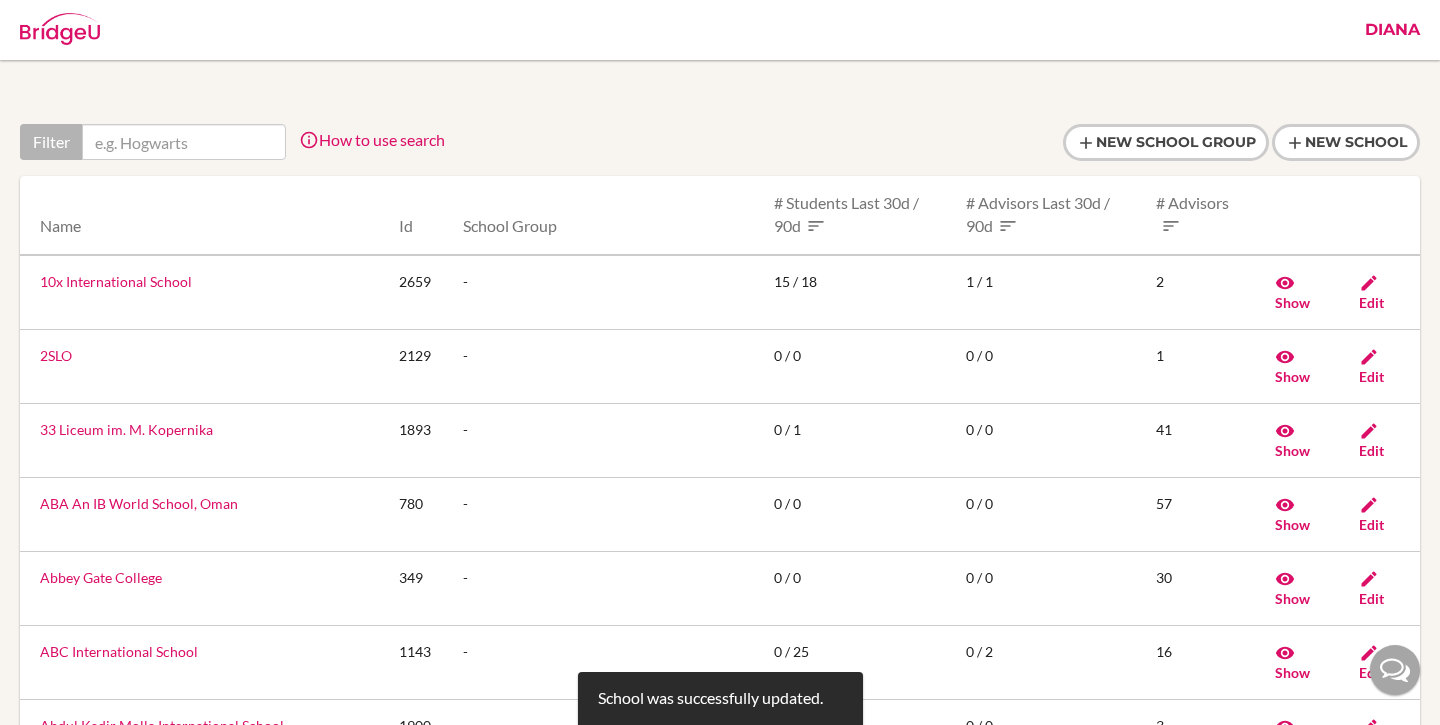 scroll, scrollTop: 0, scrollLeft: 0, axis: both 